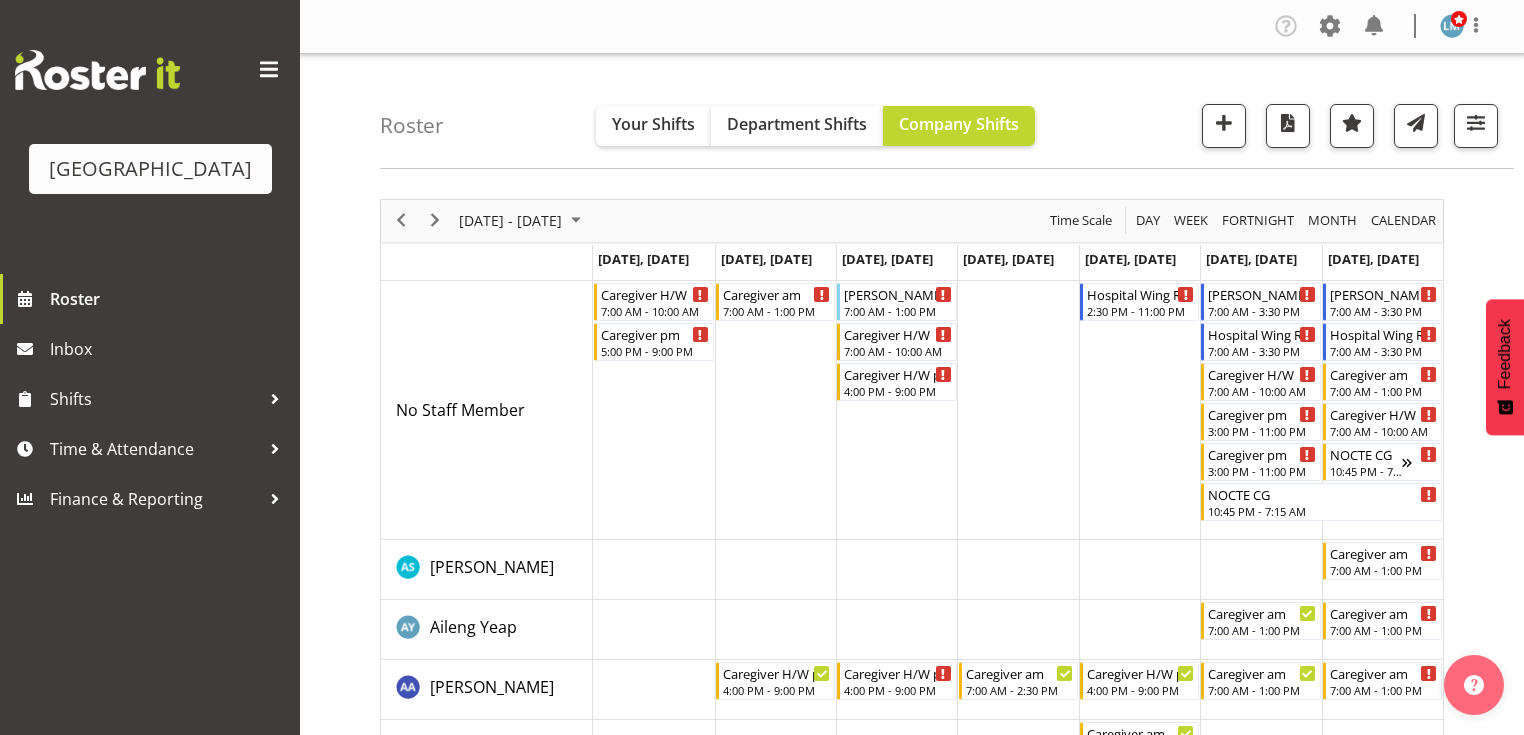 scroll, scrollTop: 0, scrollLeft: 0, axis: both 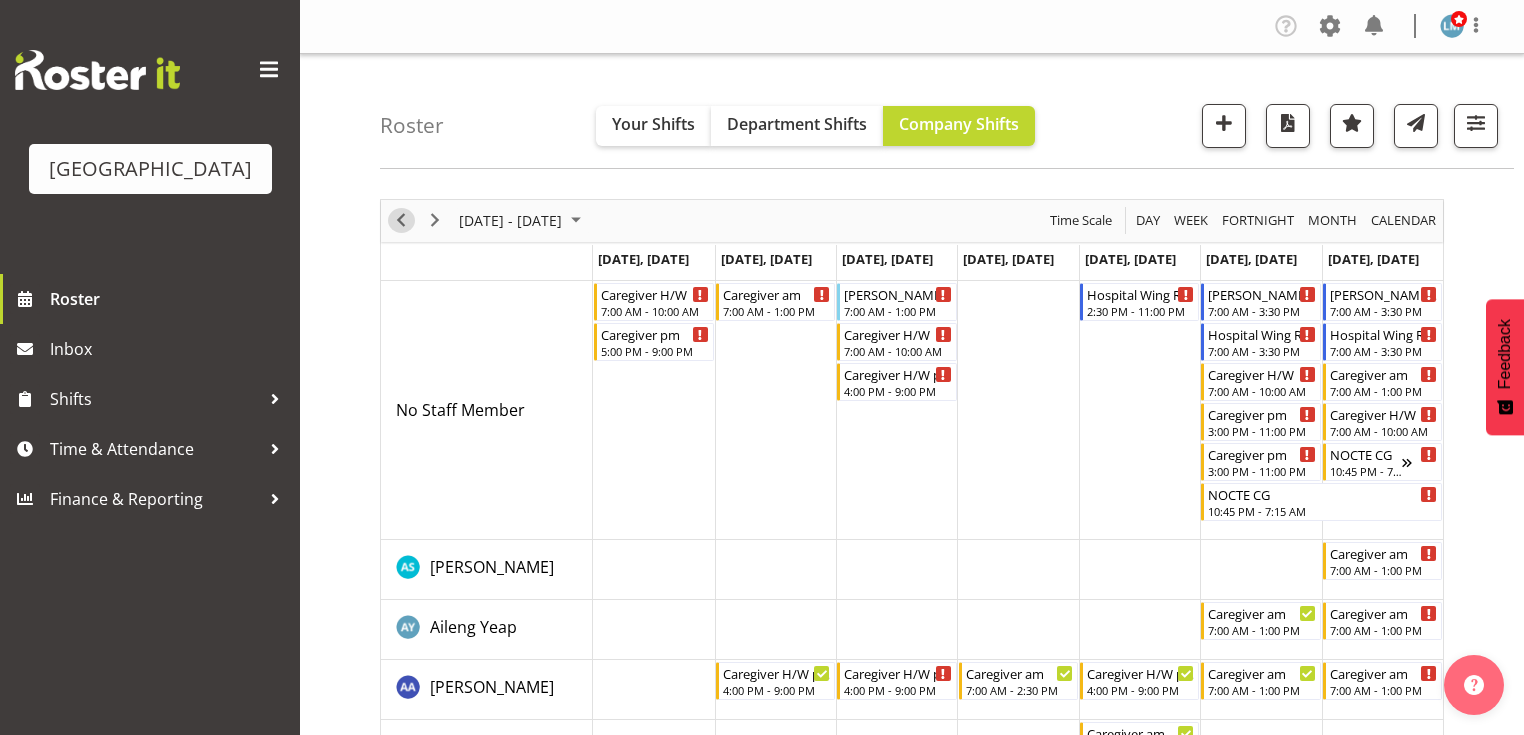 click at bounding box center (401, 220) 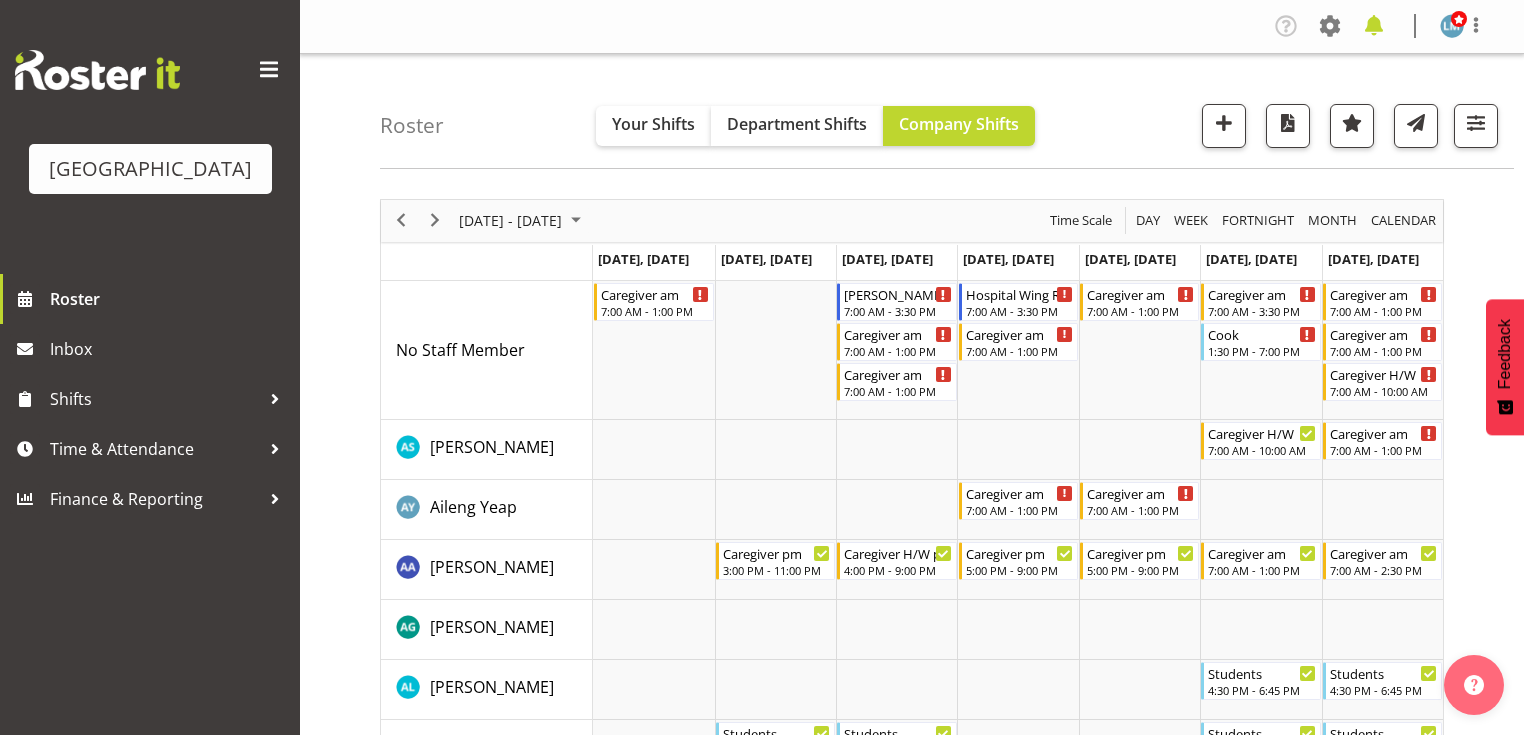 click at bounding box center [1374, 26] 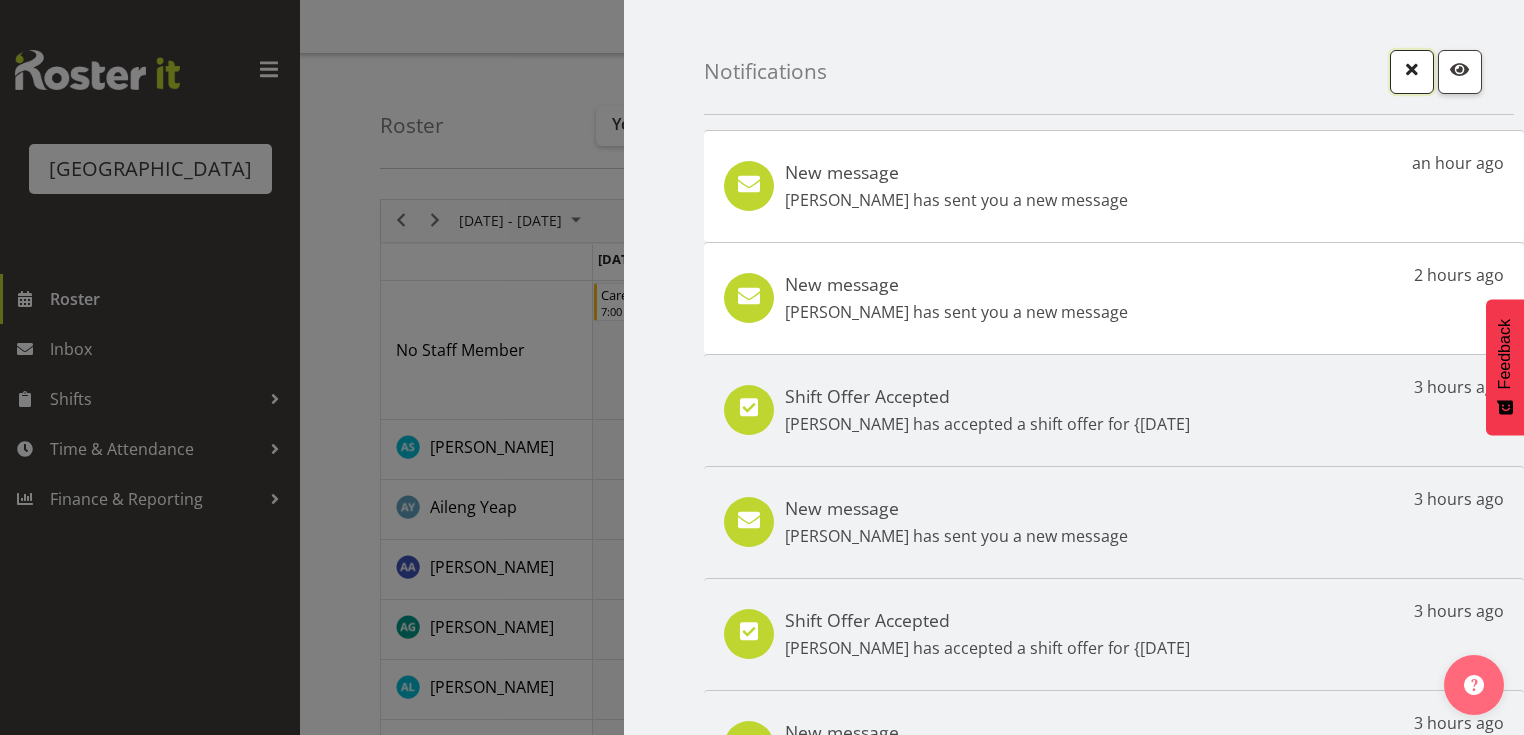 click at bounding box center [1412, 69] 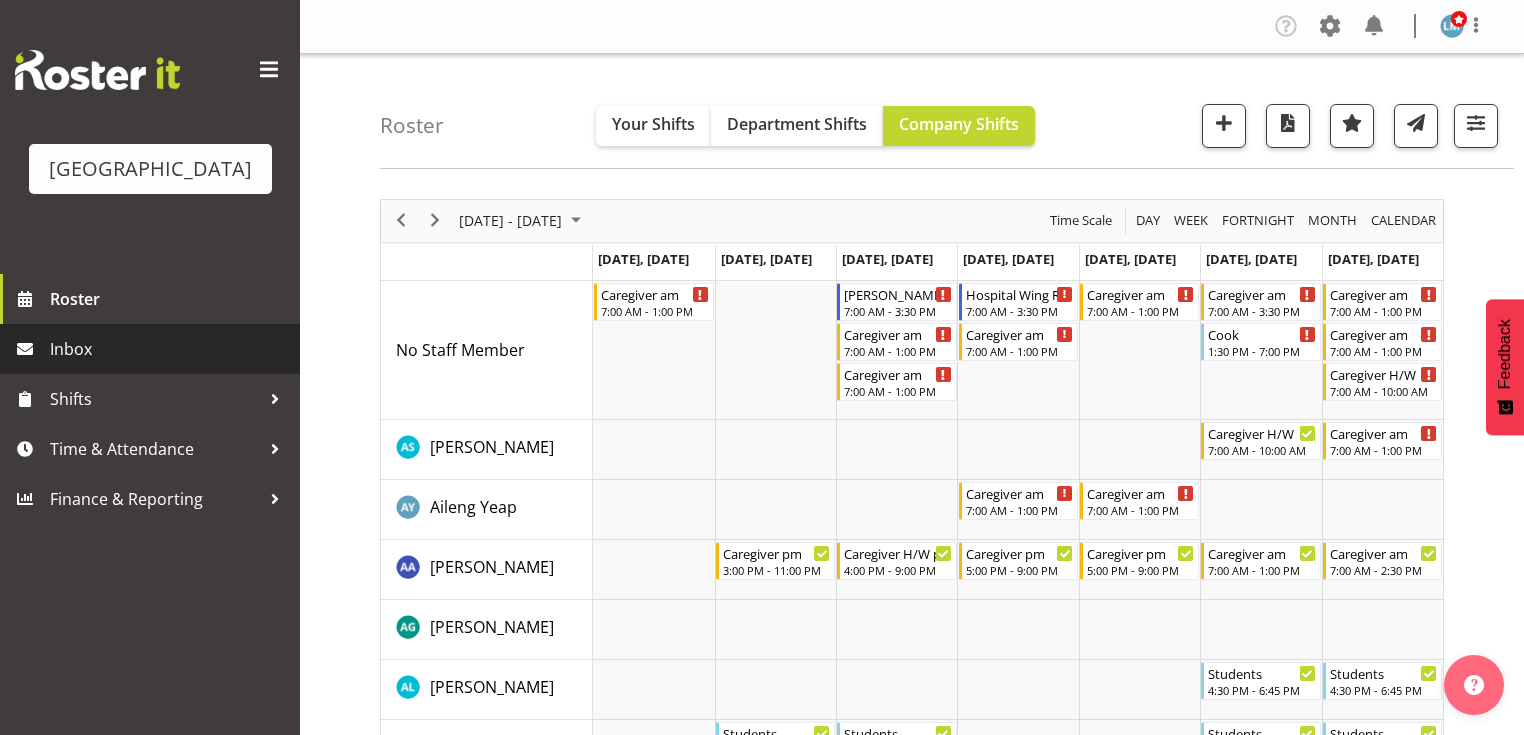 click on "Inbox" at bounding box center [170, 349] 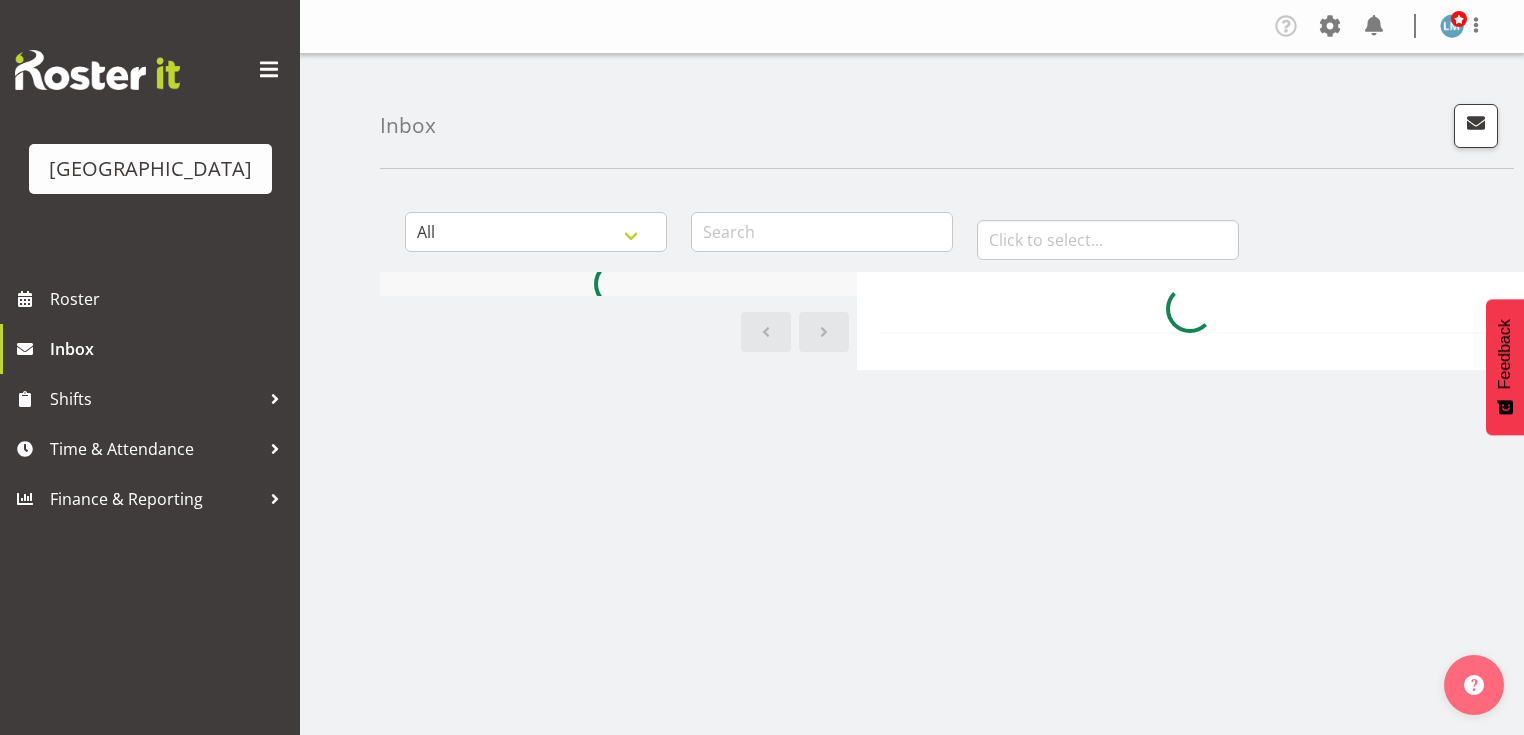 scroll, scrollTop: 0, scrollLeft: 0, axis: both 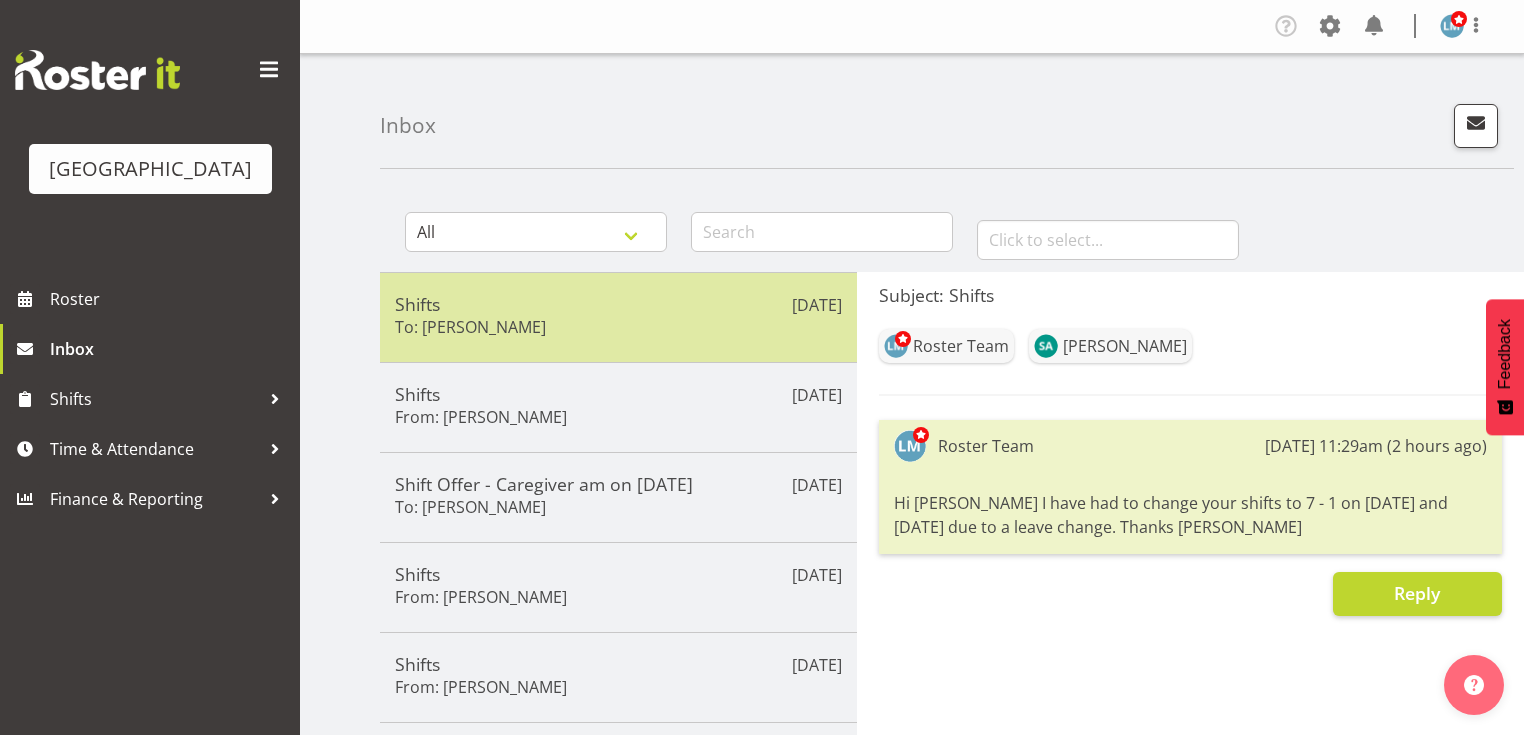 click on "Shifts" at bounding box center [618, 304] 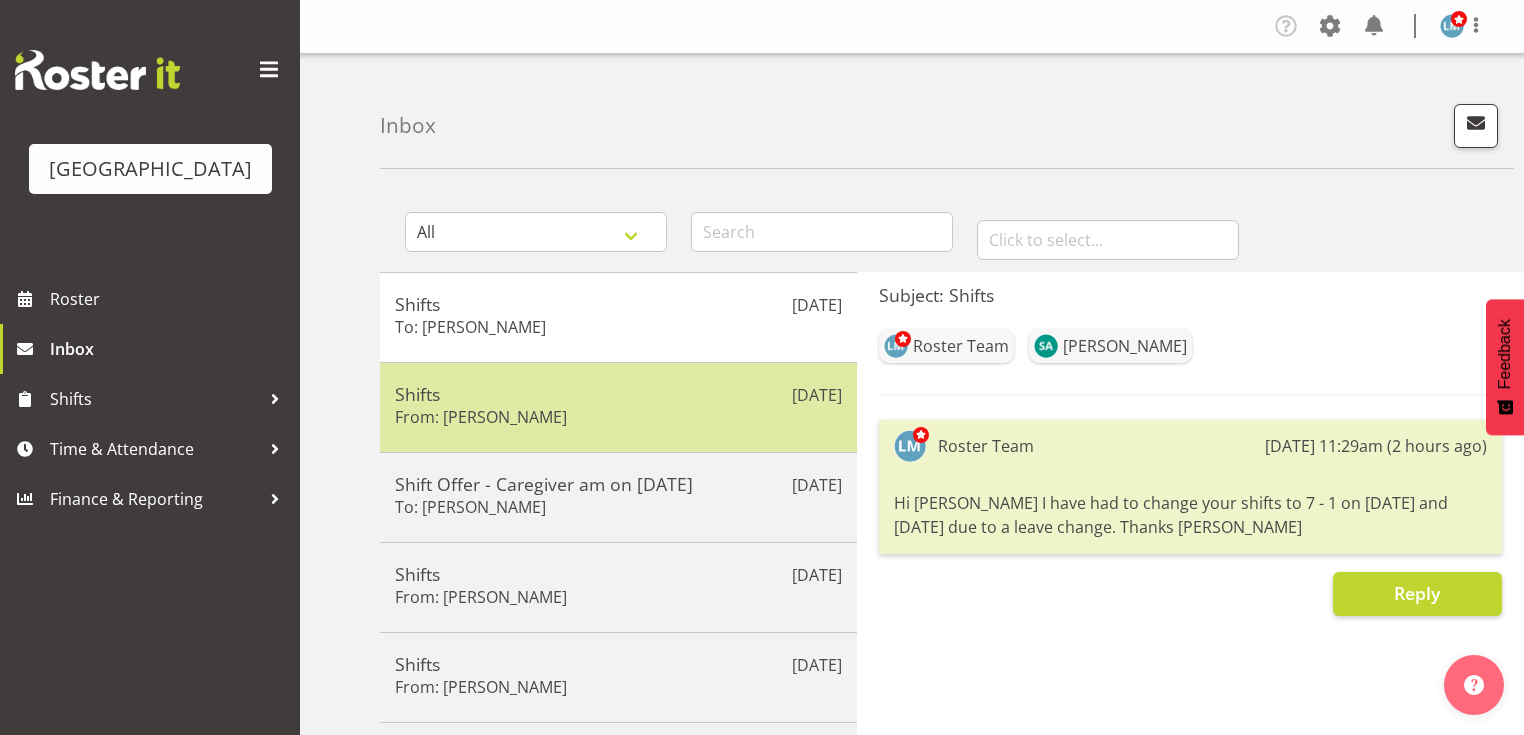 click on "Shifts
From: [PERSON_NAME]" at bounding box center (618, 407) 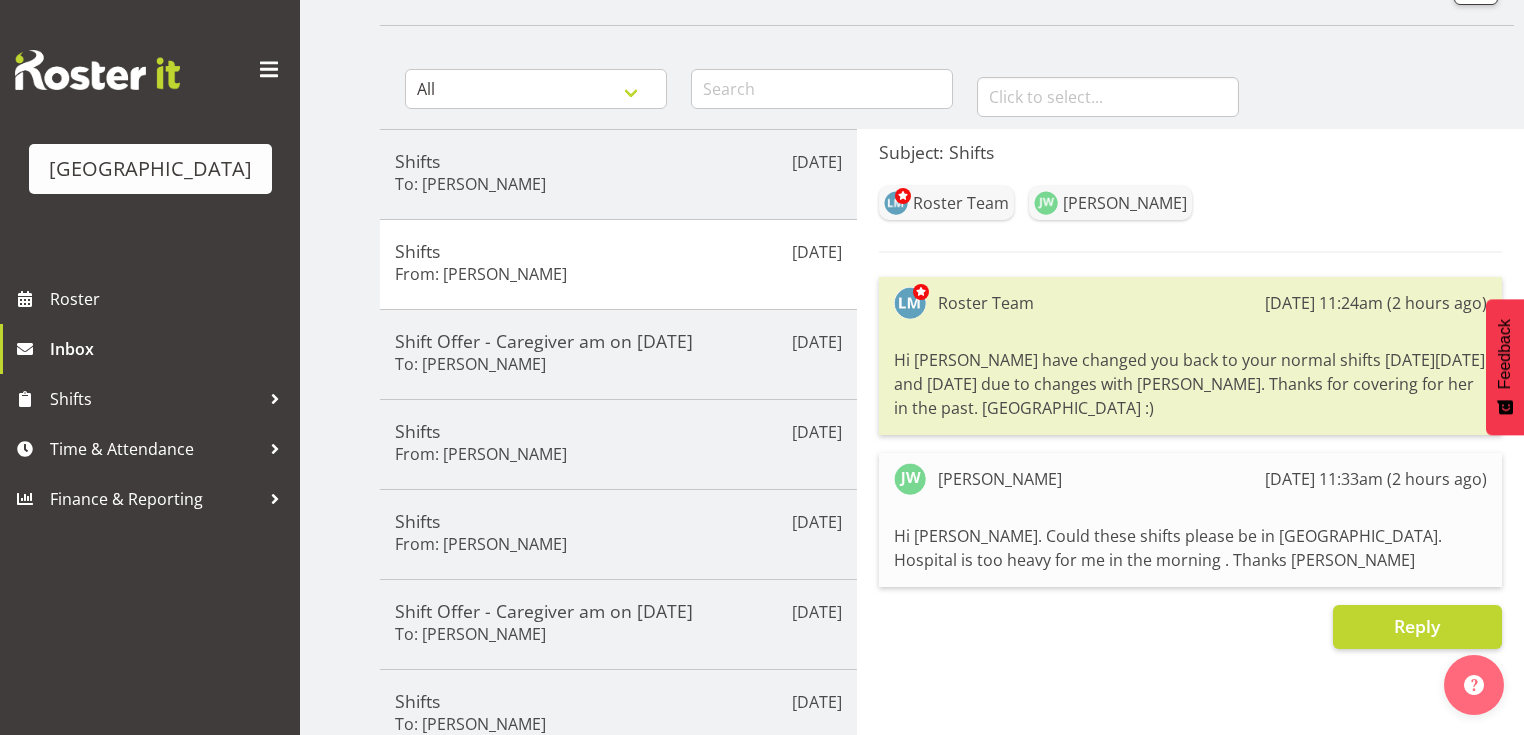scroll, scrollTop: 160, scrollLeft: 0, axis: vertical 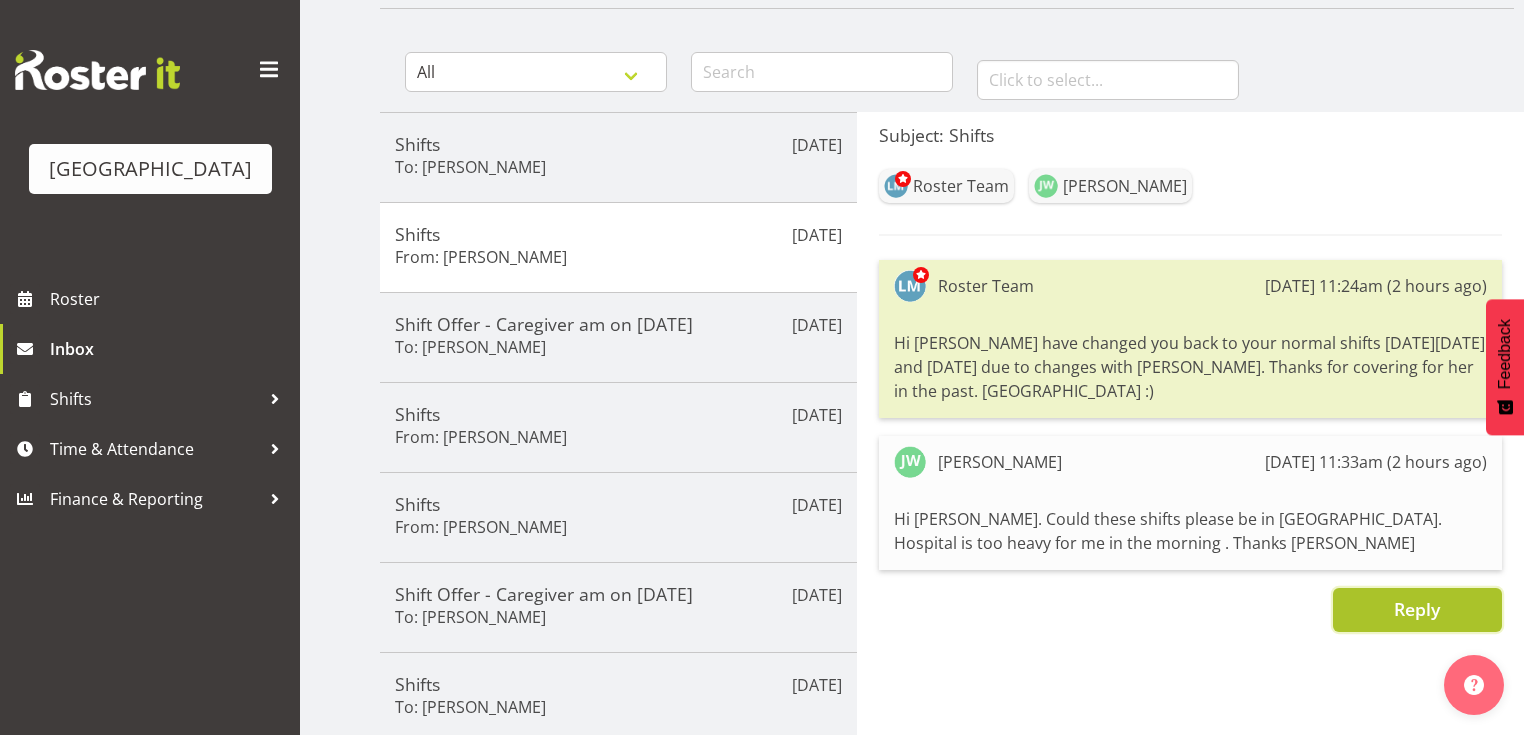 click on "Reply" at bounding box center [1417, 609] 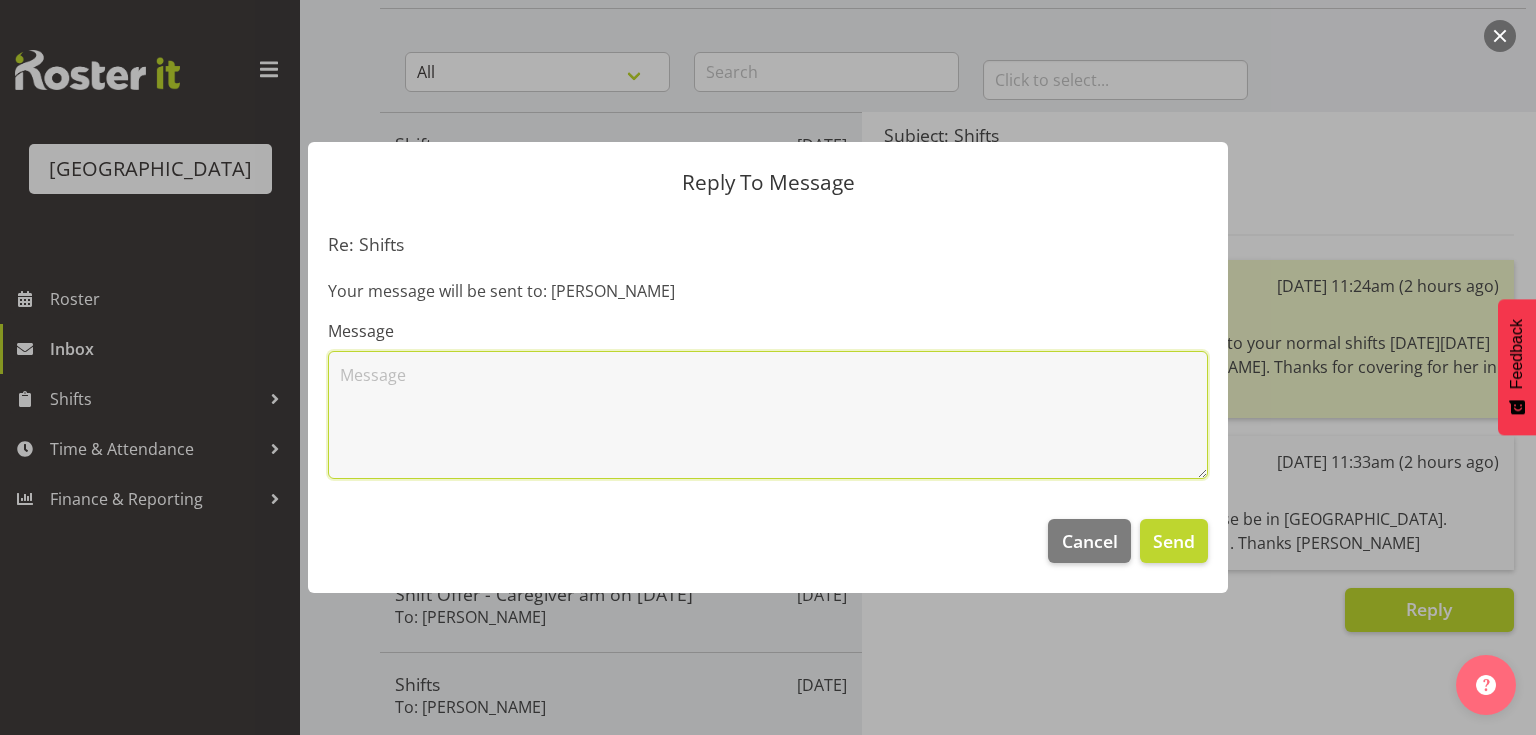 click at bounding box center (768, 415) 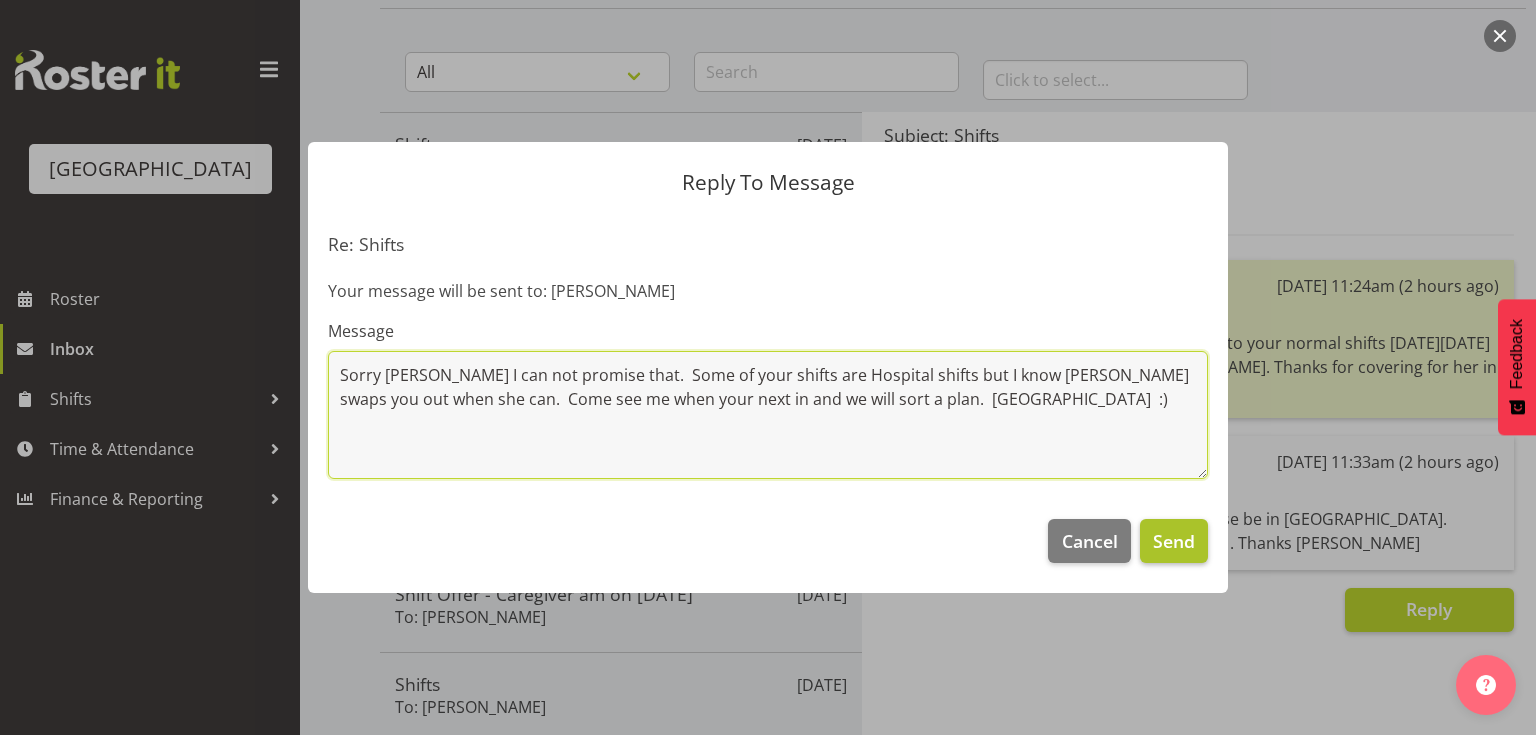 type on "Sorry Jenny I can not promise that.  Some of your shifts are Hospital shifts but I know Liz swaps you out when she can.  Come see me when your next in and we will sort a plan.  Lesley  :)" 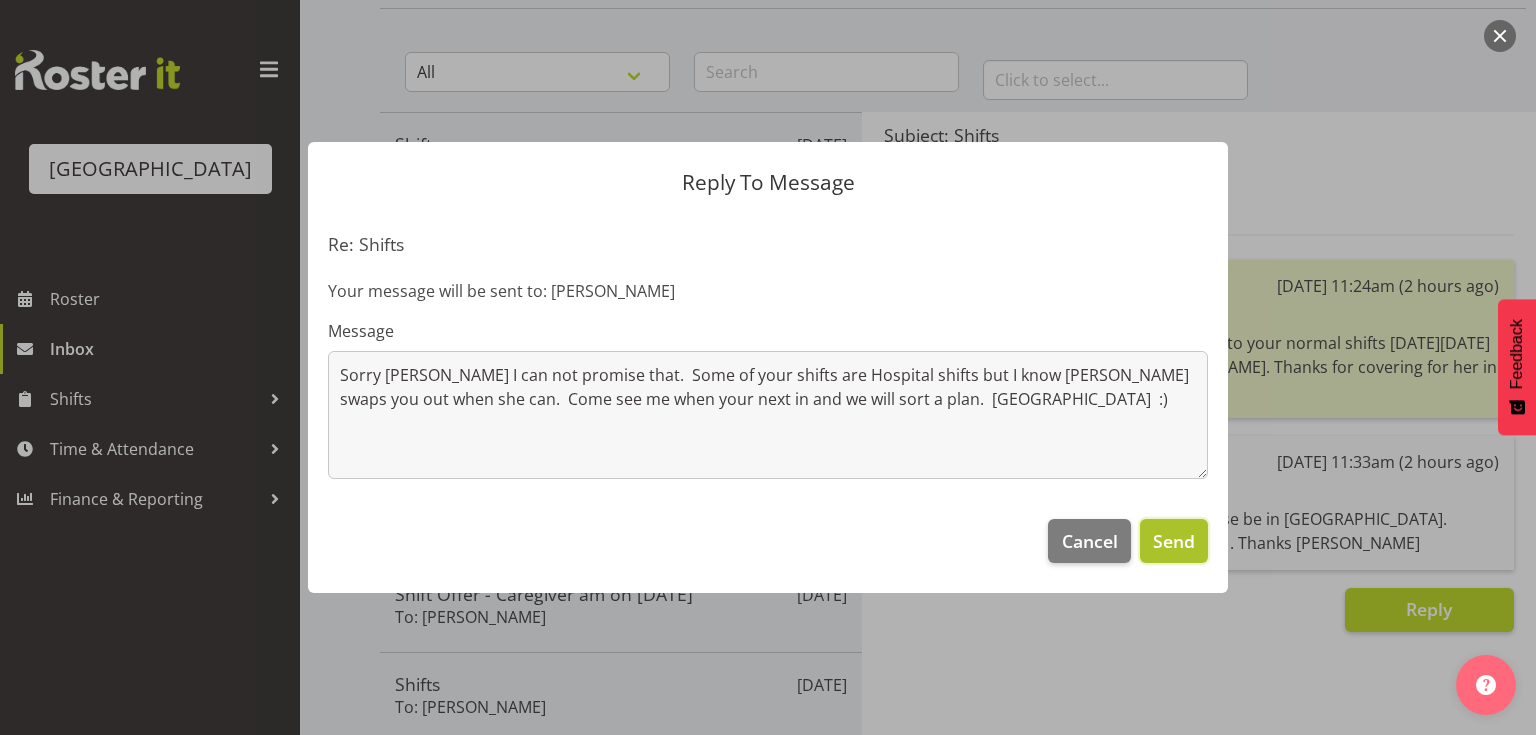 click on "Send" at bounding box center [1174, 541] 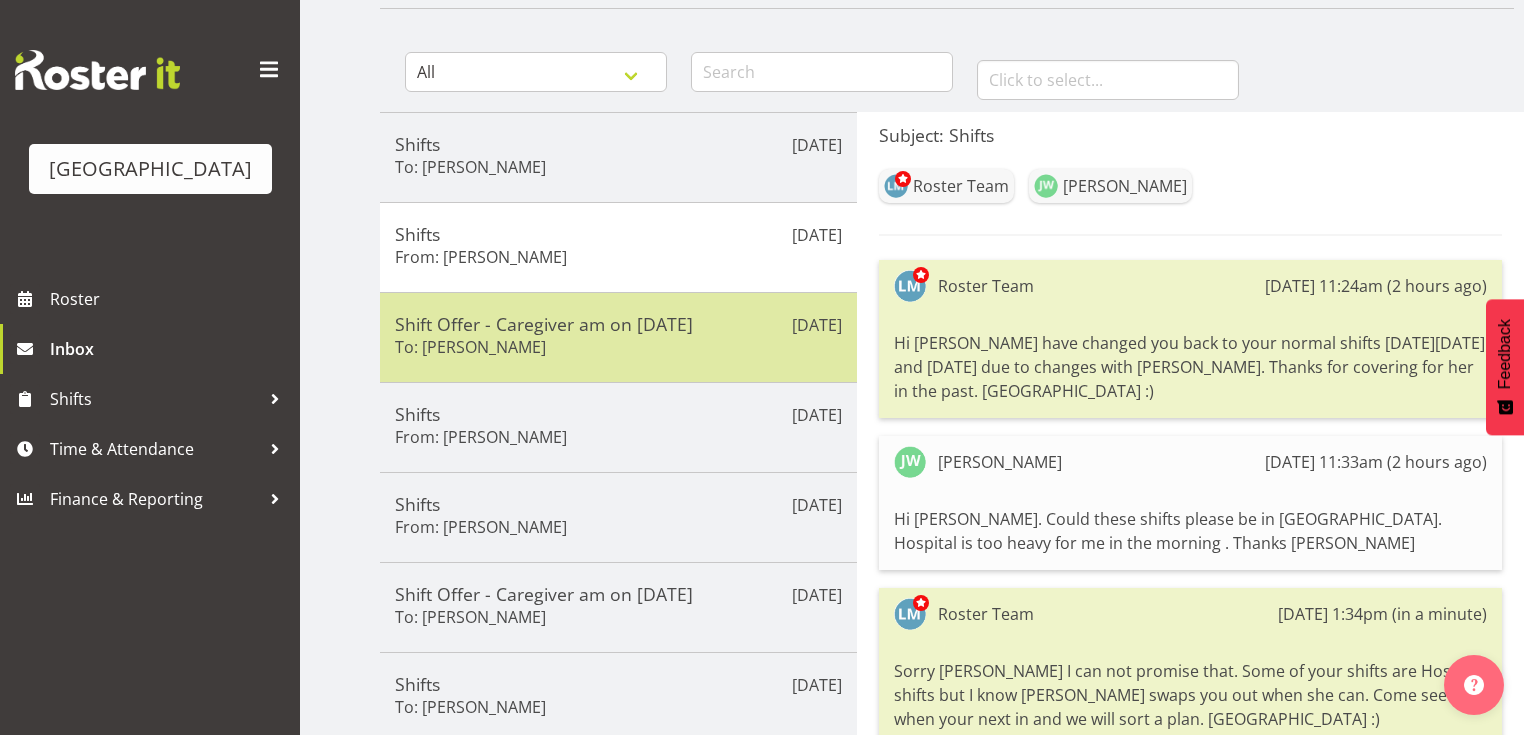 scroll, scrollTop: 320, scrollLeft: 0, axis: vertical 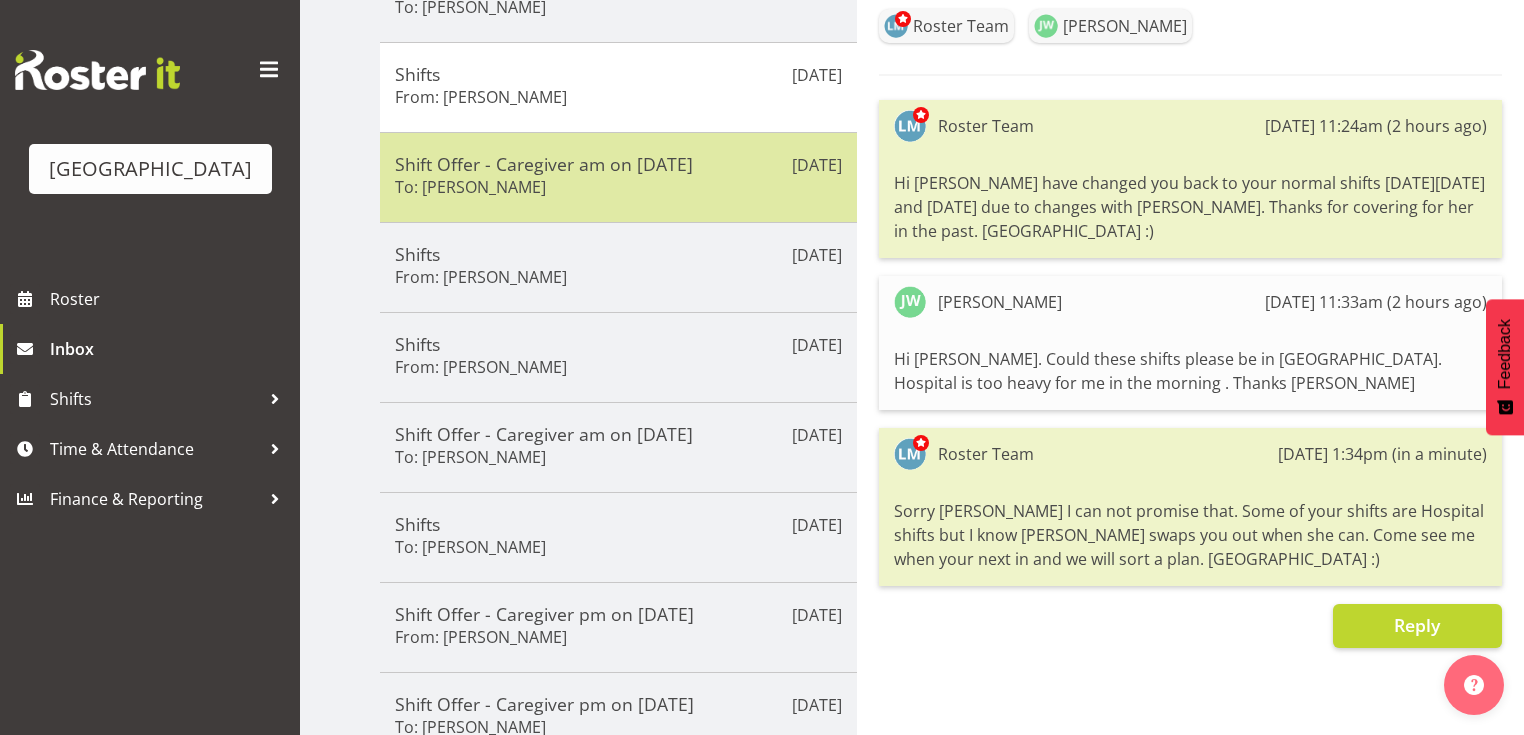 click on "Shift Offer - Caregiver am on 11/07/25" at bounding box center (618, 164) 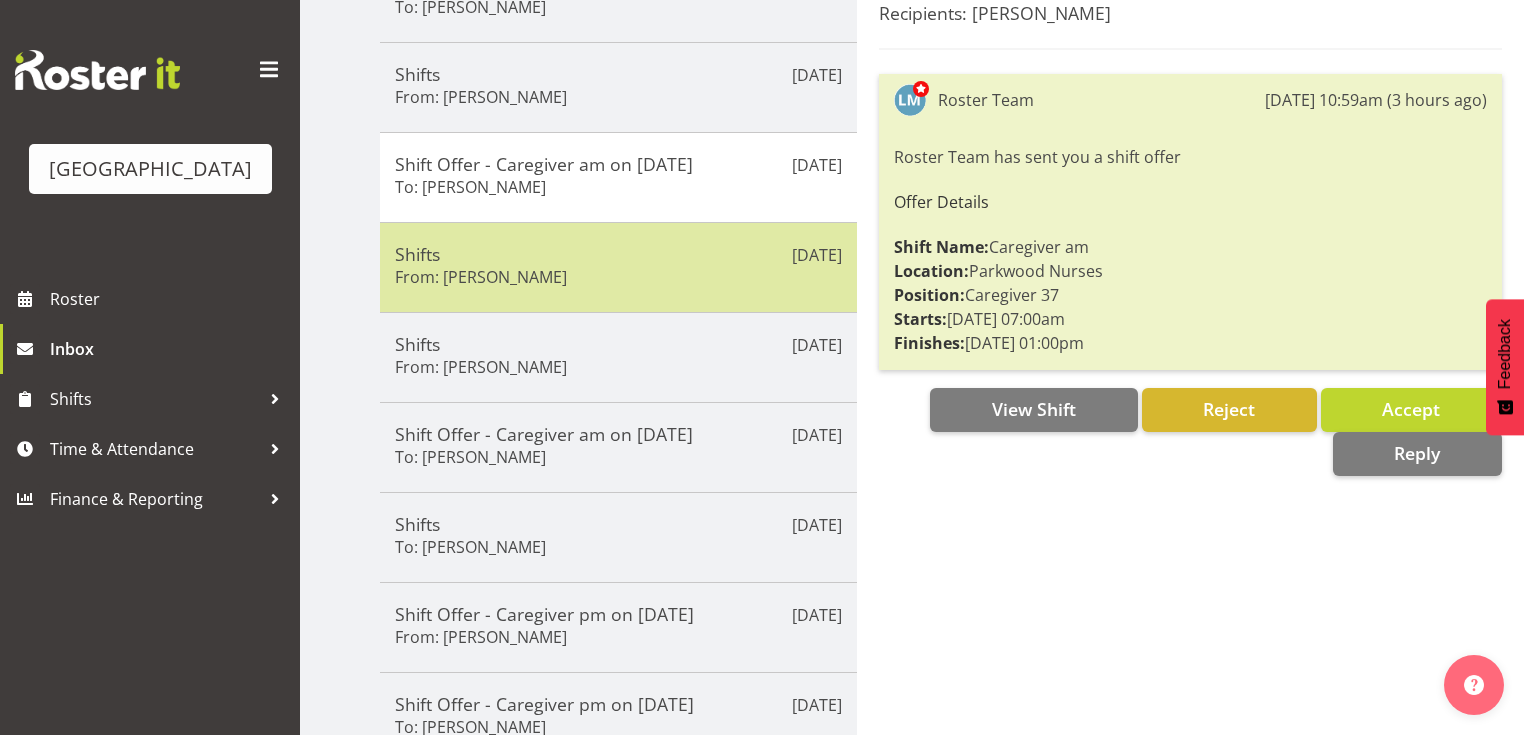 click on "Shifts" at bounding box center [618, 254] 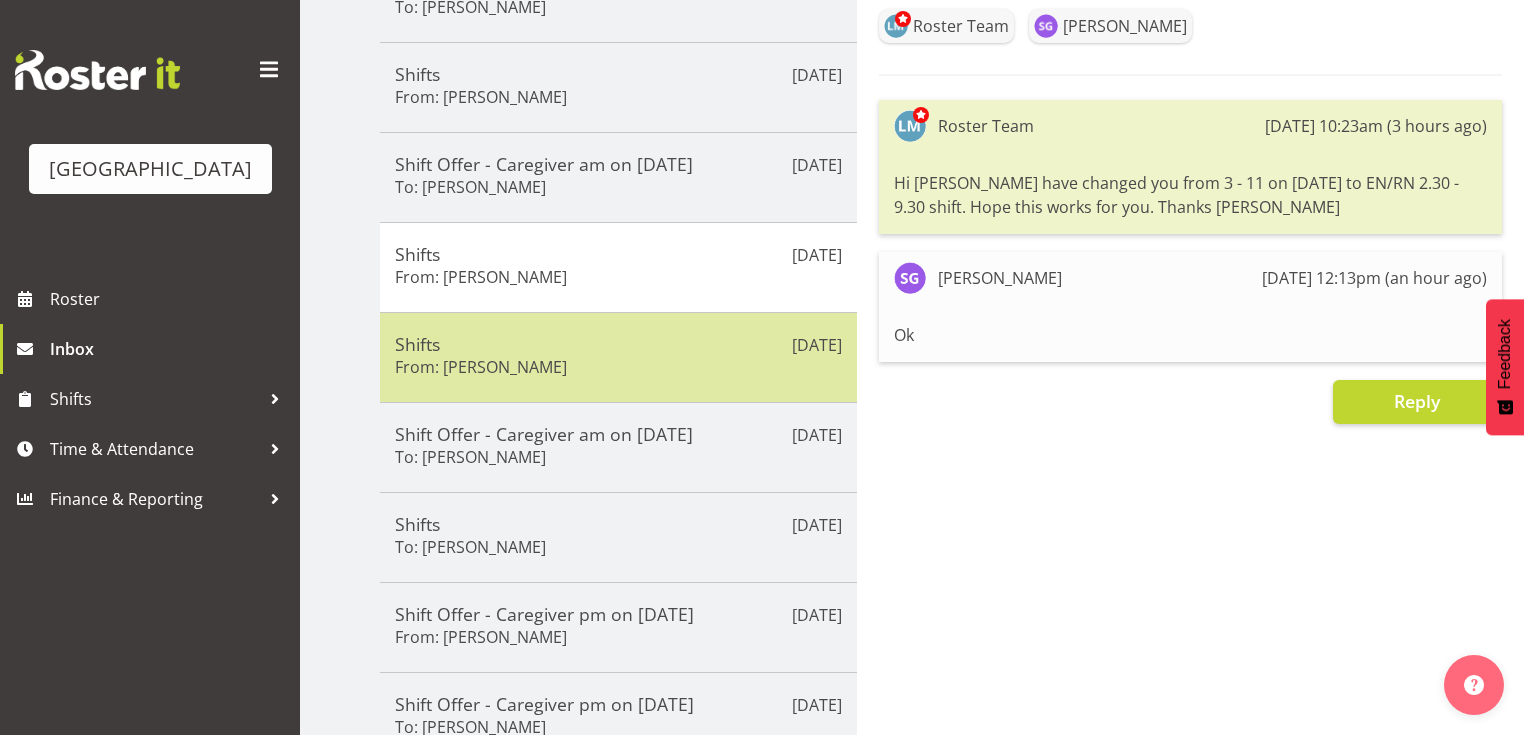click on "Shifts" at bounding box center (618, 344) 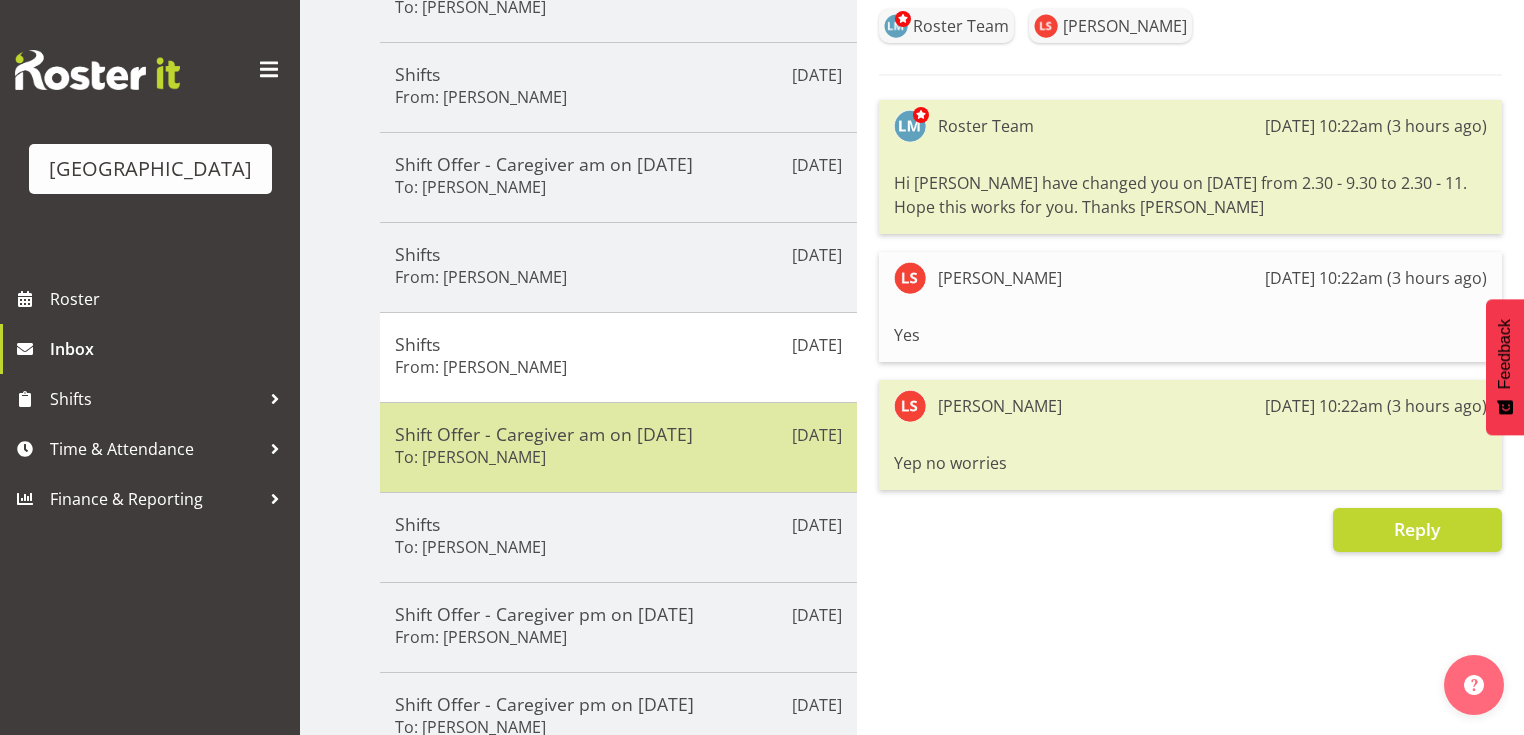 click on "Shift Offer - Caregiver am on 25/07/25" at bounding box center (618, 434) 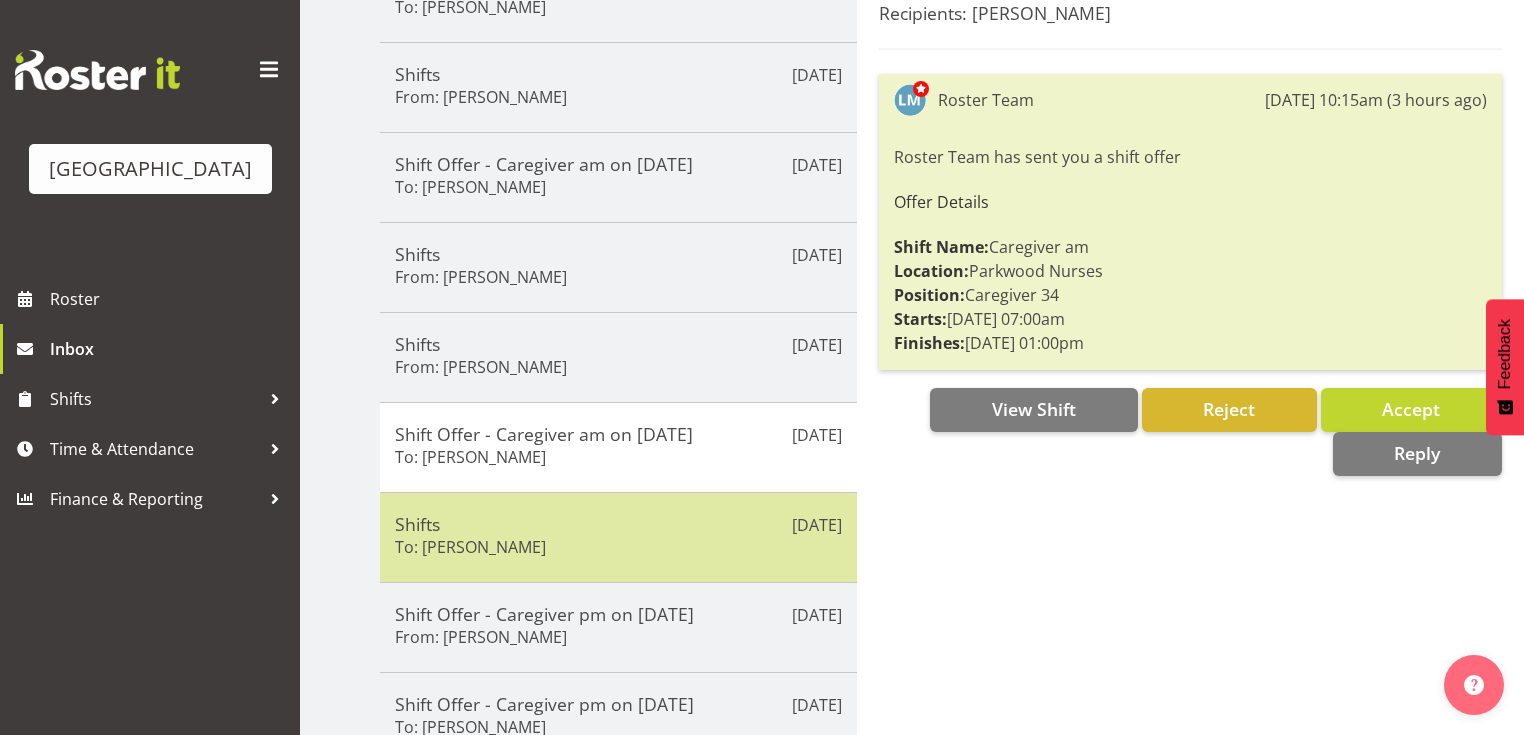 click on "Shifts" at bounding box center [618, 524] 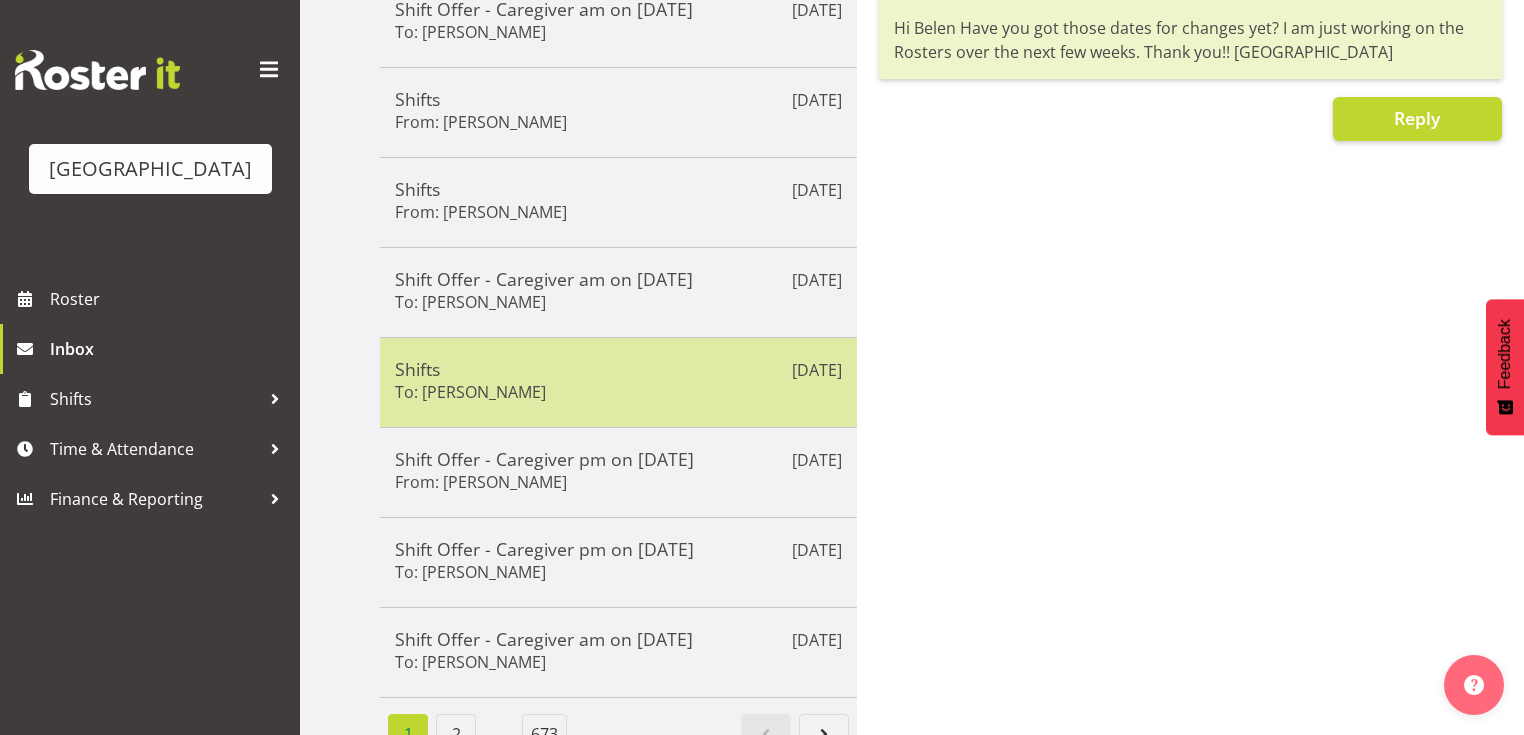 scroll, scrollTop: 480, scrollLeft: 0, axis: vertical 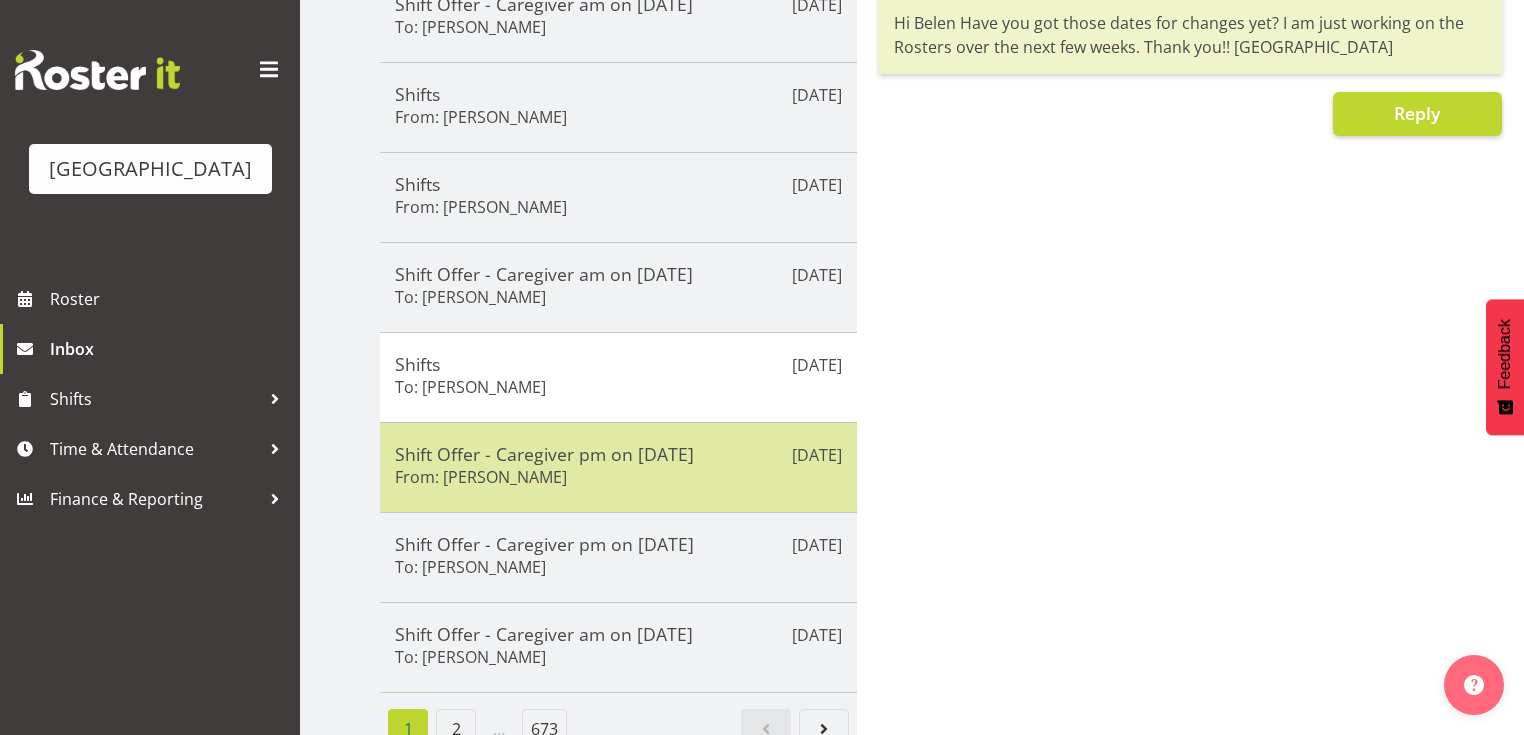 click on "Shift Offer - Caregiver pm on 21/07/25
From: Joanna Shore" at bounding box center (618, 467) 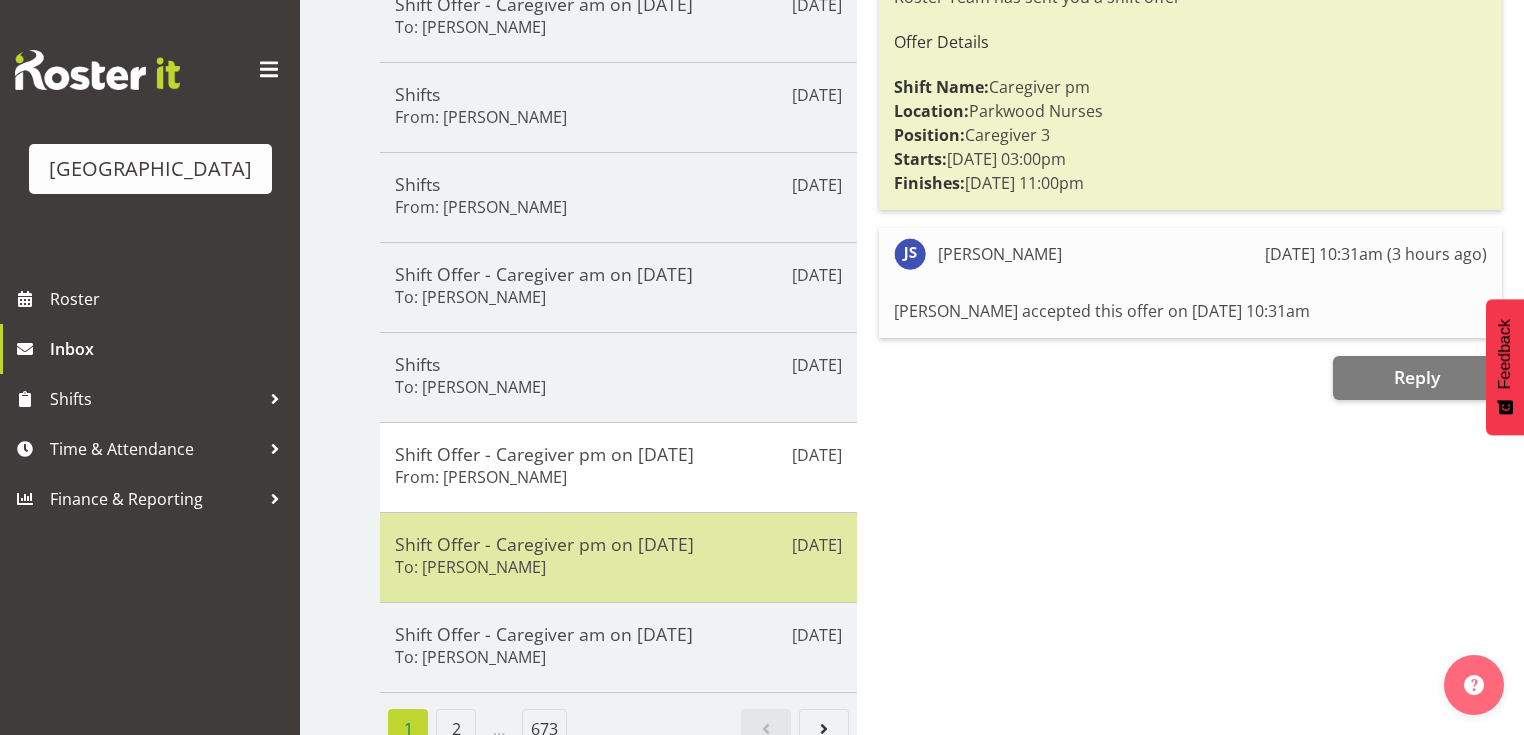 click on "Shift Offer - Caregiver pm on 21/07/25
To: Maricon Nillo" at bounding box center (618, 557) 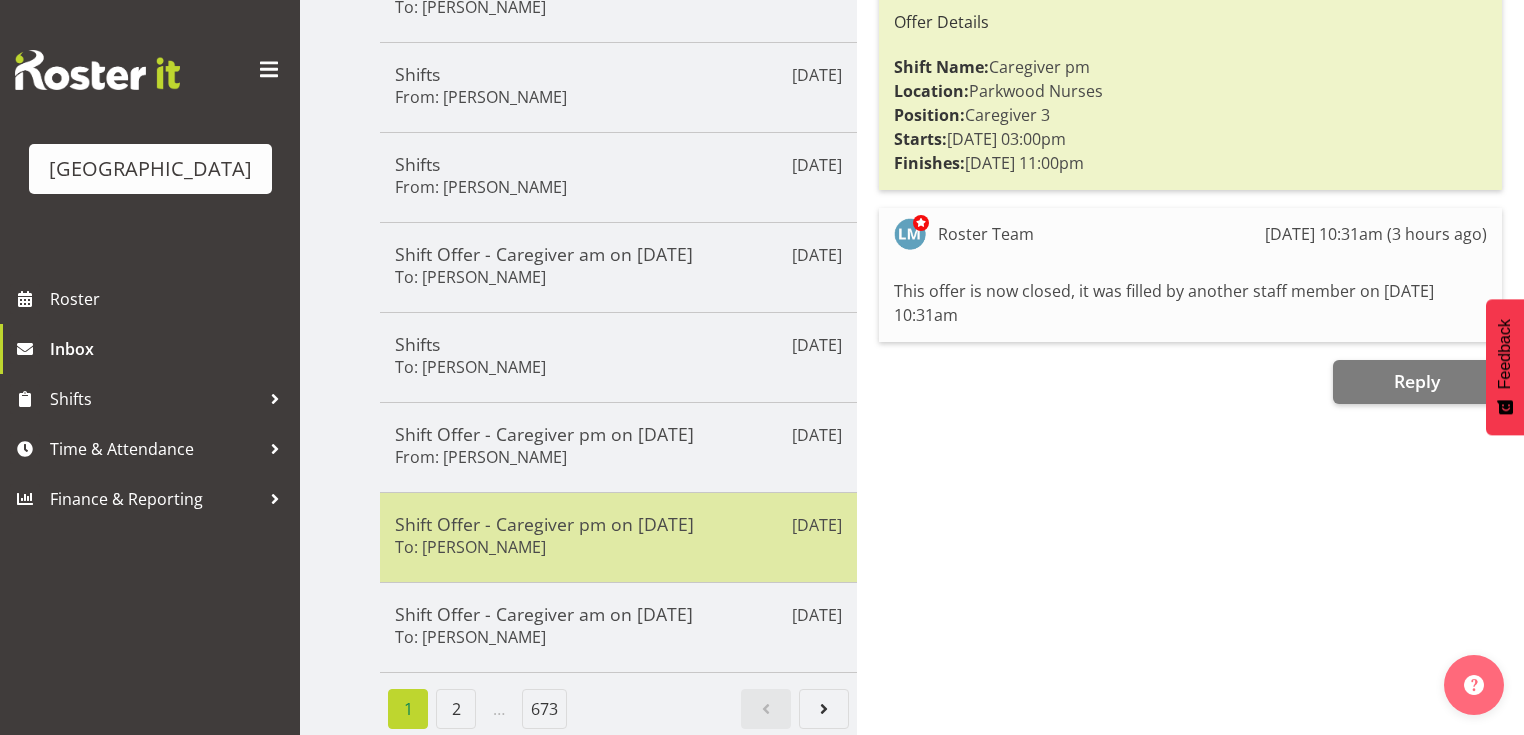 scroll, scrollTop: 507, scrollLeft: 0, axis: vertical 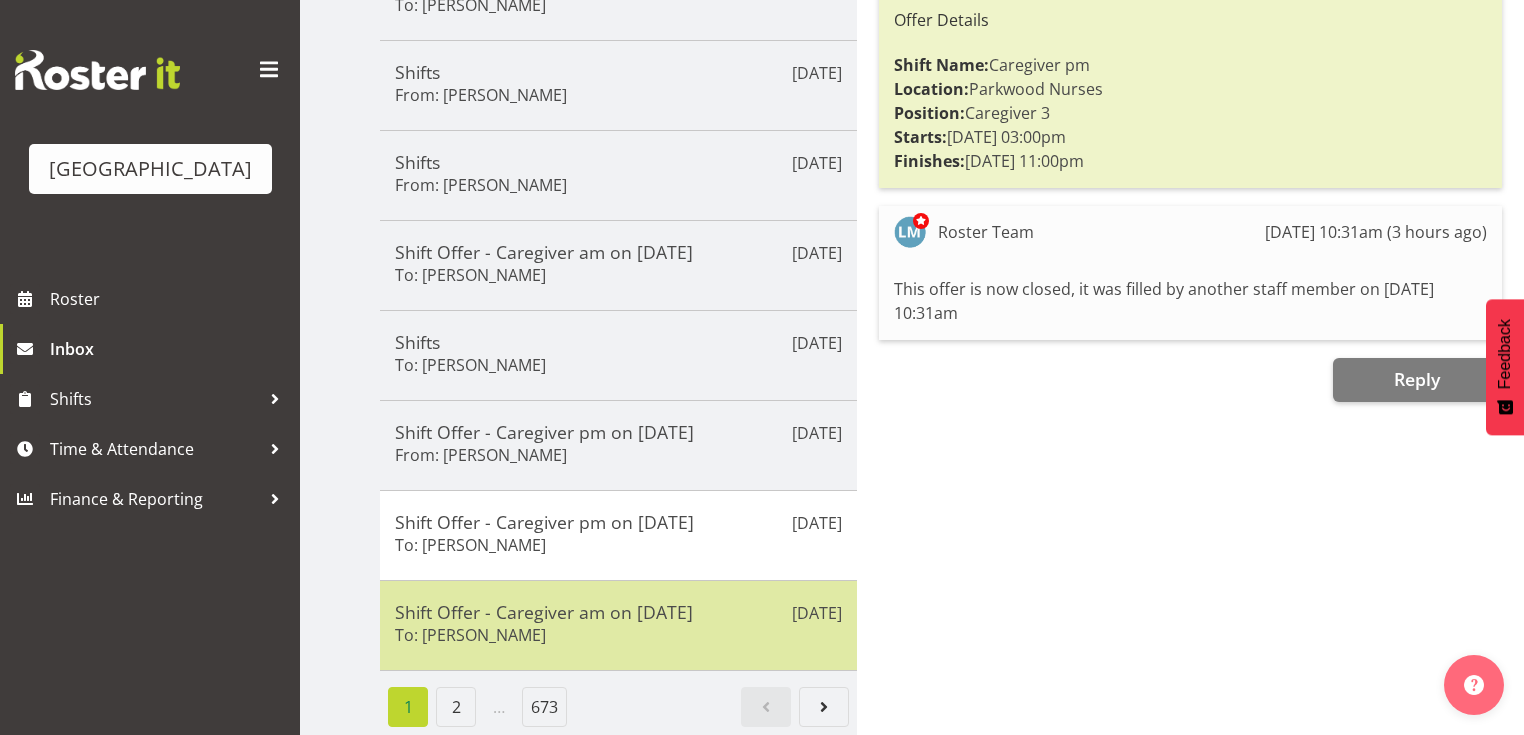 click on "Shift Offer - Caregiver am on 20/07/25" at bounding box center (618, 612) 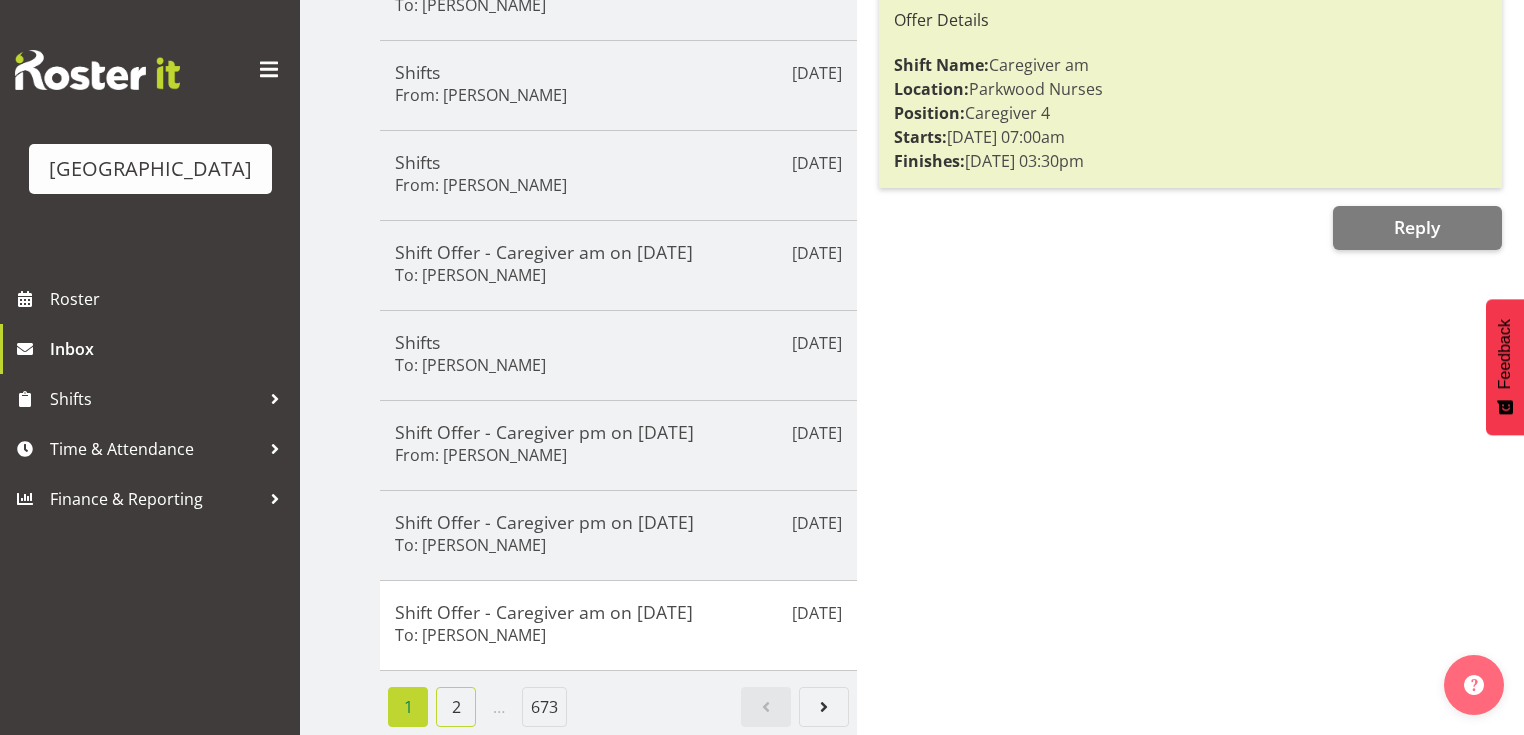 click on "2" at bounding box center [456, 707] 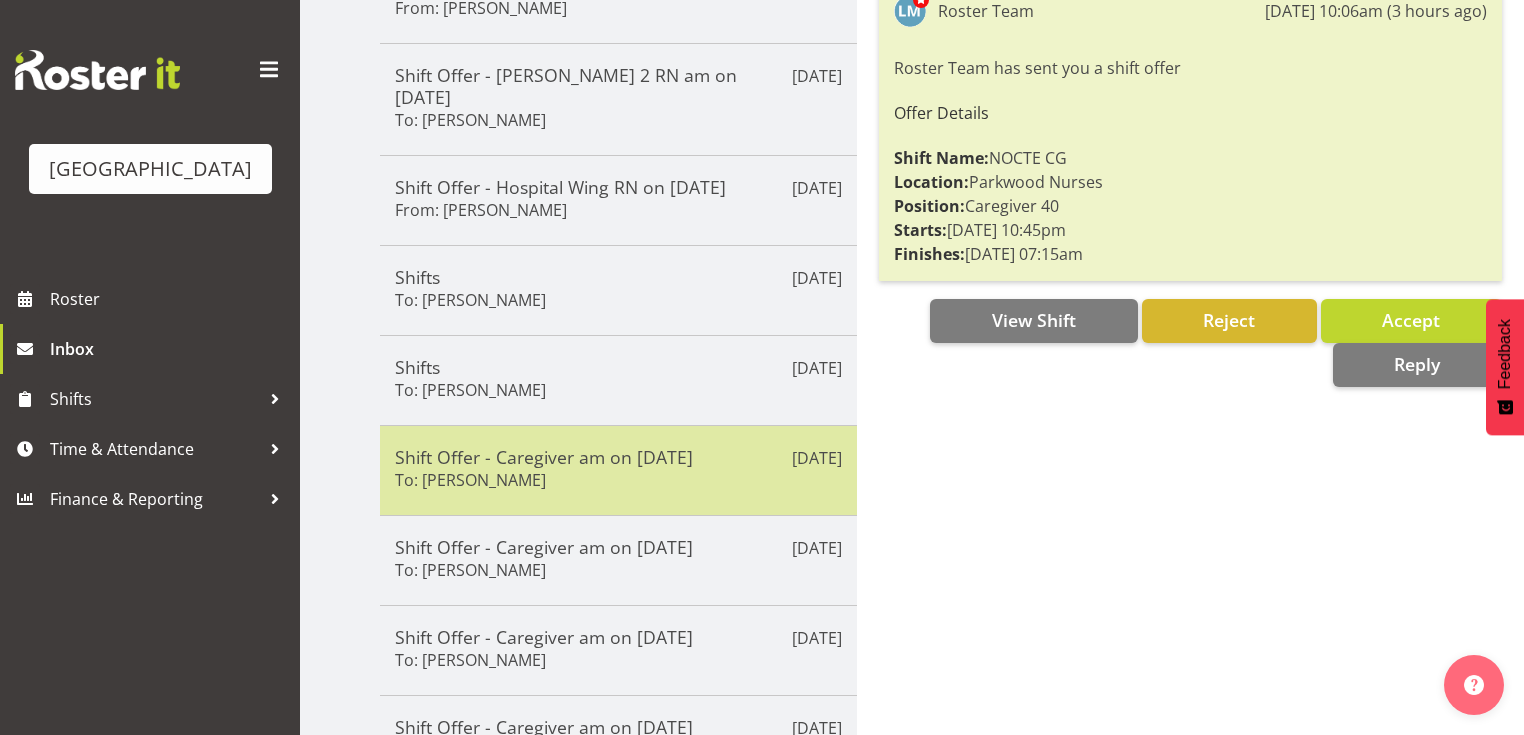 scroll, scrollTop: 187, scrollLeft: 0, axis: vertical 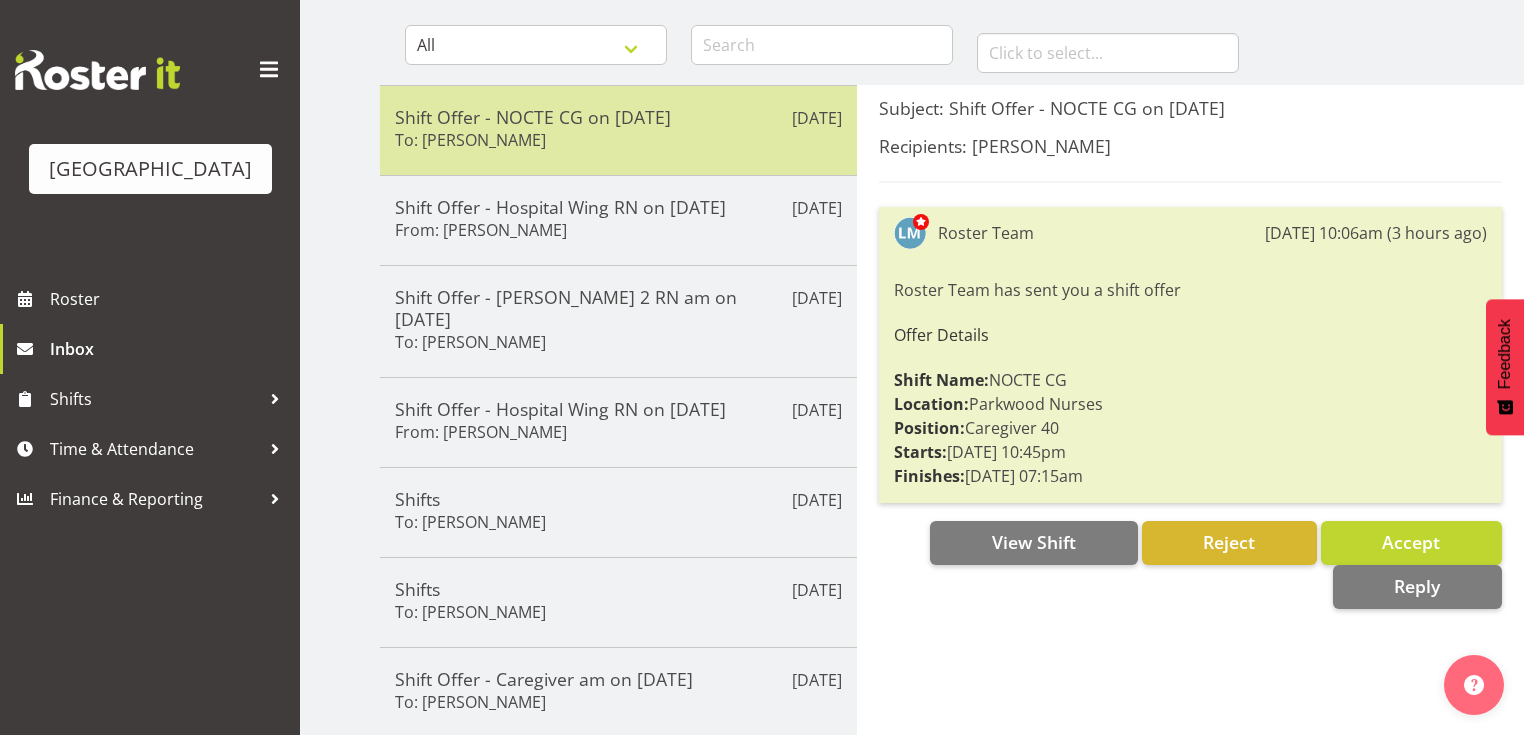 click on "Shift Offer - NOCTE CG on 18/07/25
To: Shania Ali" at bounding box center [618, 130] 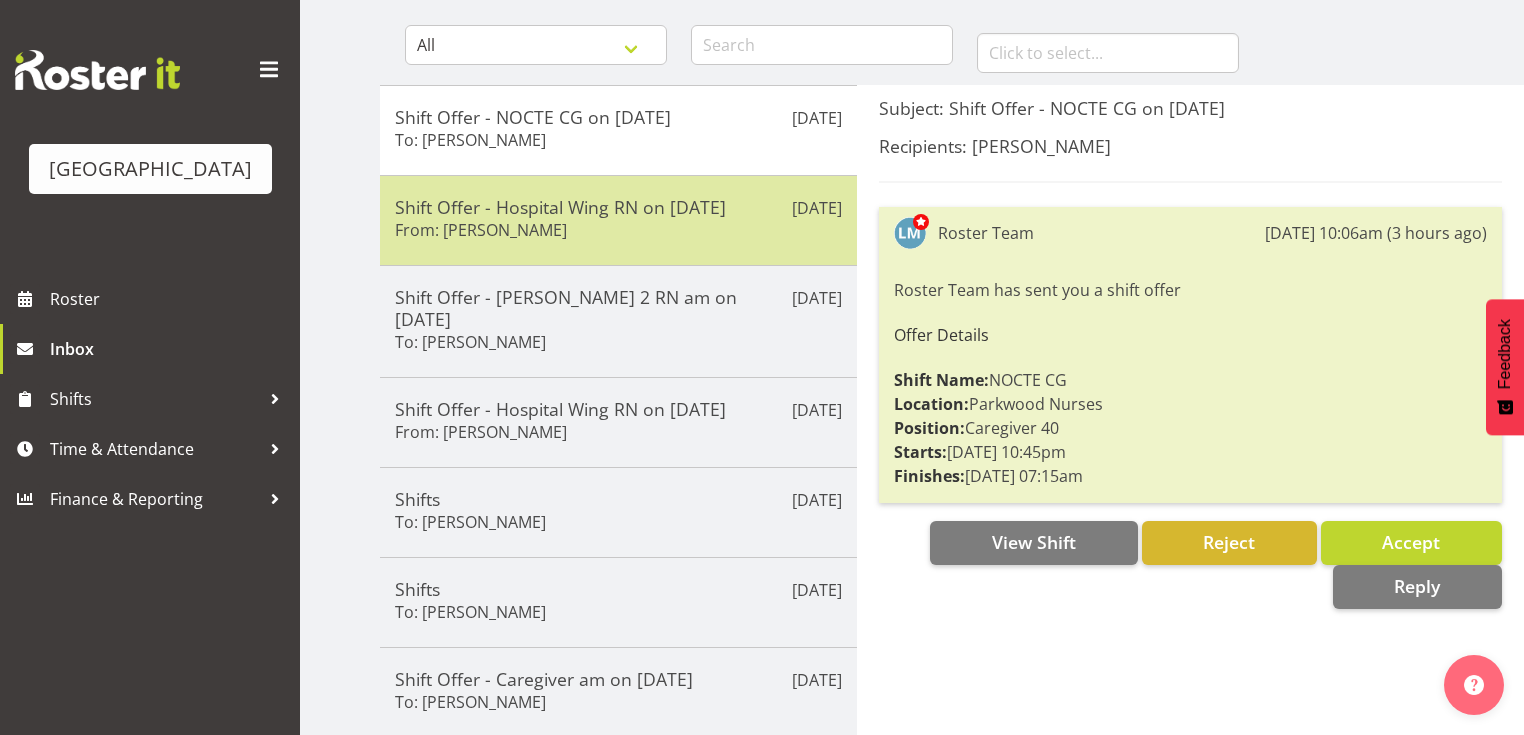 click on "Shift Offer - Hospital Wing RN on 25/07/25" at bounding box center (618, 207) 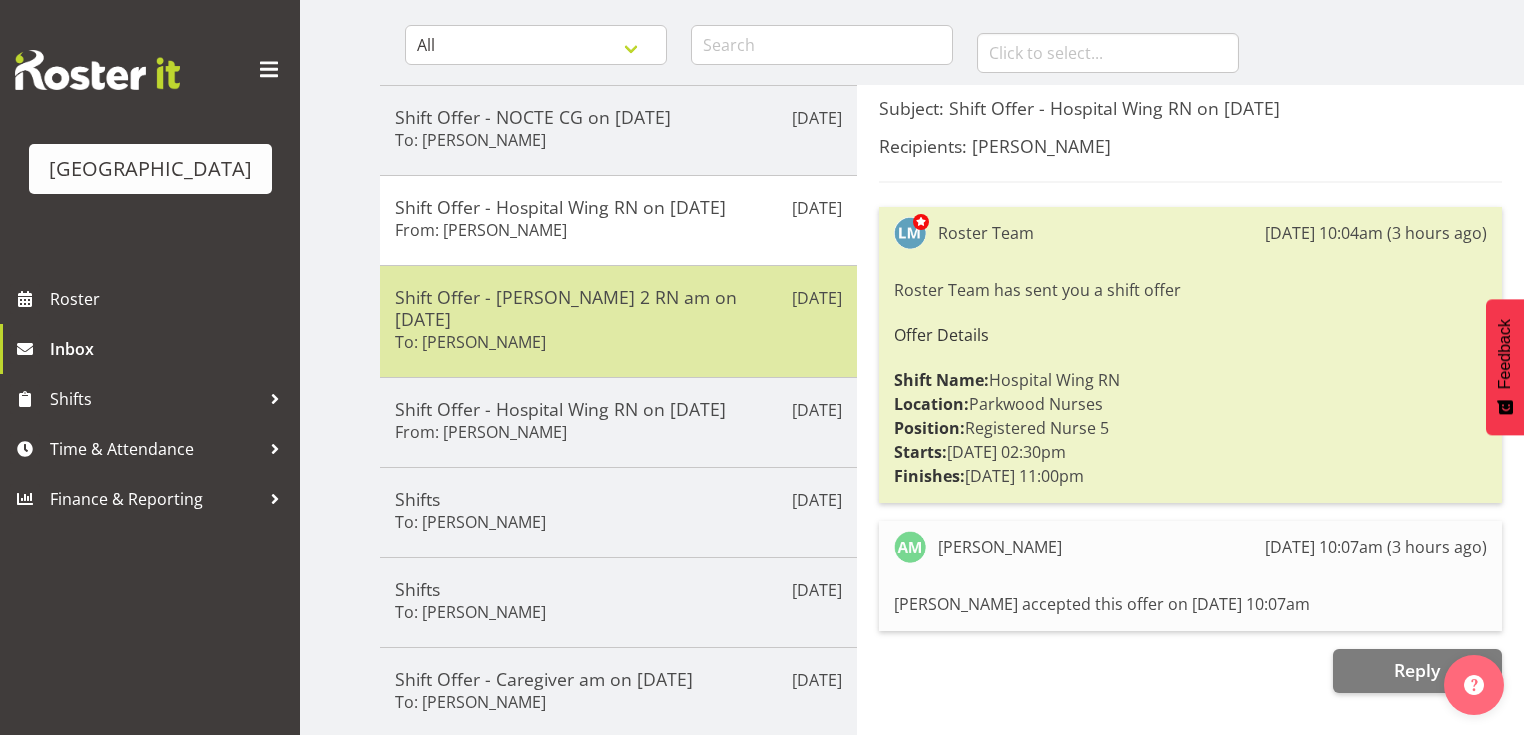 click on "Shift Offer - Ressie 2 RN am on 23/07/25" at bounding box center [618, 308] 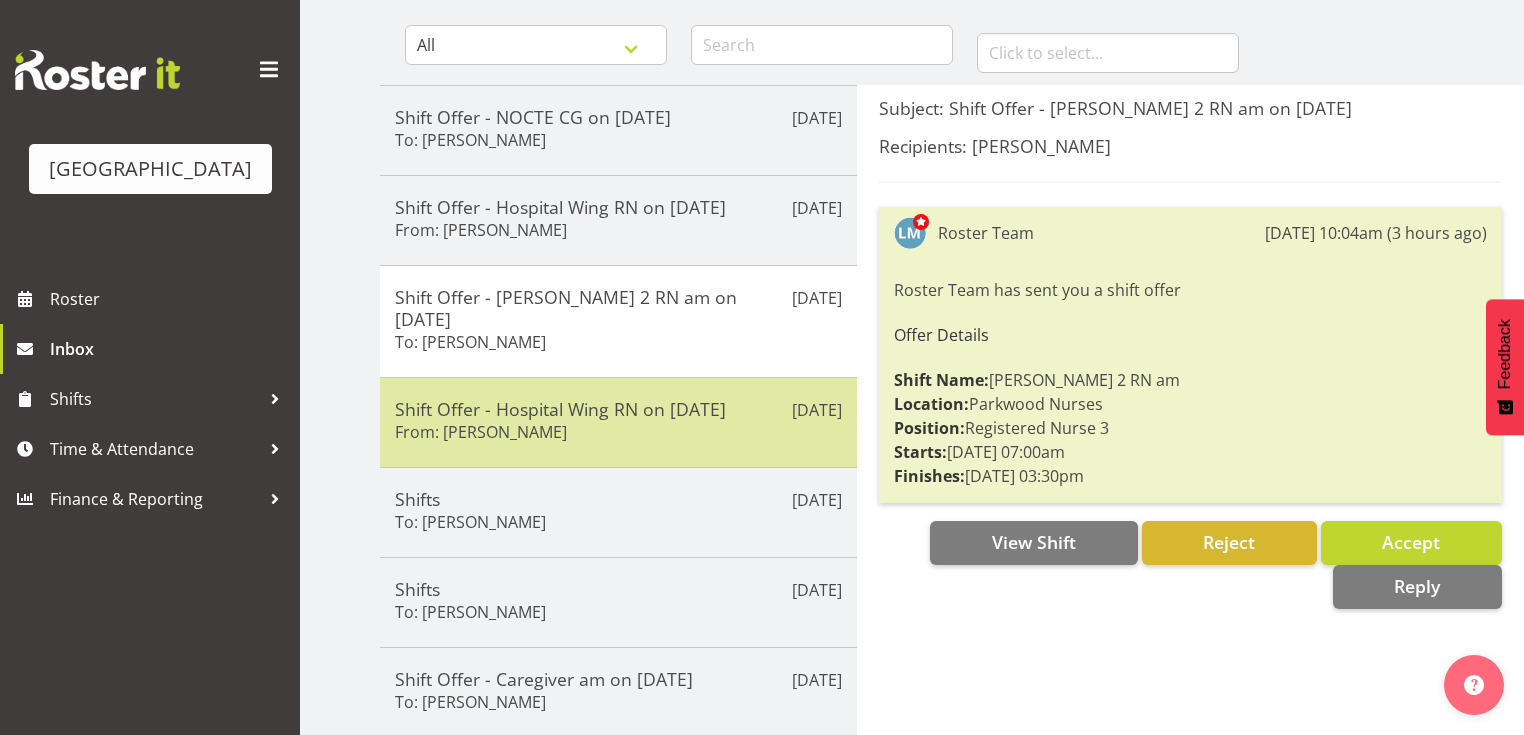 click on "Shift Offer - Hospital Wing RN on 21/07/25" at bounding box center (618, 409) 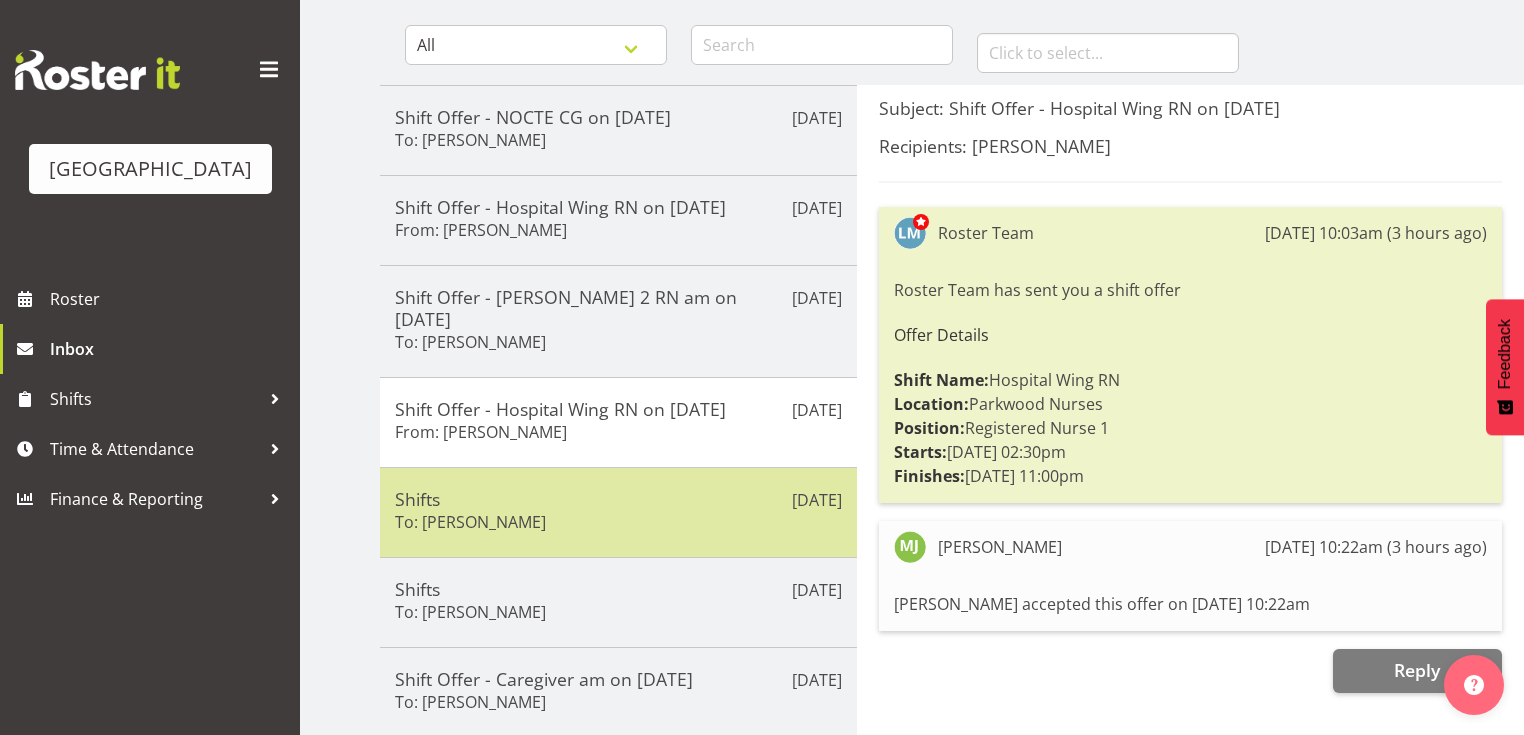 click on "Shifts
To: Liz Schofield" at bounding box center (618, 512) 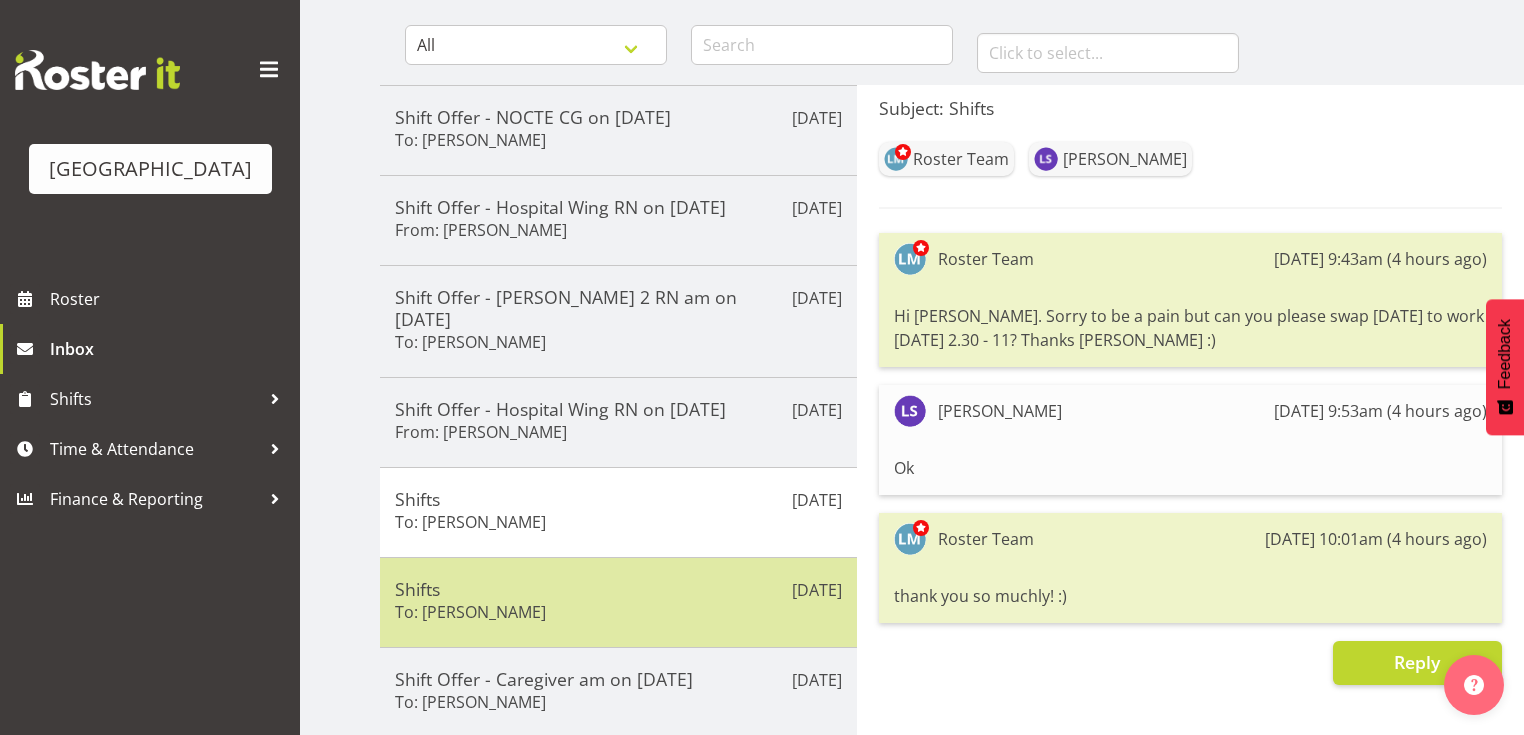 click on "Shifts
To: Arianna Escalera" at bounding box center (618, 602) 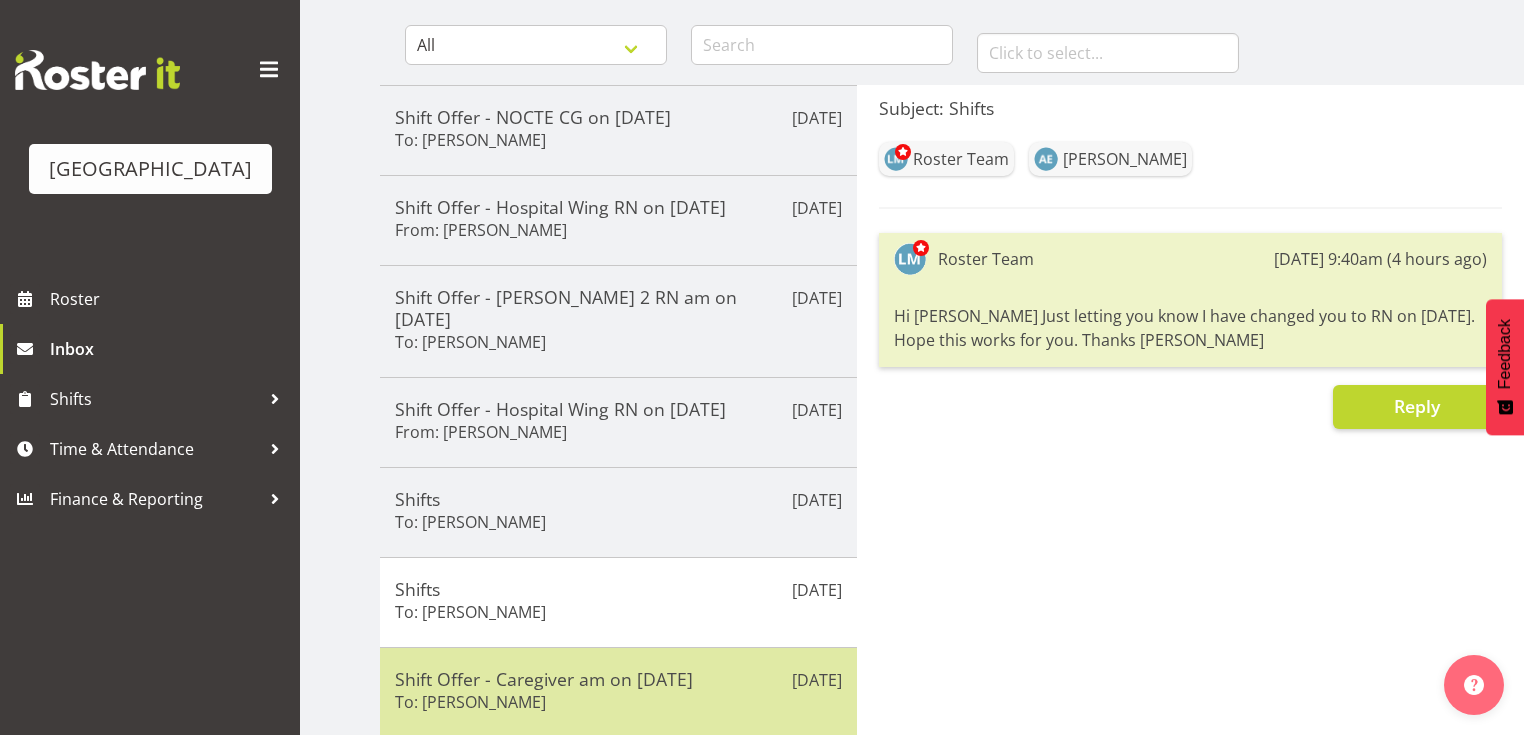 click on "Shift Offer - Caregiver am on 12/07/25" at bounding box center (618, 679) 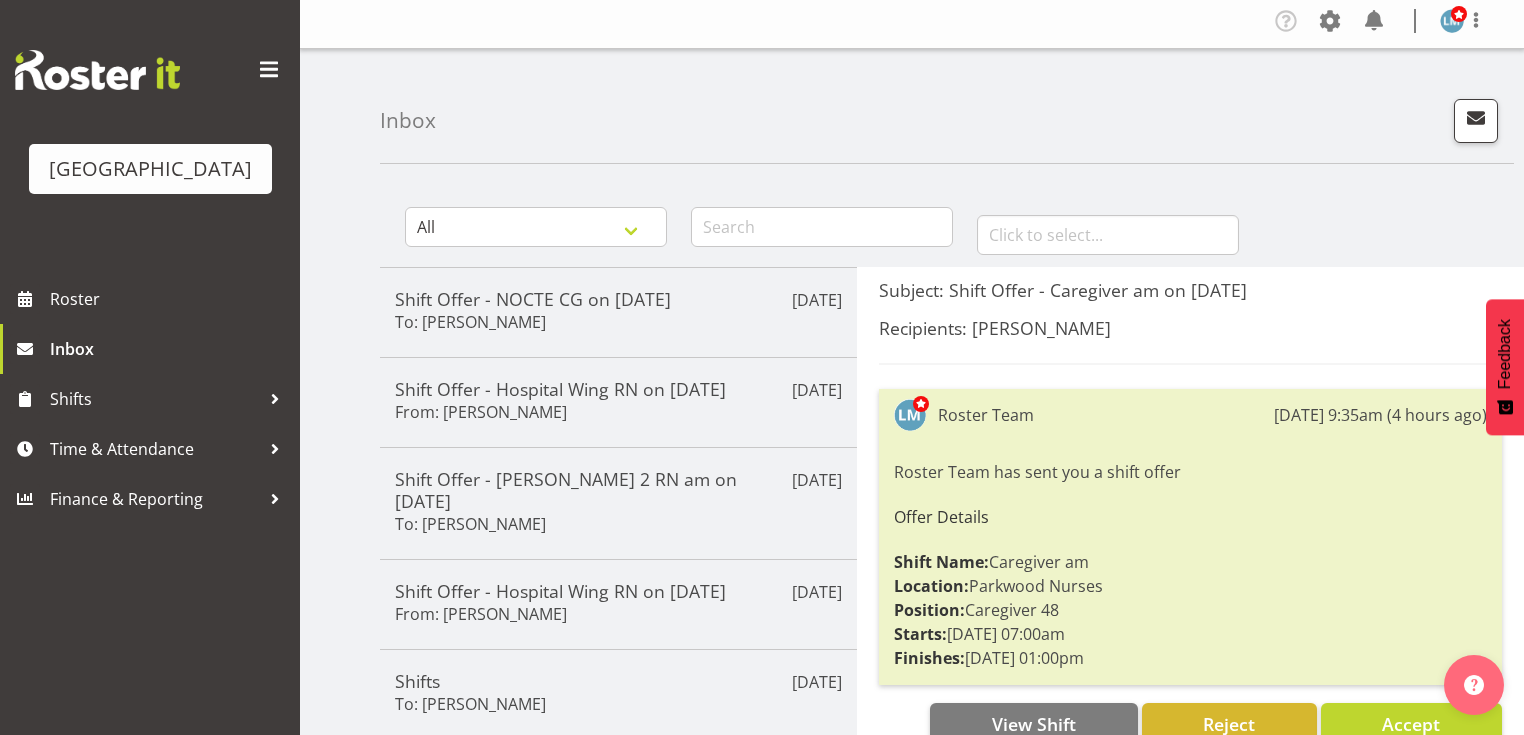scroll, scrollTop: 0, scrollLeft: 0, axis: both 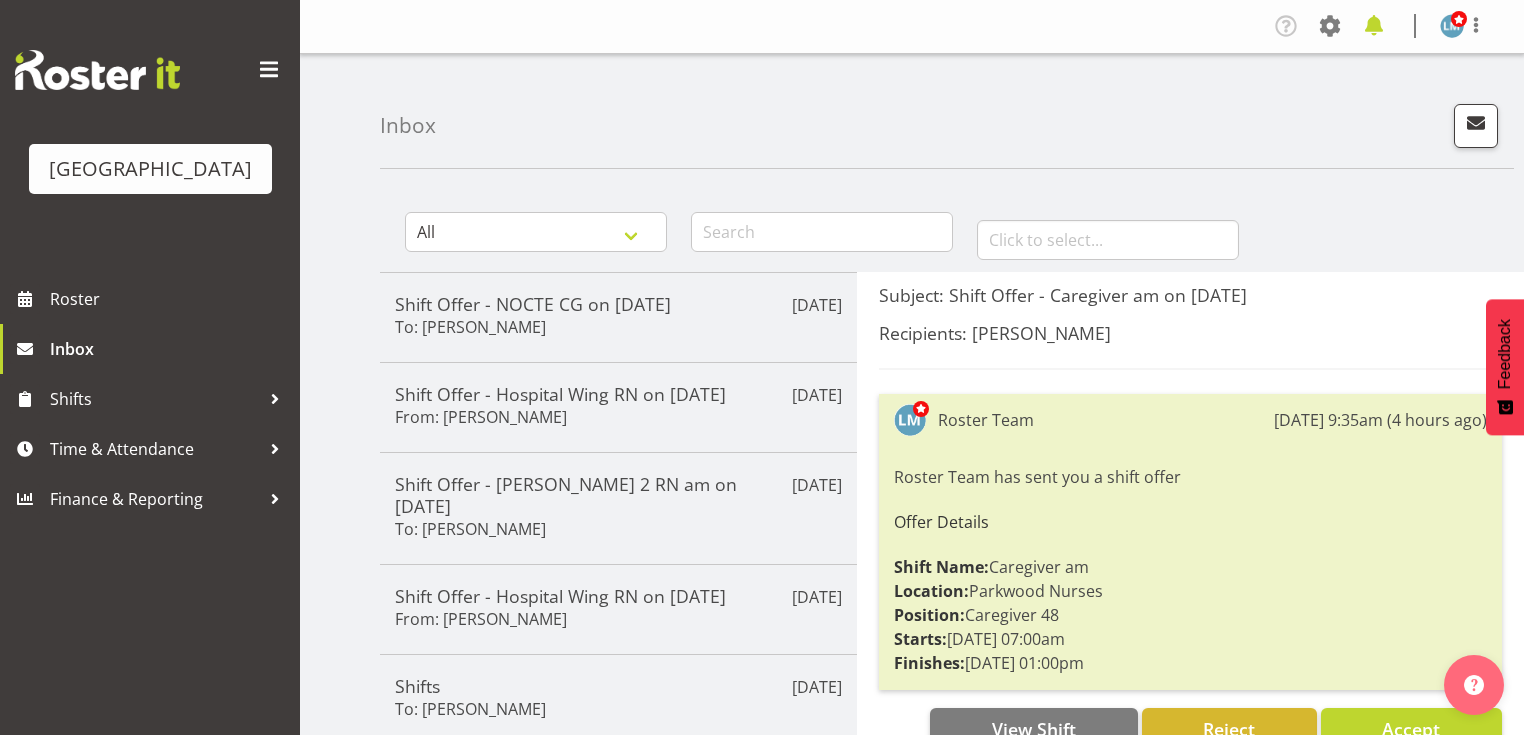 click at bounding box center [1374, 26] 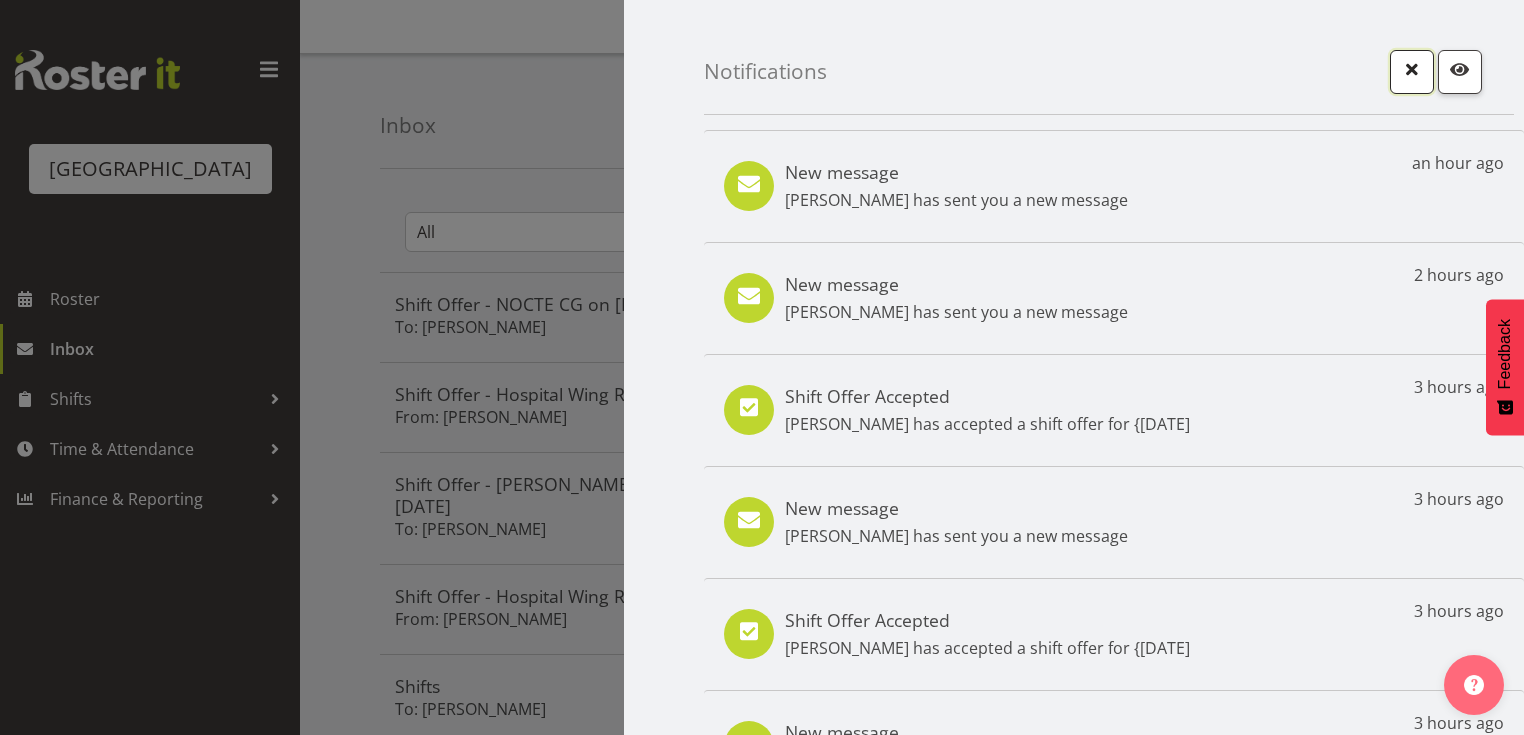 click at bounding box center [1412, 69] 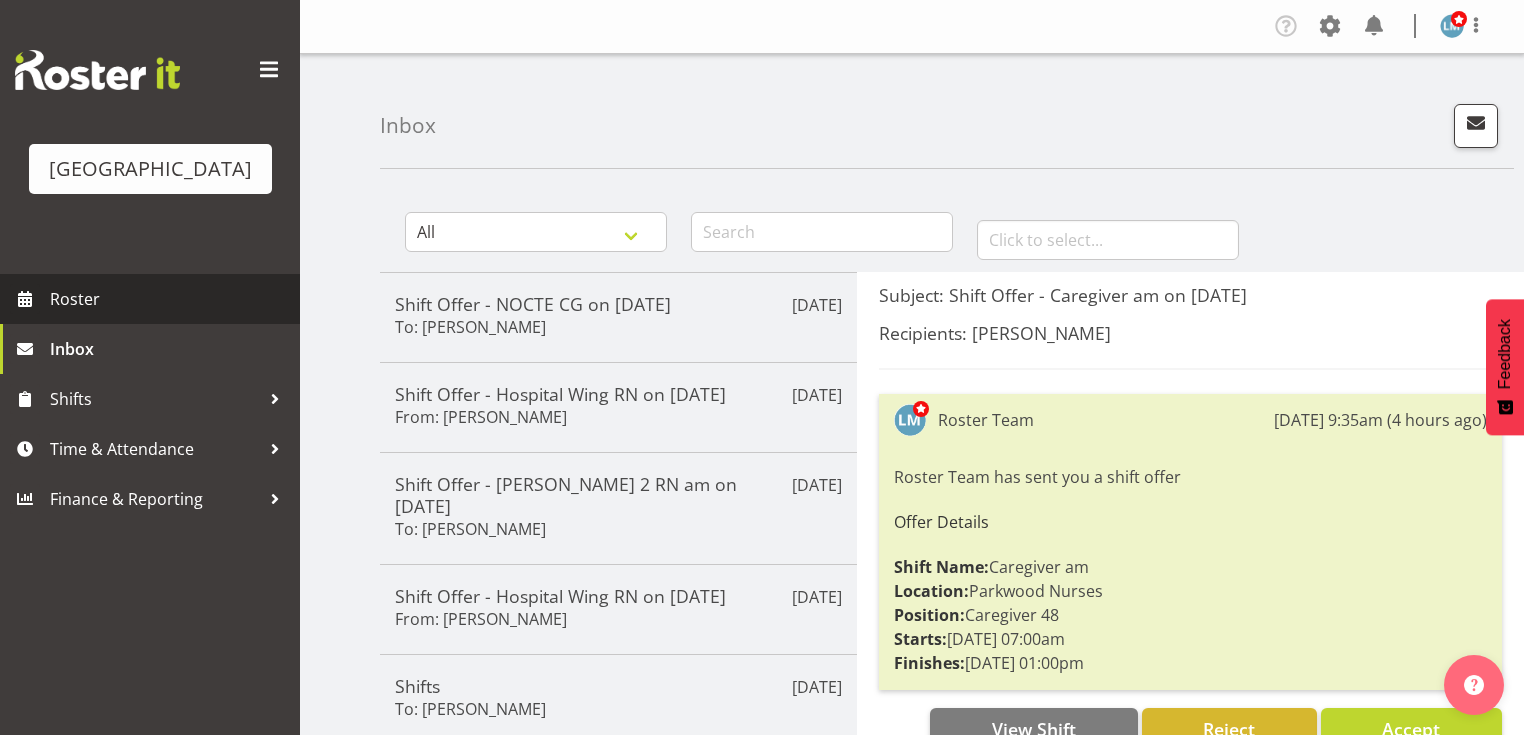 click on "Roster" at bounding box center [170, 299] 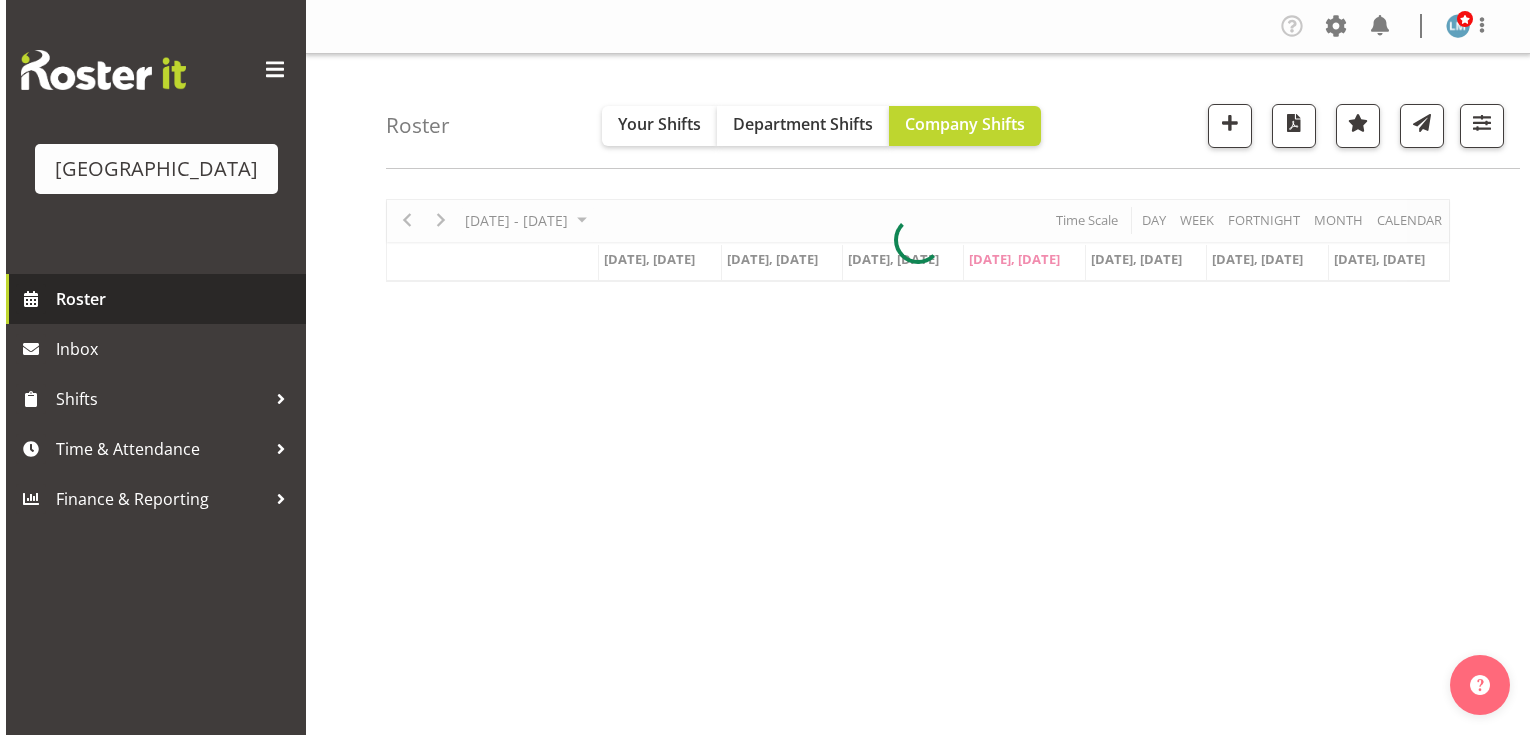 scroll, scrollTop: 0, scrollLeft: 0, axis: both 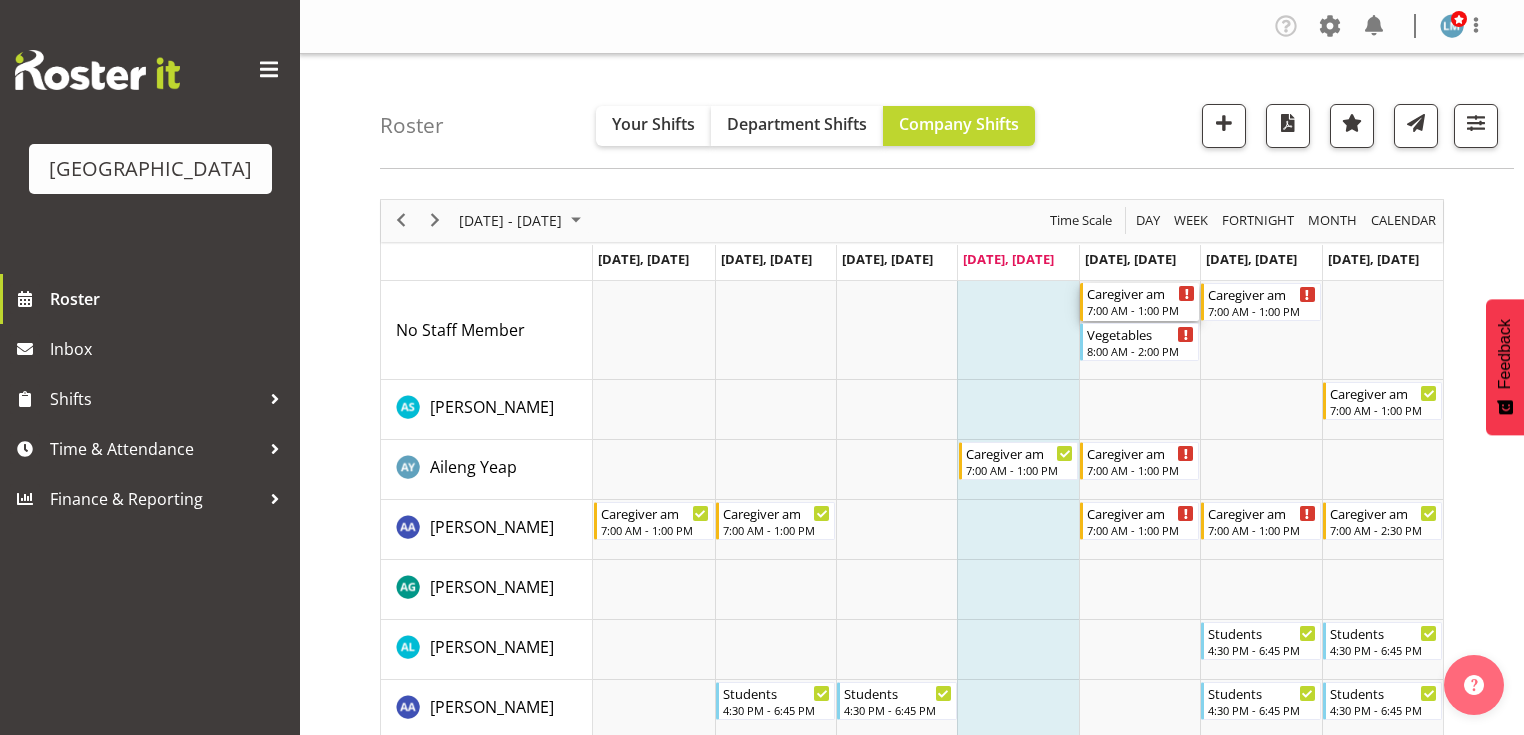 click on "7:00 AM - 1:00 PM" at bounding box center [1141, 310] 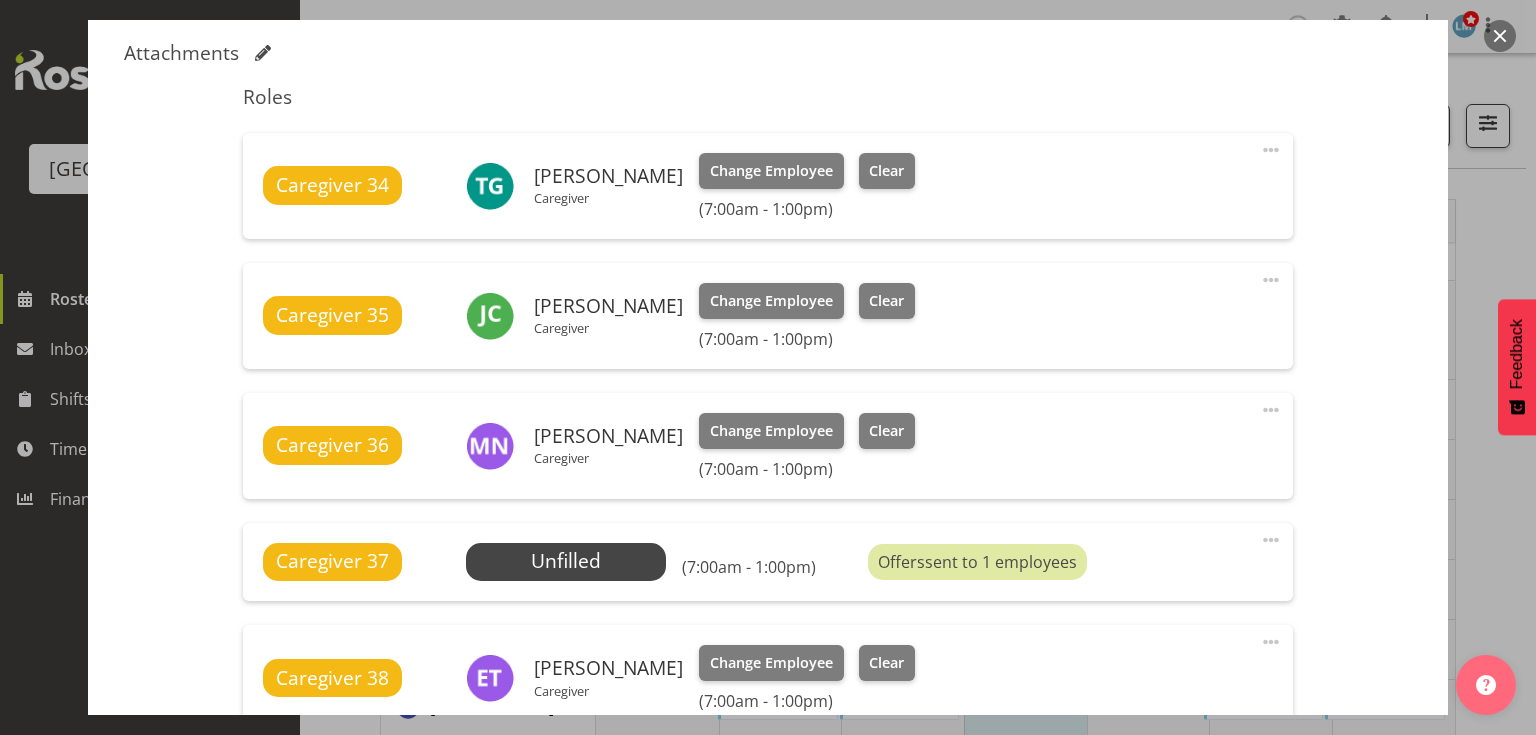 scroll, scrollTop: 720, scrollLeft: 0, axis: vertical 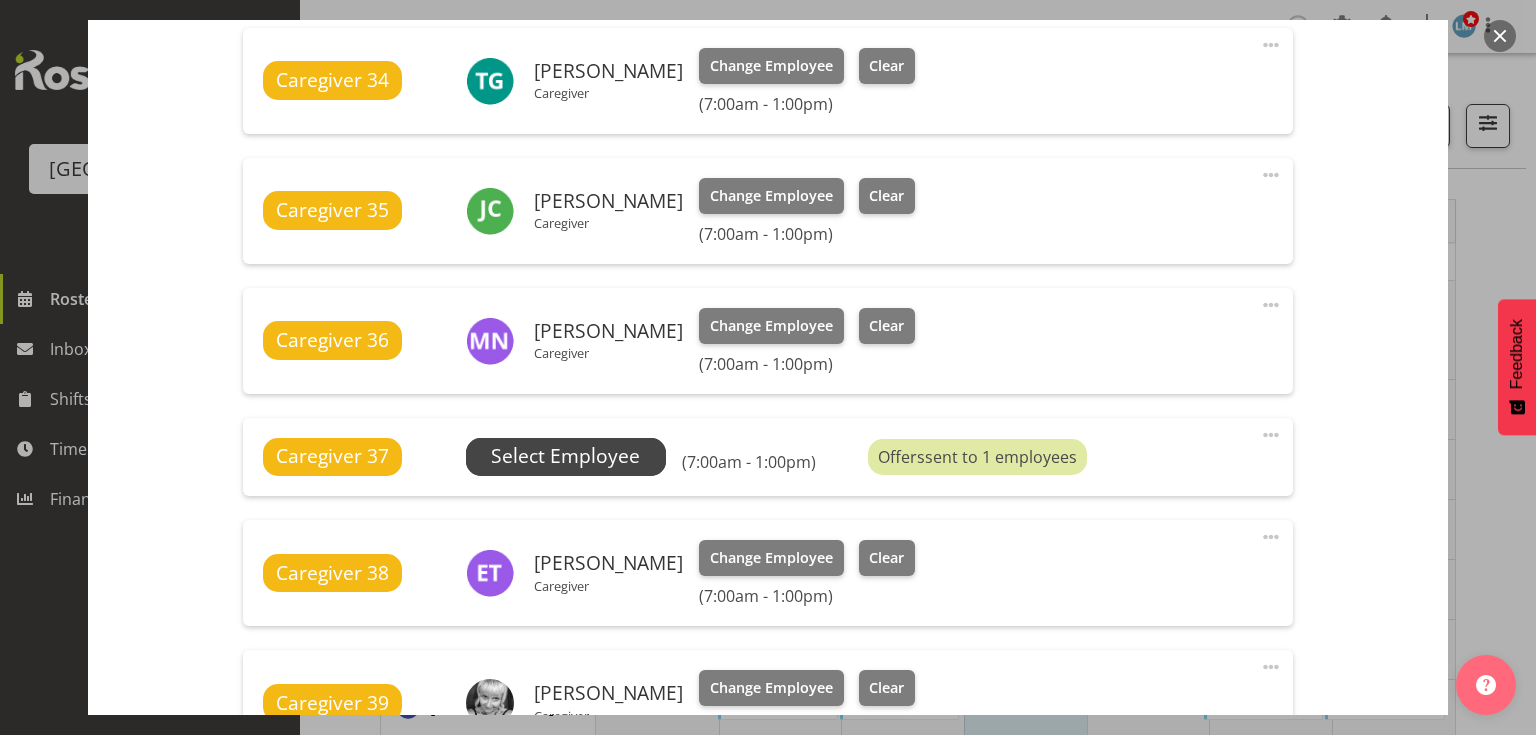 click on "Select Employee" at bounding box center [565, 456] 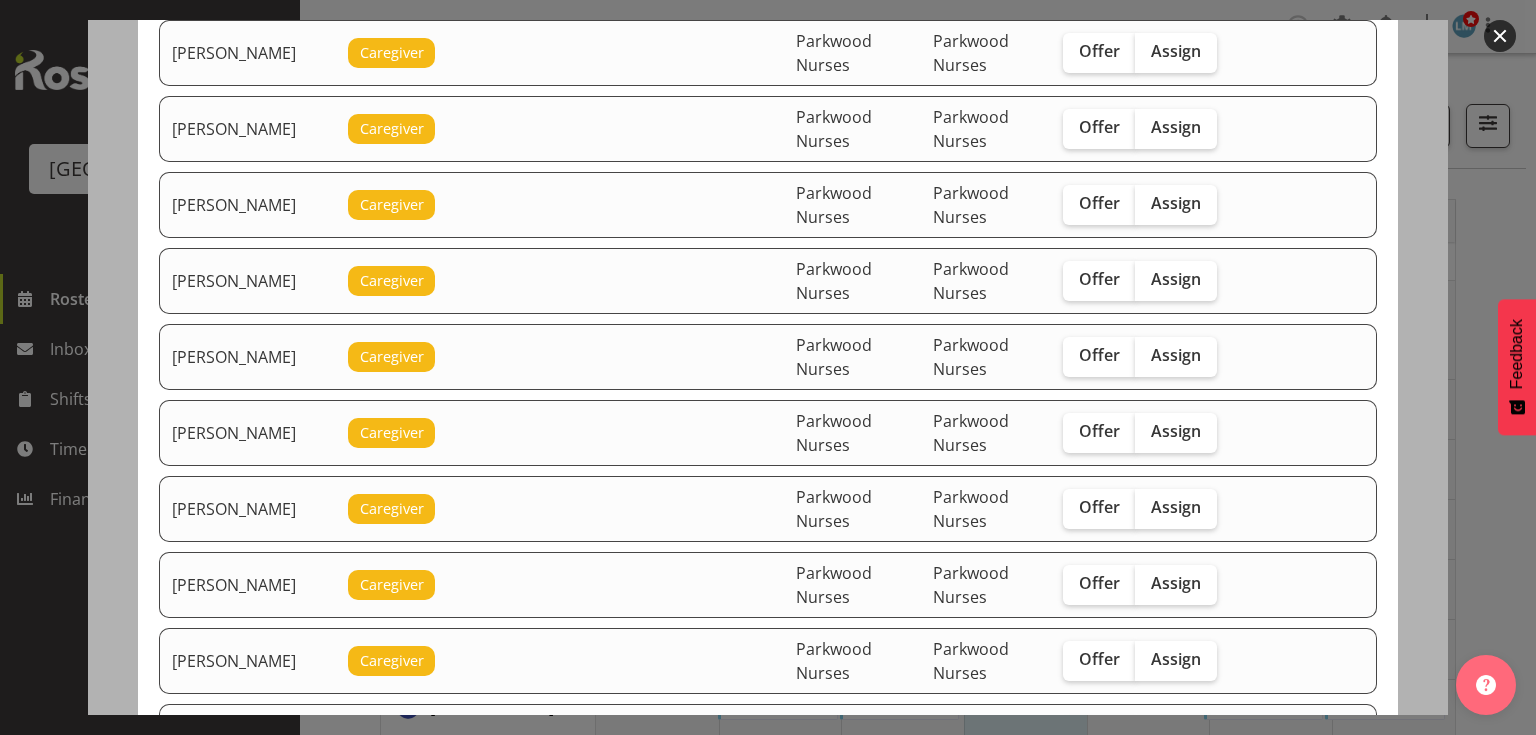 scroll, scrollTop: 1200, scrollLeft: 0, axis: vertical 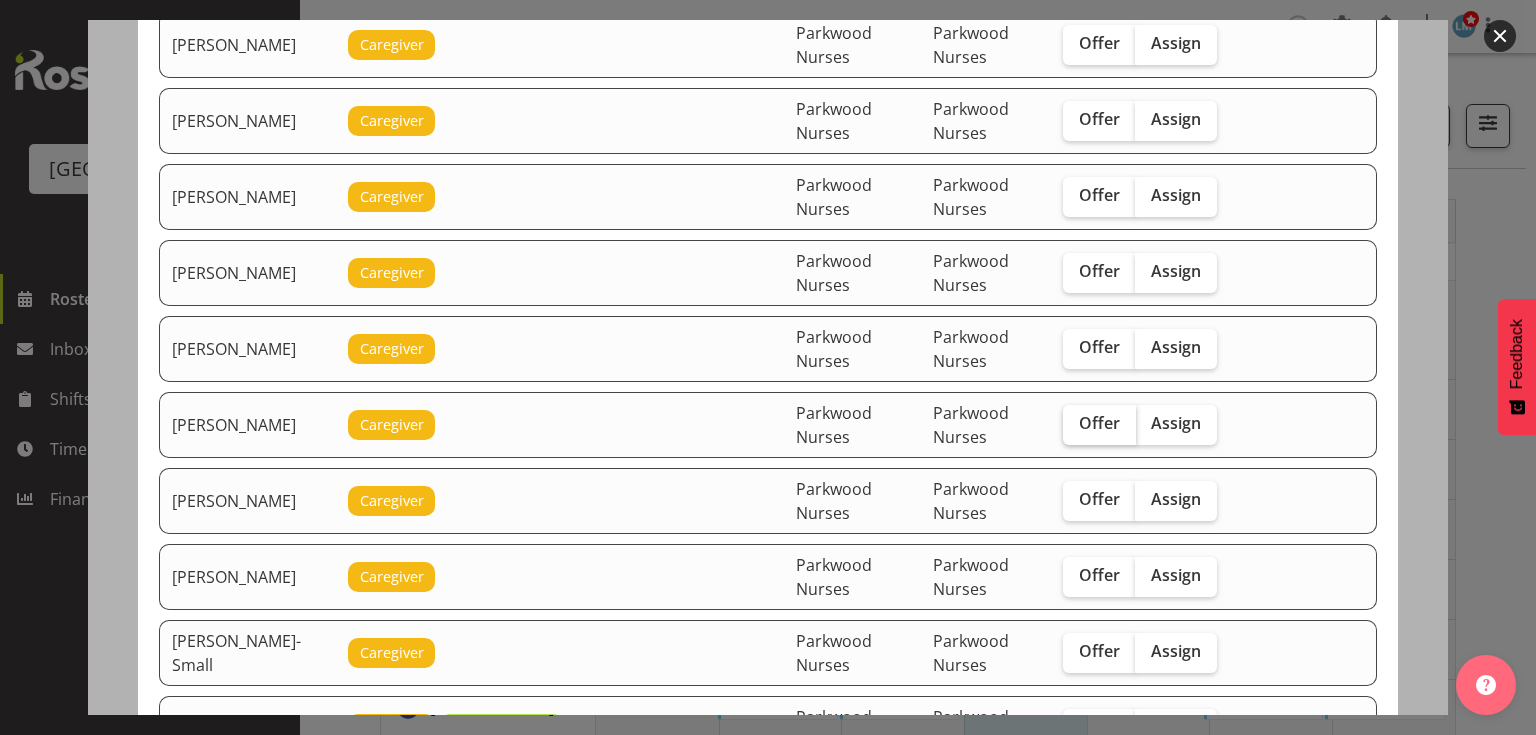 click on "Offer" at bounding box center (1099, 423) 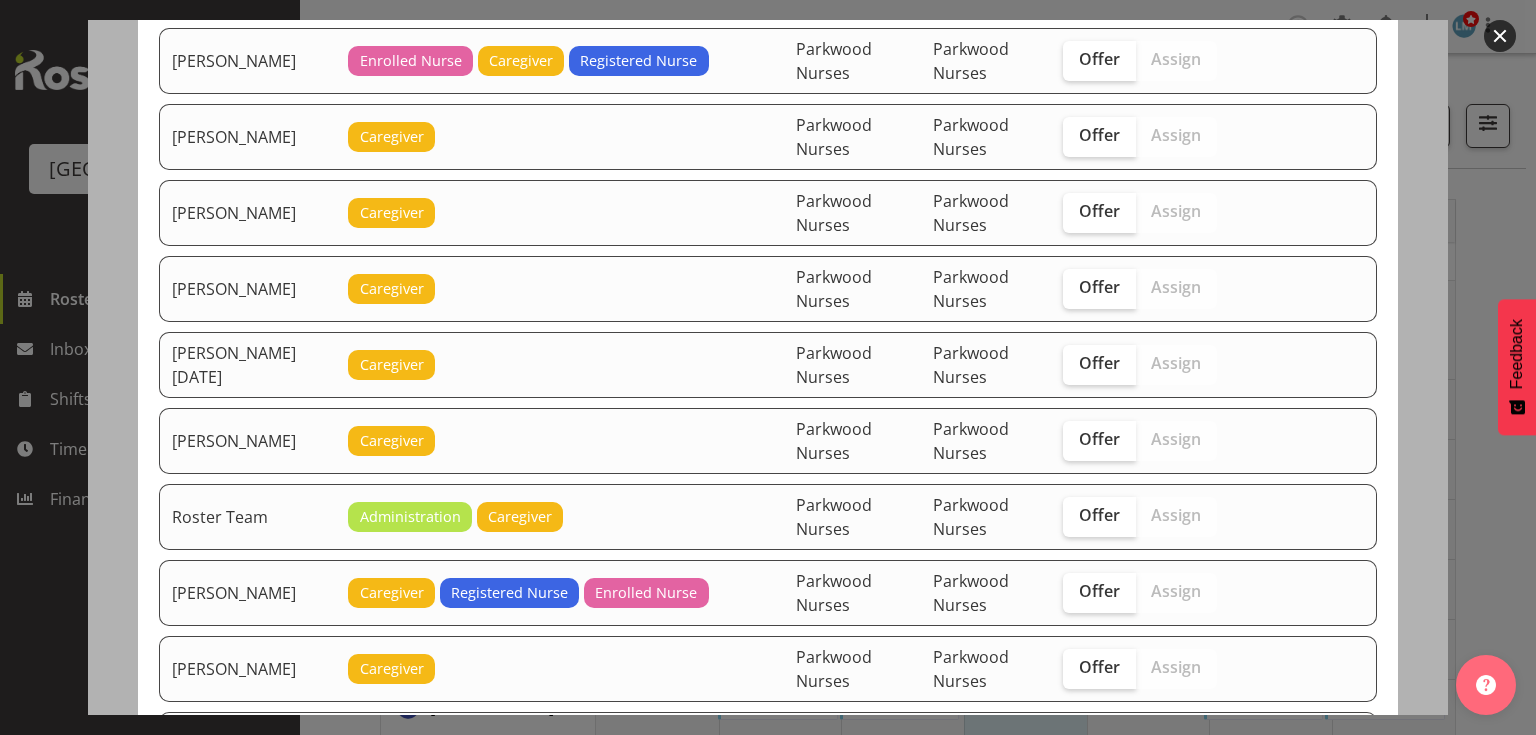 scroll, scrollTop: 2720, scrollLeft: 0, axis: vertical 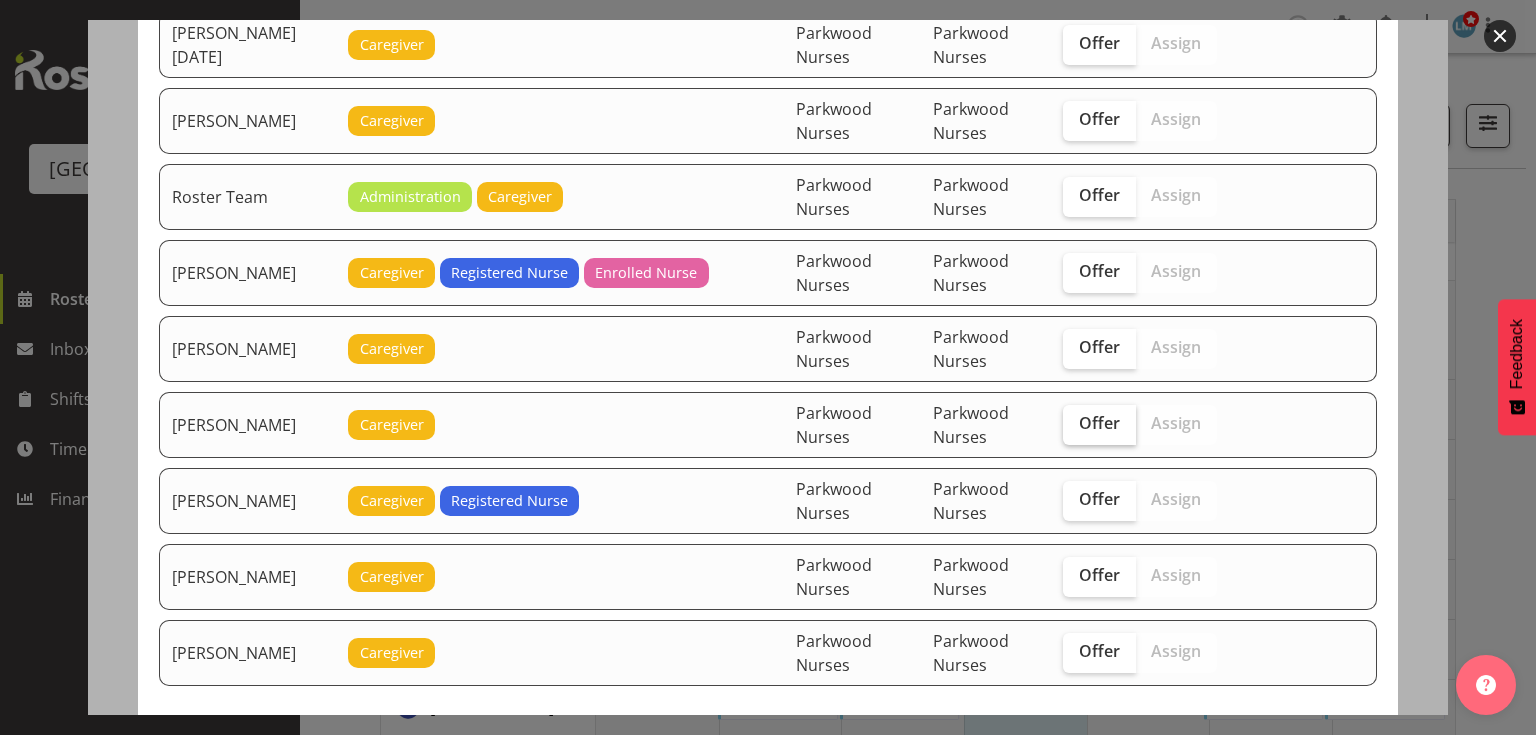 click on "Offer" at bounding box center [1099, 423] 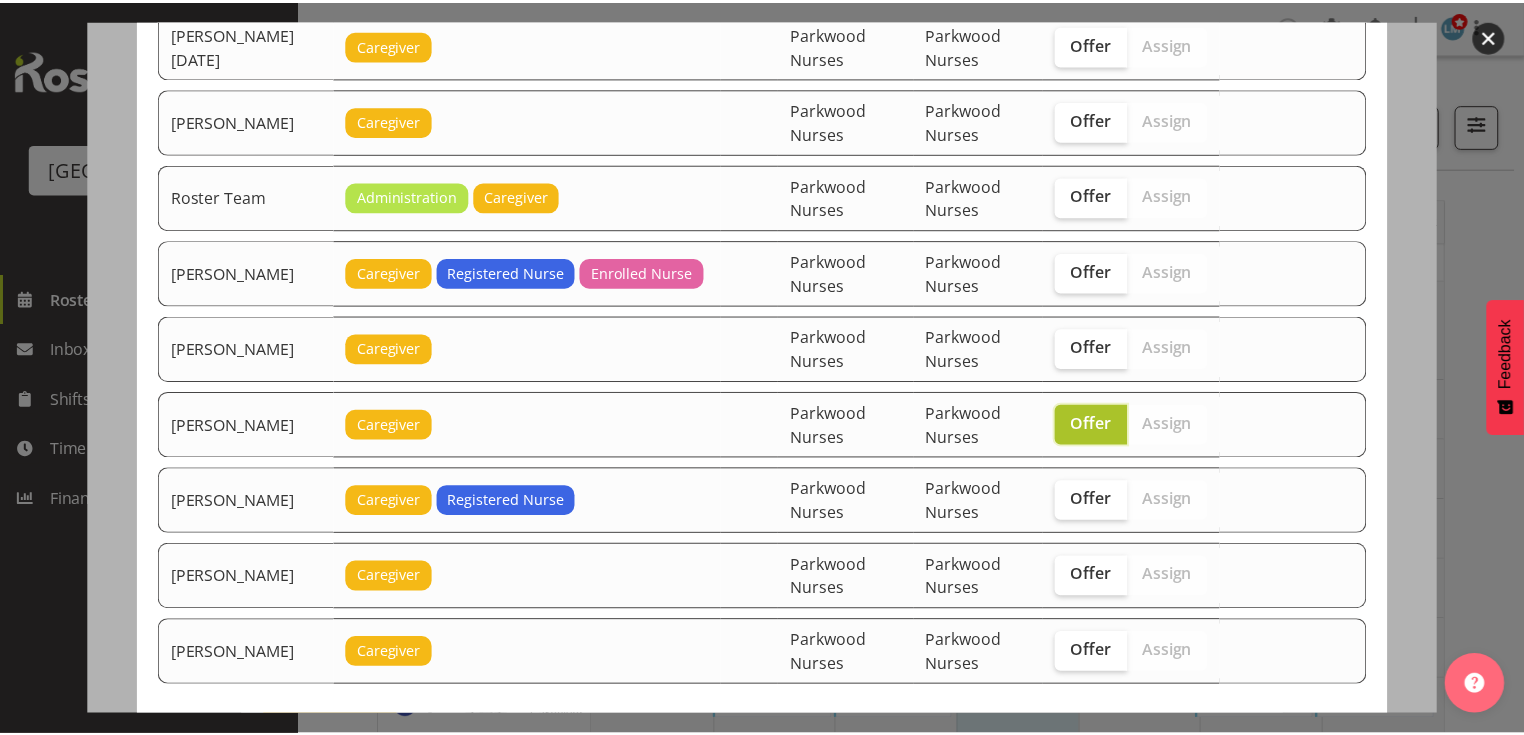 scroll, scrollTop: 2780, scrollLeft: 0, axis: vertical 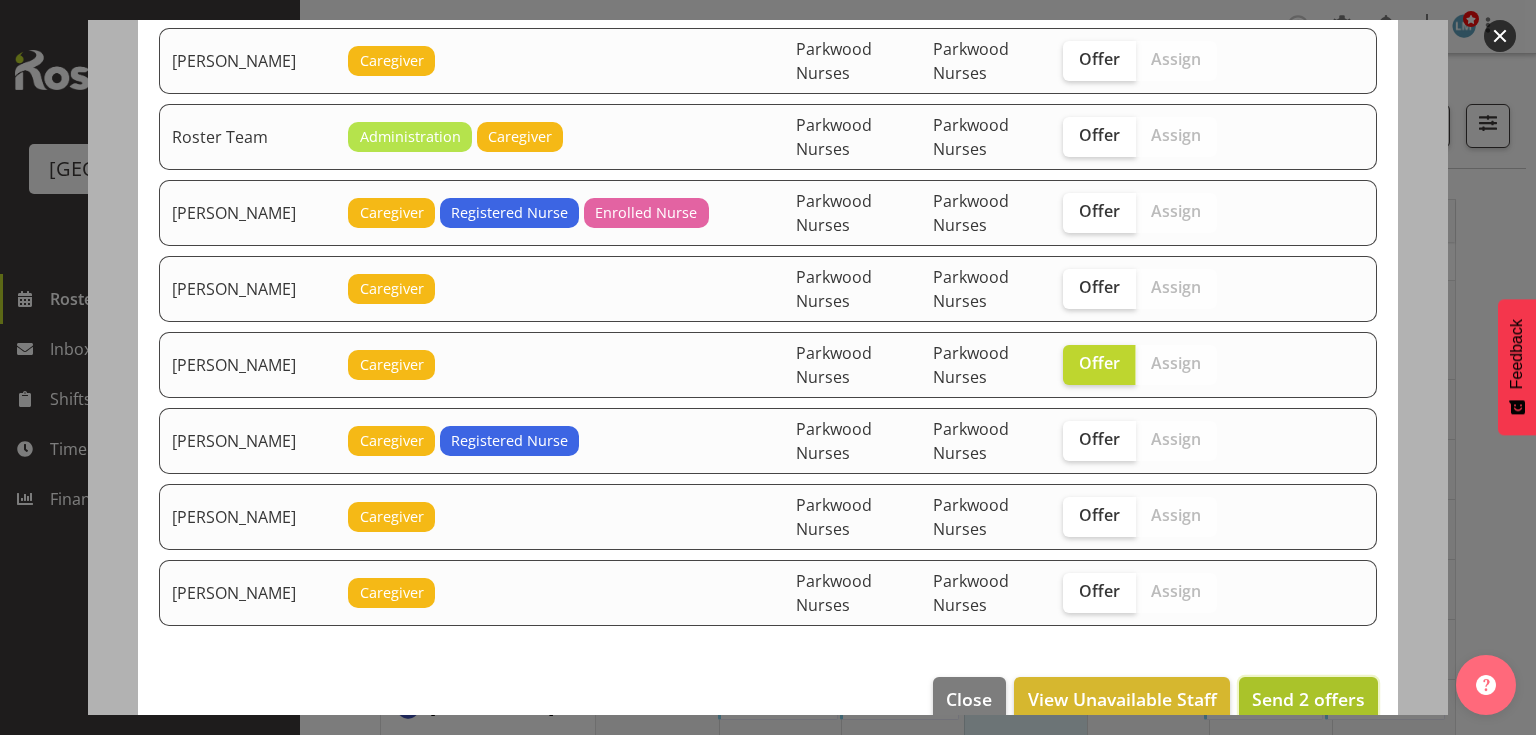 click on "Send 2 offers" at bounding box center [1308, 699] 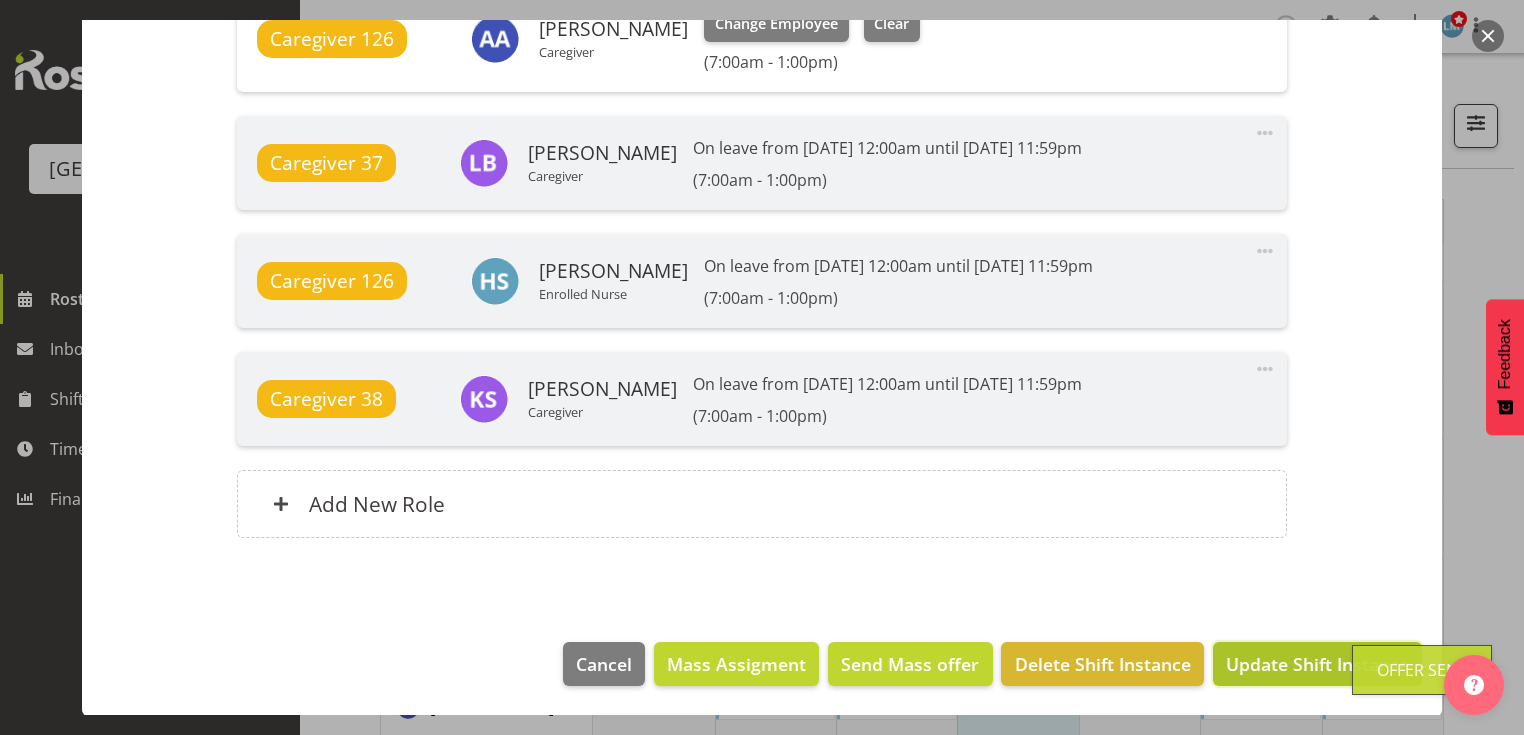 click on "Update Shift Instance" at bounding box center (1317, 664) 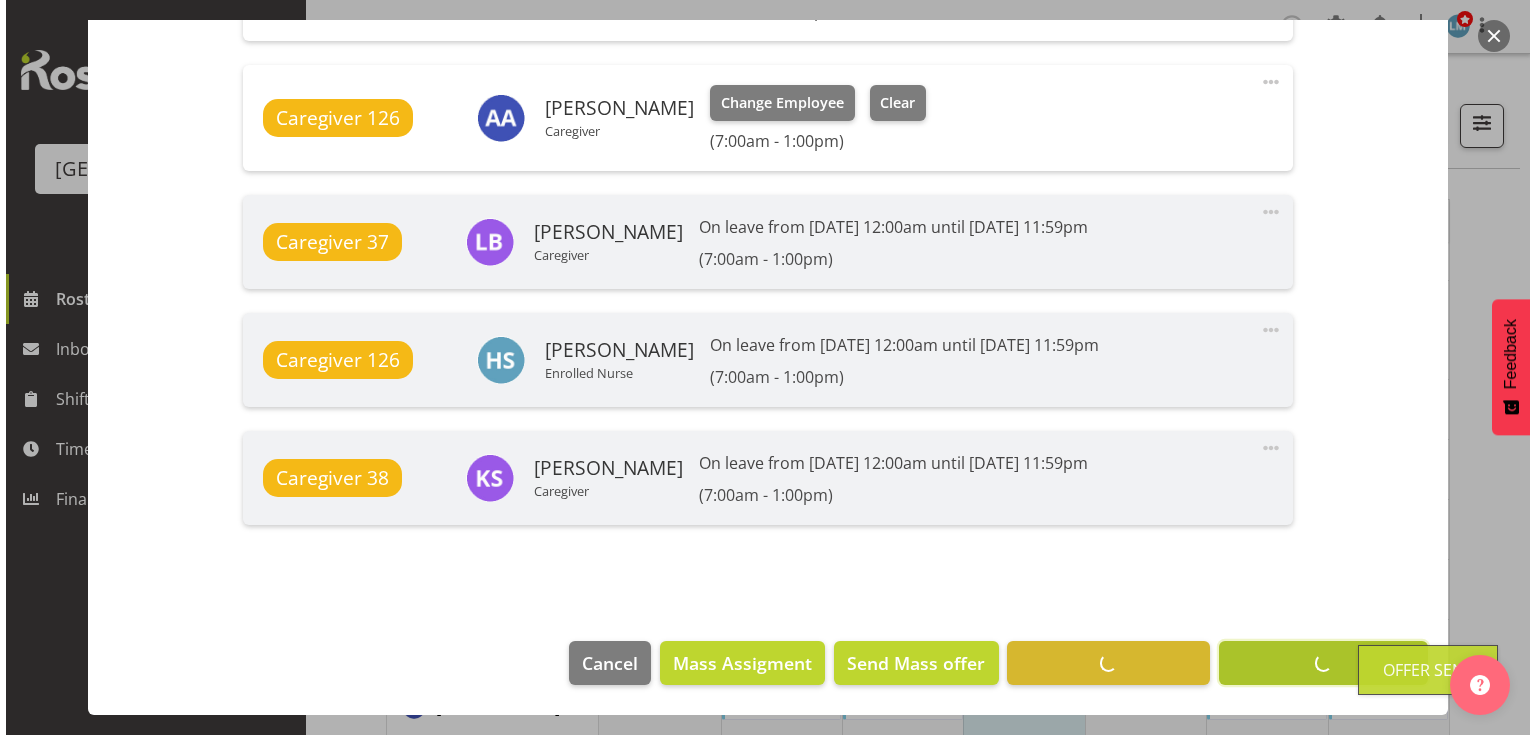 scroll, scrollTop: 1694, scrollLeft: 0, axis: vertical 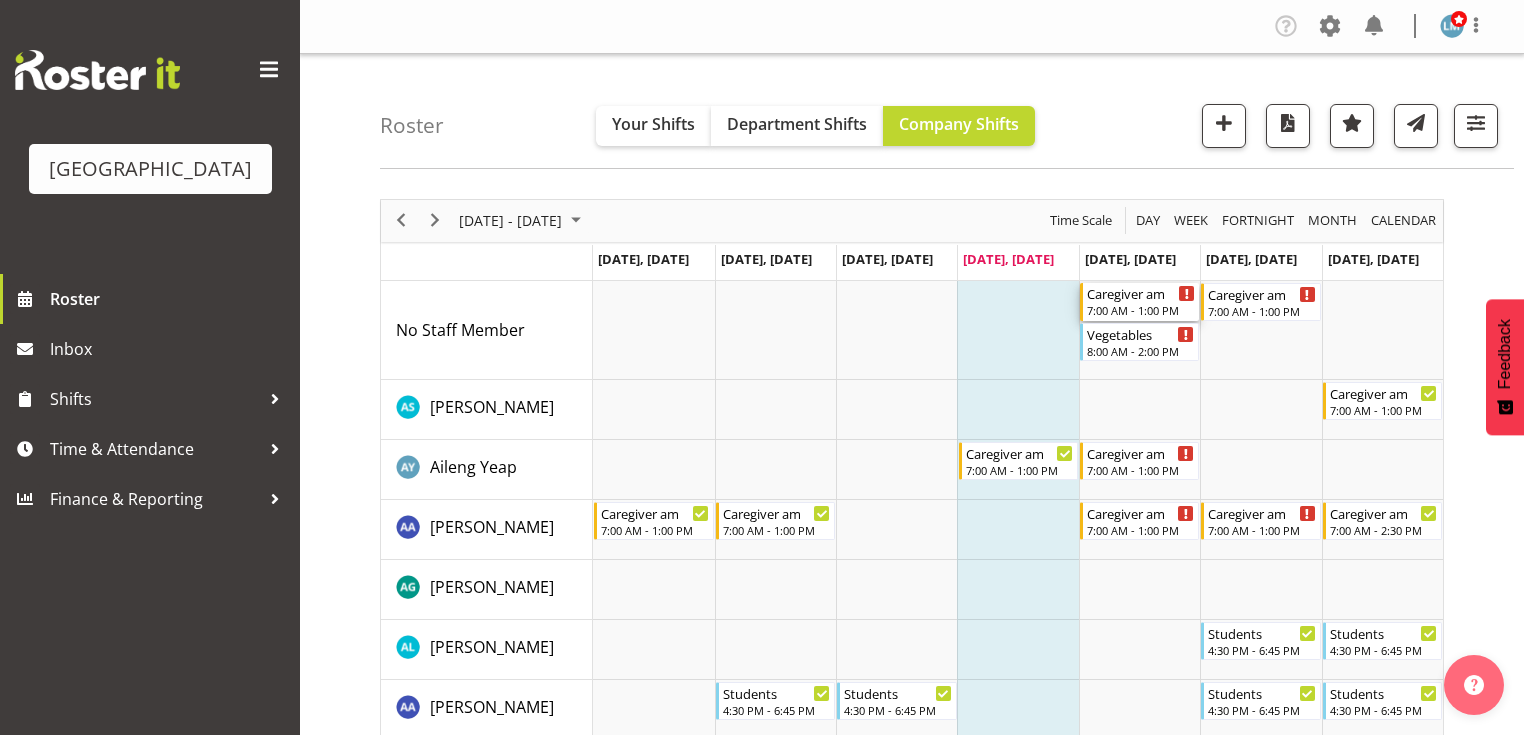 click on "Caregiver am 7:00 AM - 1:00 PM" at bounding box center [1141, 302] 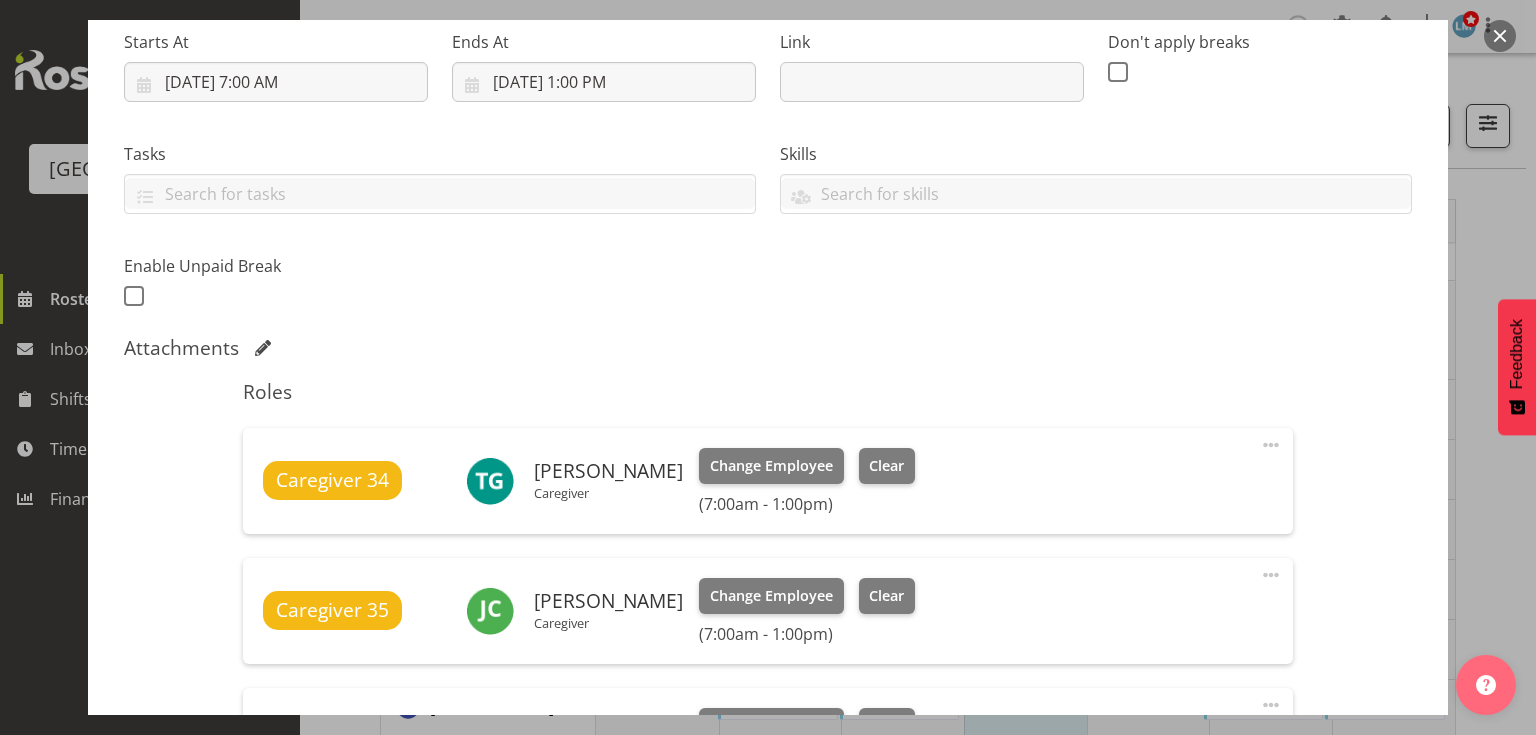 scroll, scrollTop: 640, scrollLeft: 0, axis: vertical 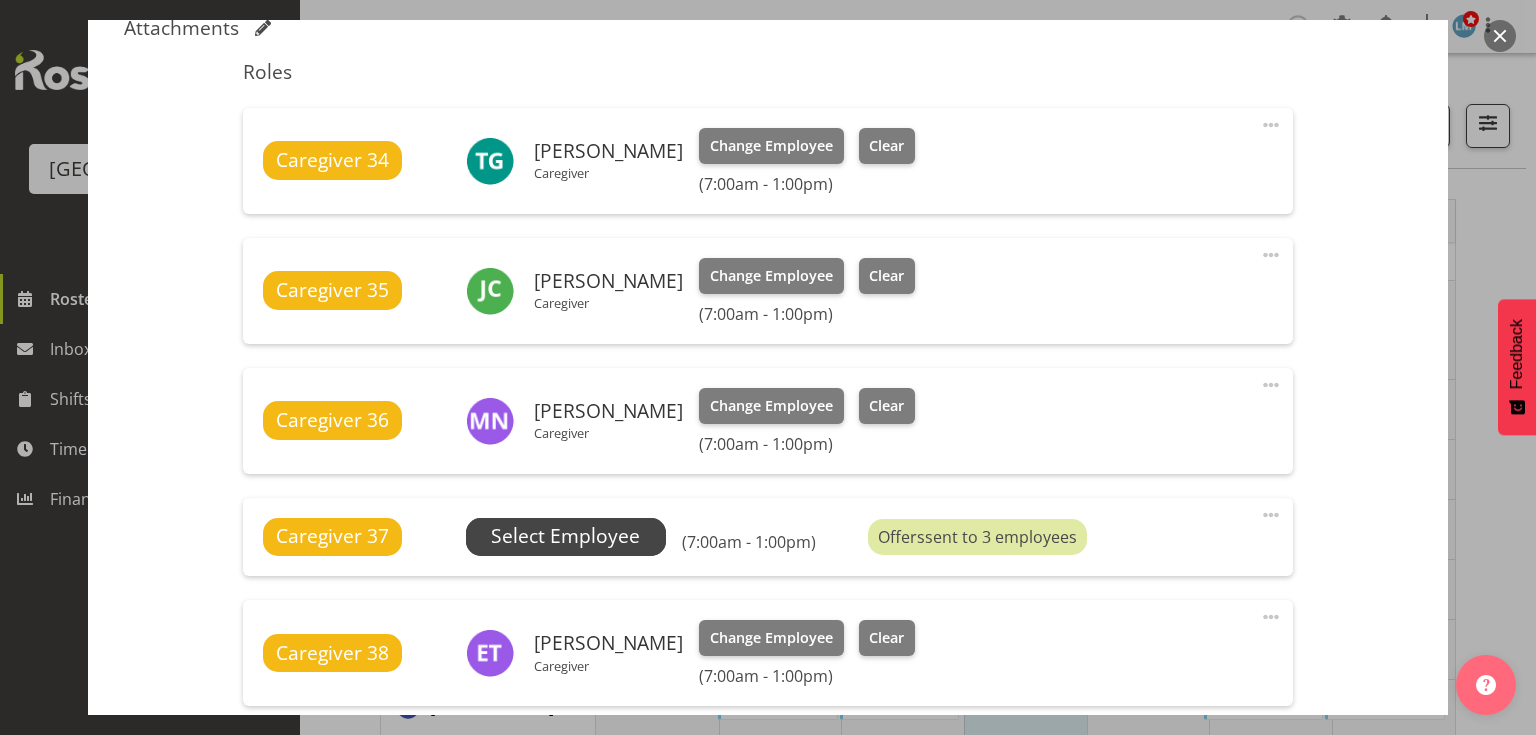 click on "Select Employee" at bounding box center (565, 536) 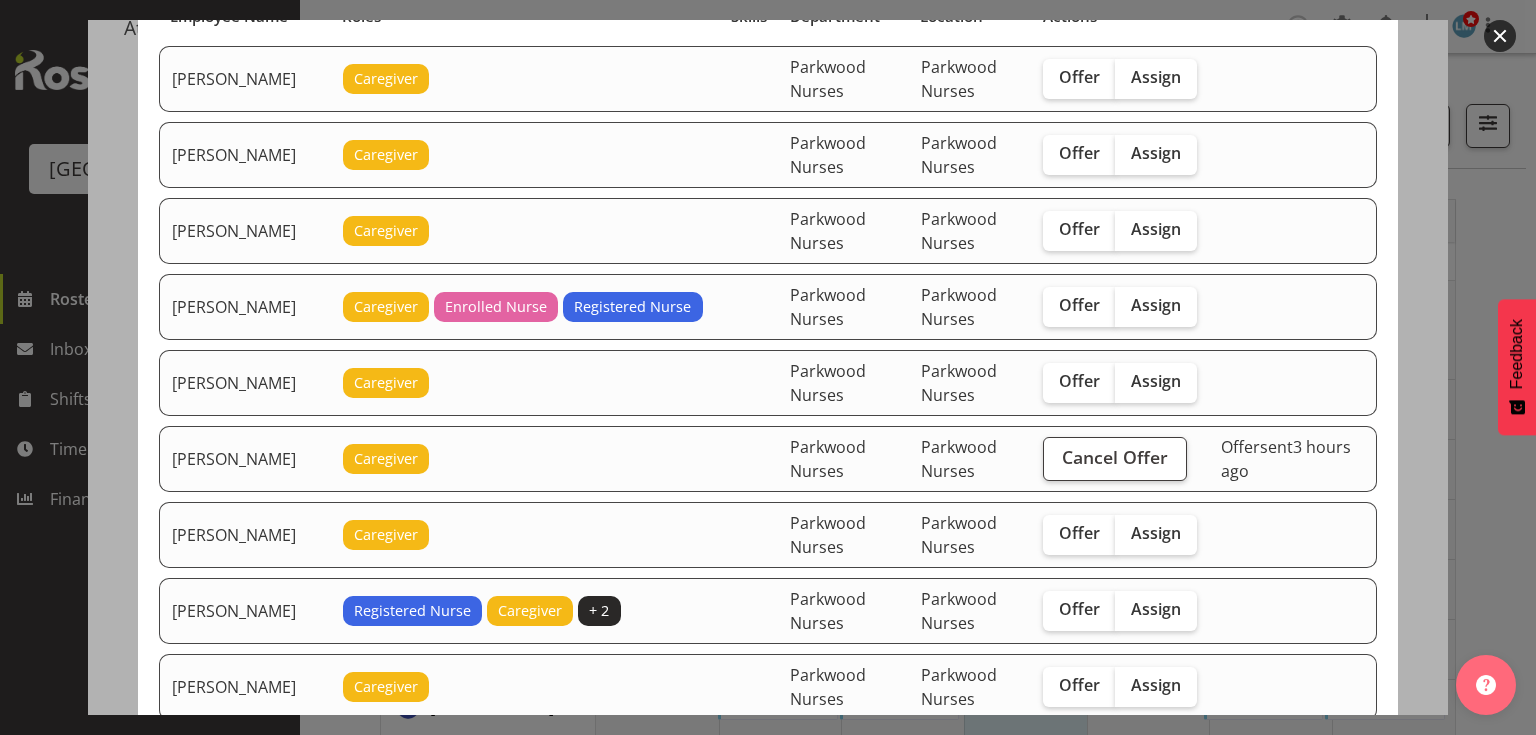 scroll, scrollTop: 320, scrollLeft: 0, axis: vertical 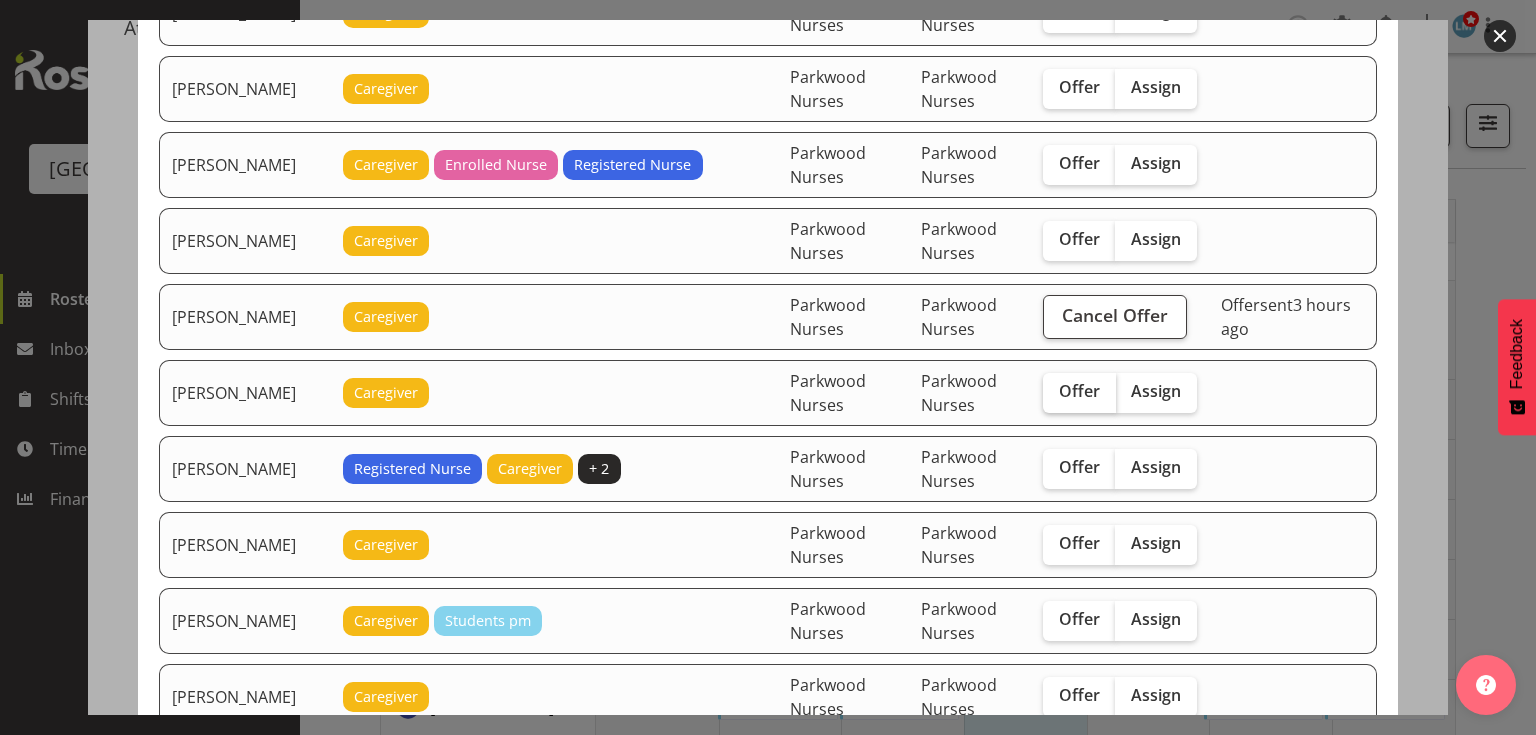 click on "Offer" at bounding box center [1079, 393] 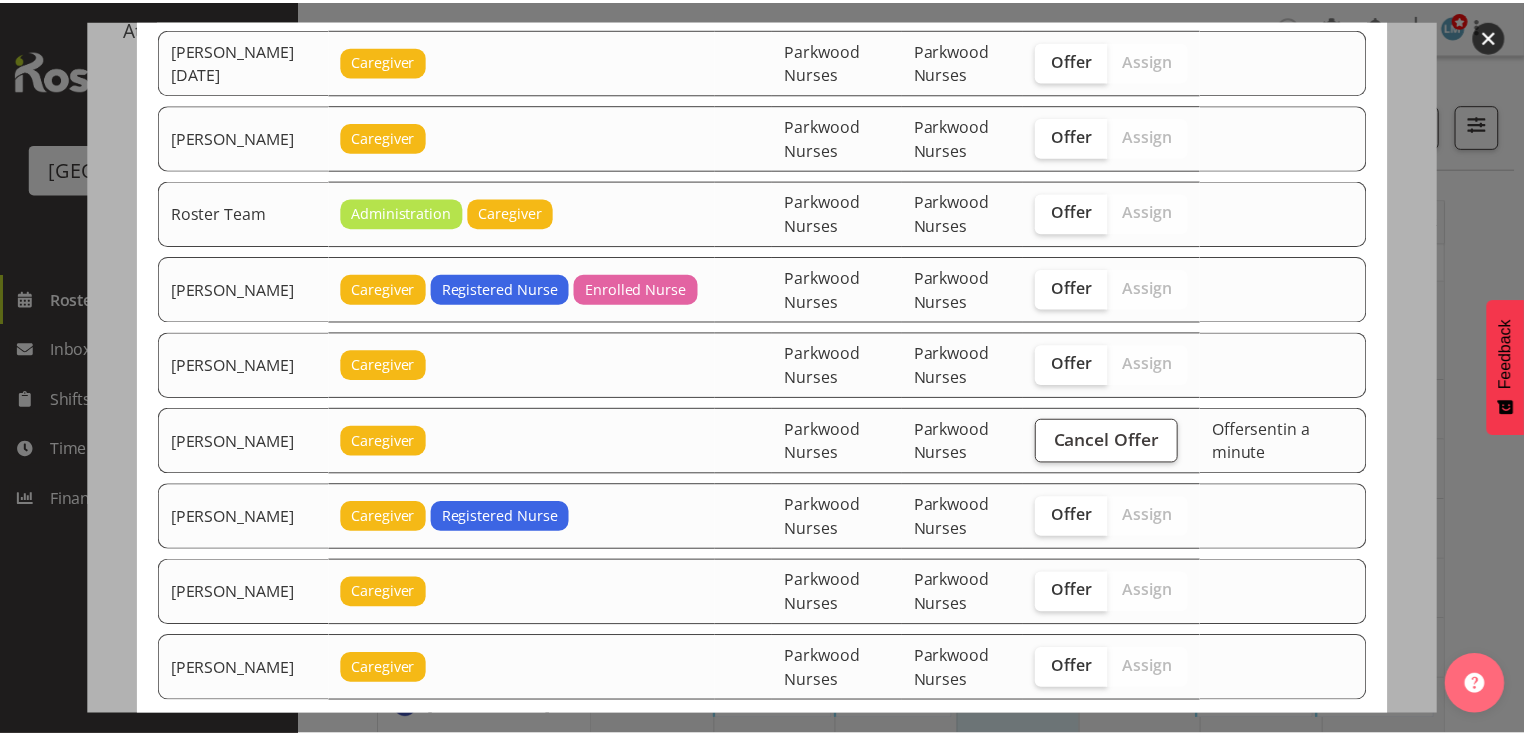scroll, scrollTop: 2780, scrollLeft: 0, axis: vertical 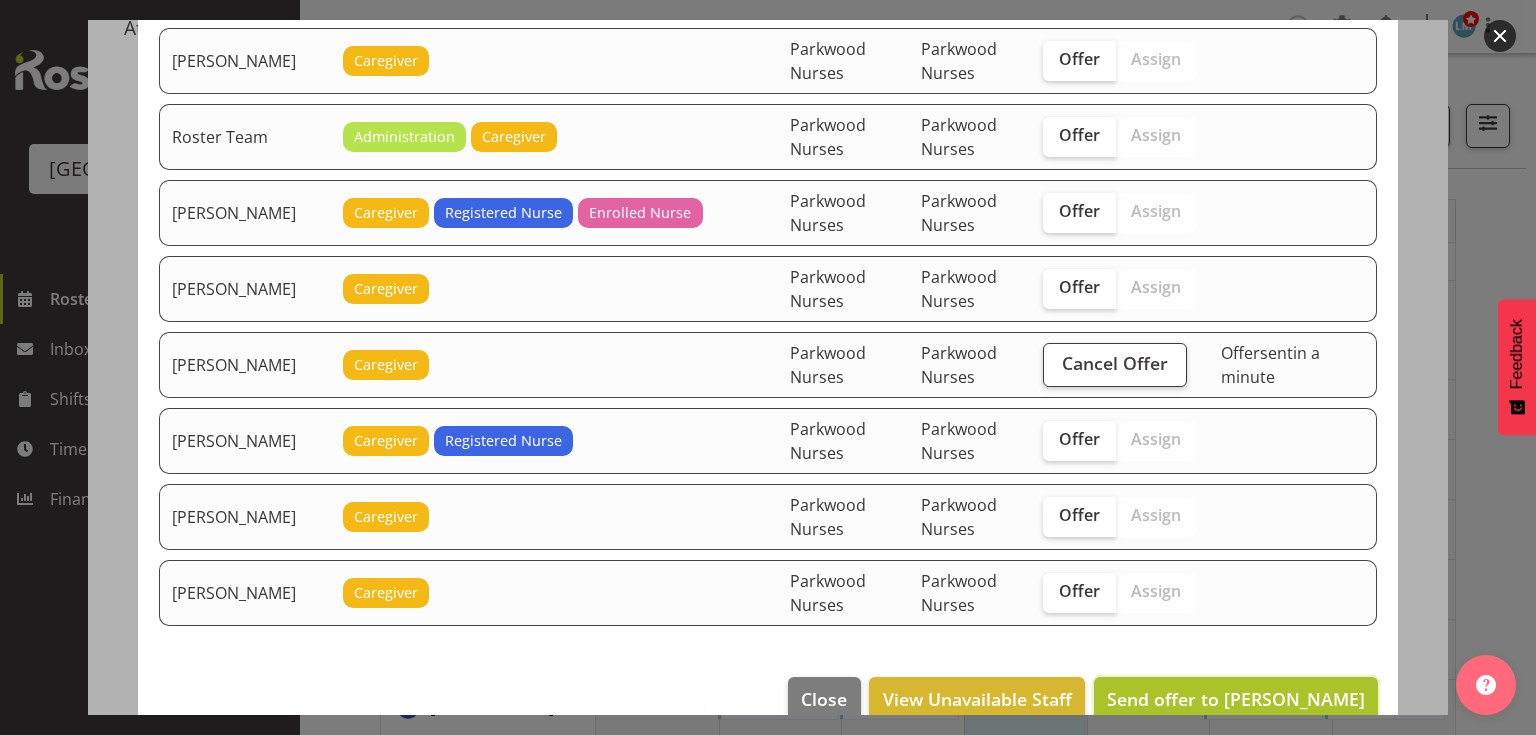 click on "Send offer to [PERSON_NAME]" at bounding box center (1236, 699) 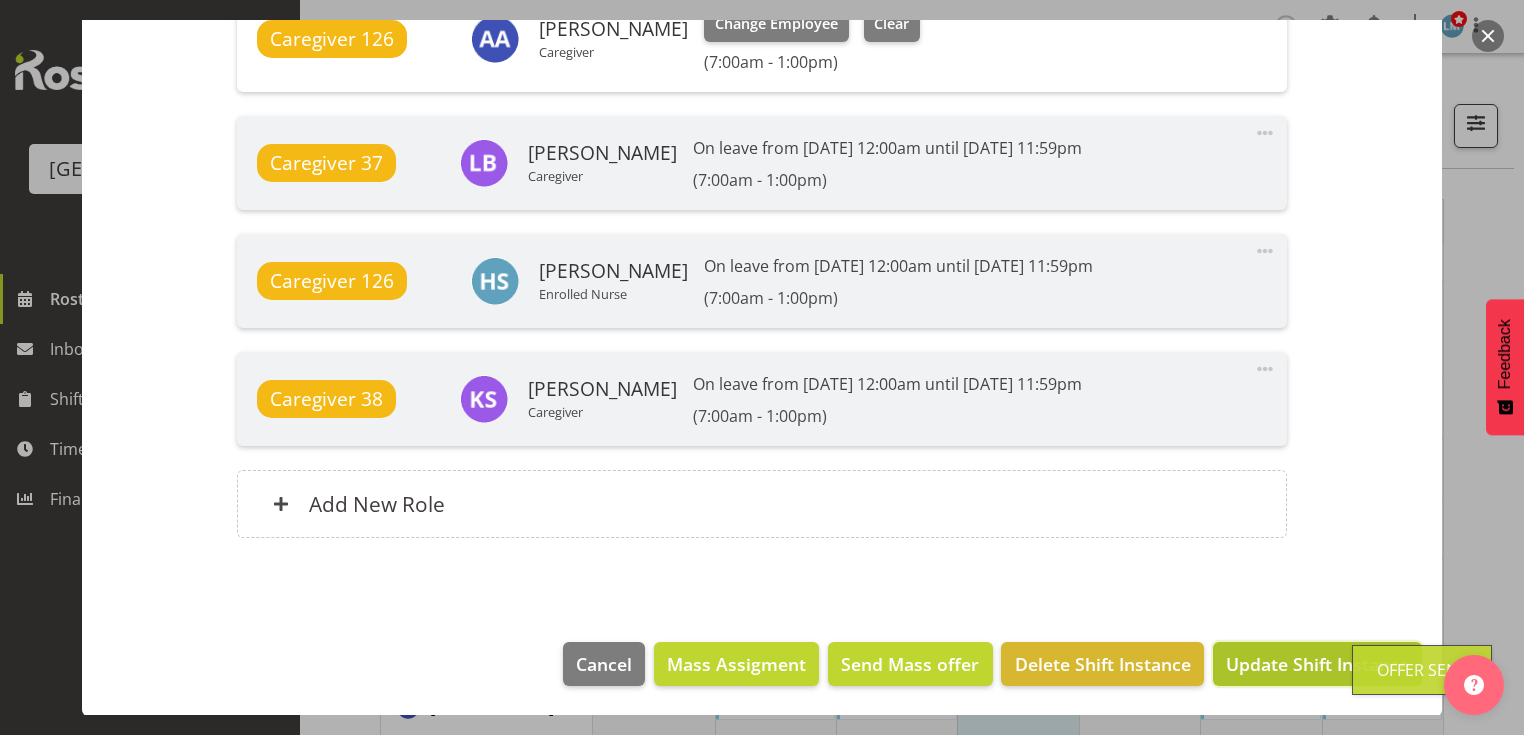 click on "Update Shift Instance" at bounding box center (1317, 664) 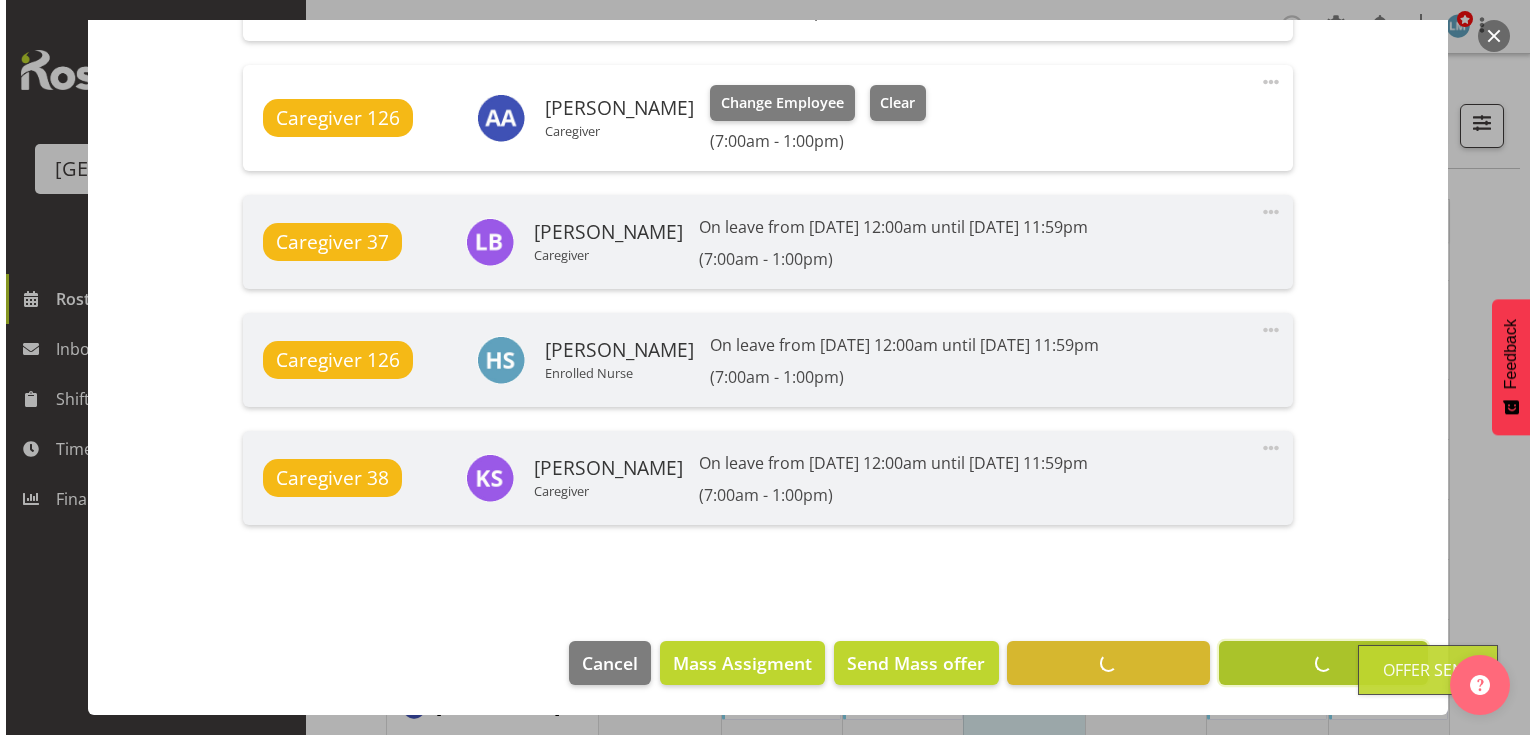 scroll, scrollTop: 1694, scrollLeft: 0, axis: vertical 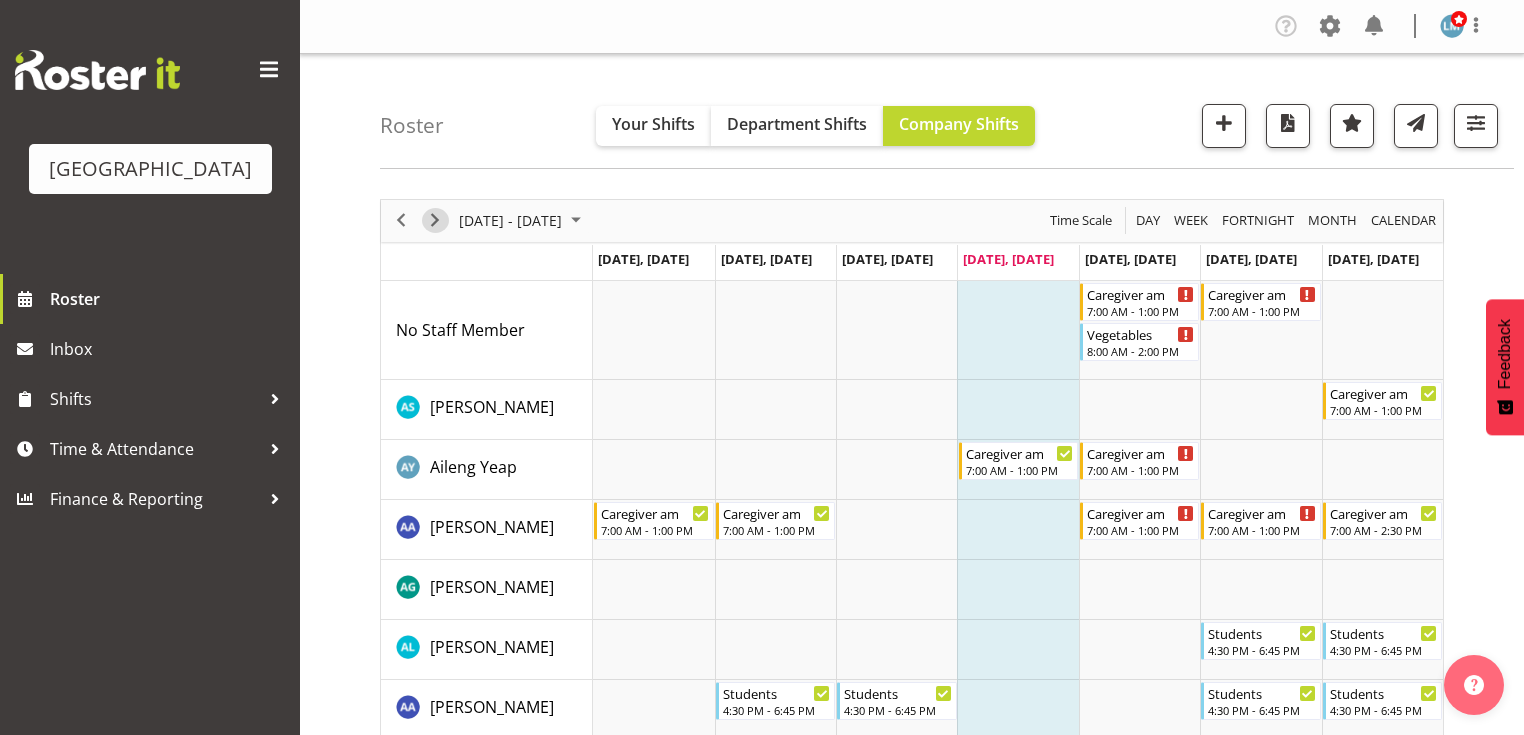 click at bounding box center [435, 220] 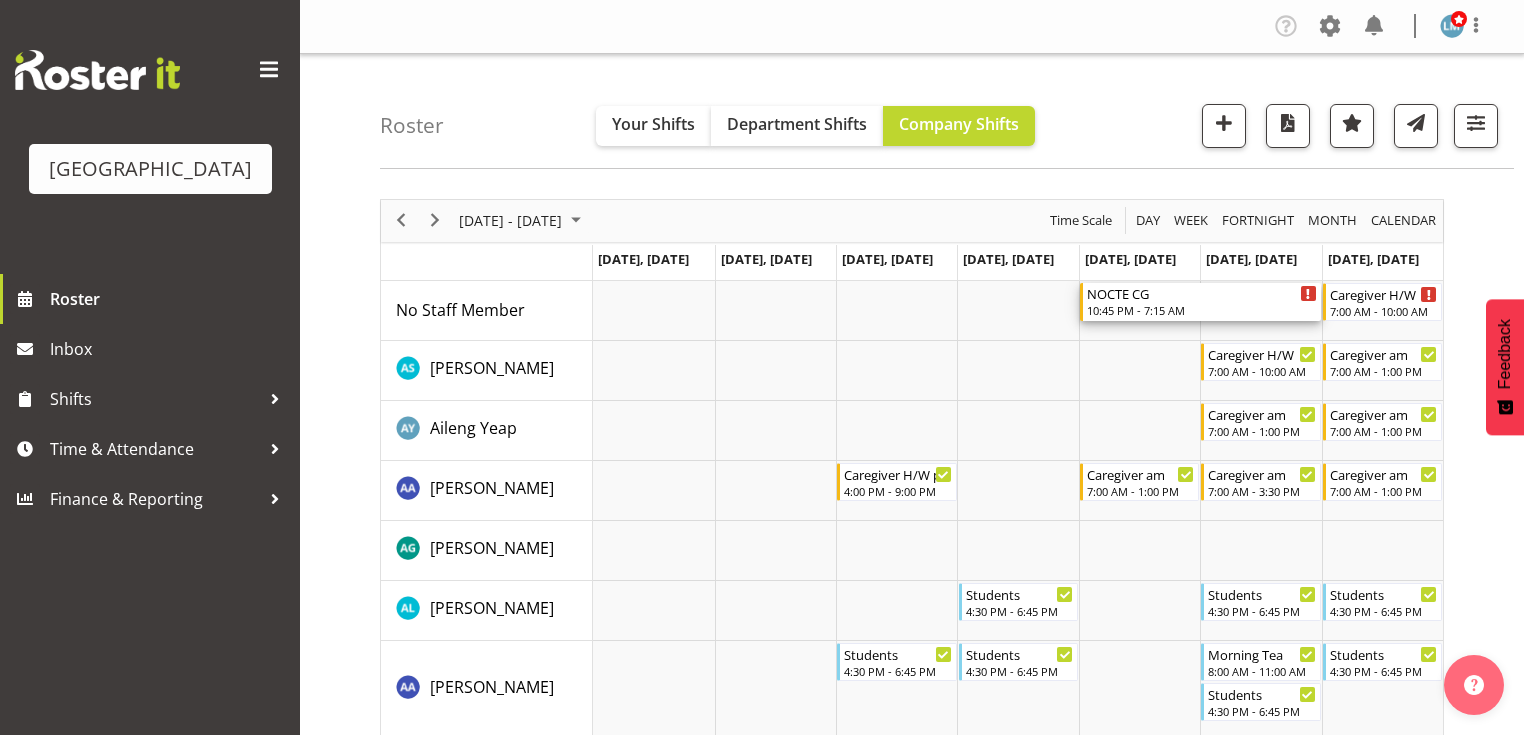 click on "NOCTE CG" at bounding box center [1202, 293] 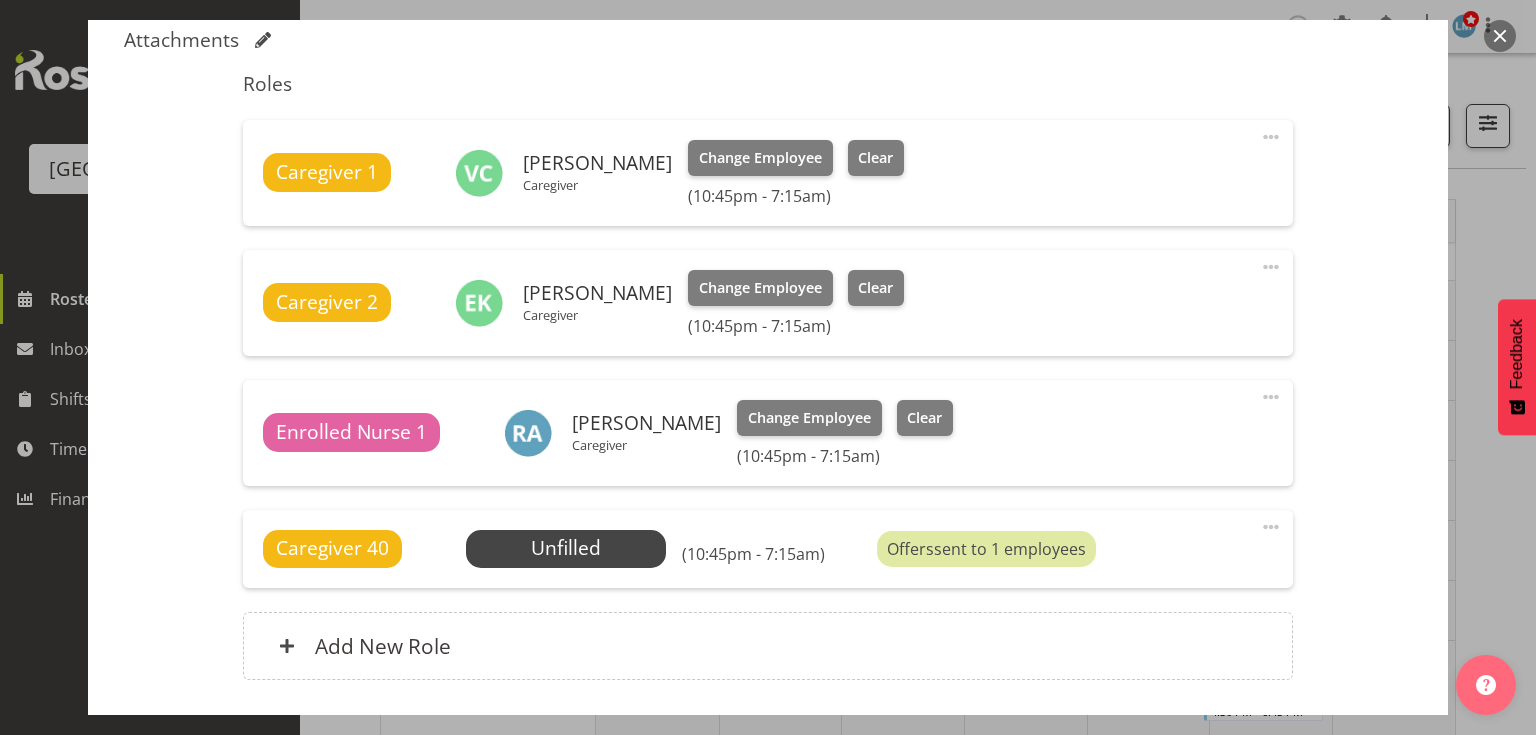 scroll, scrollTop: 850, scrollLeft: 0, axis: vertical 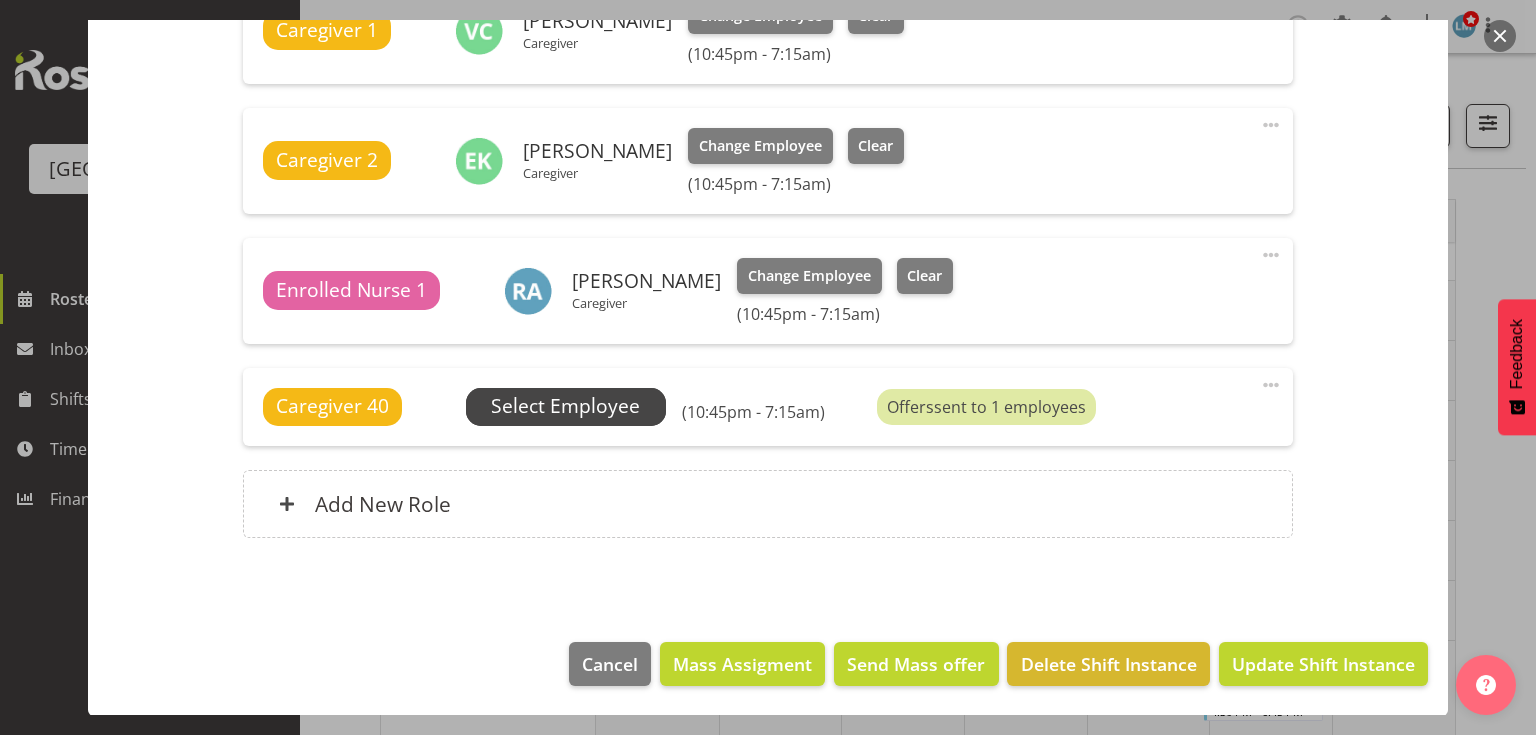 click on "Select Employee" at bounding box center (565, 406) 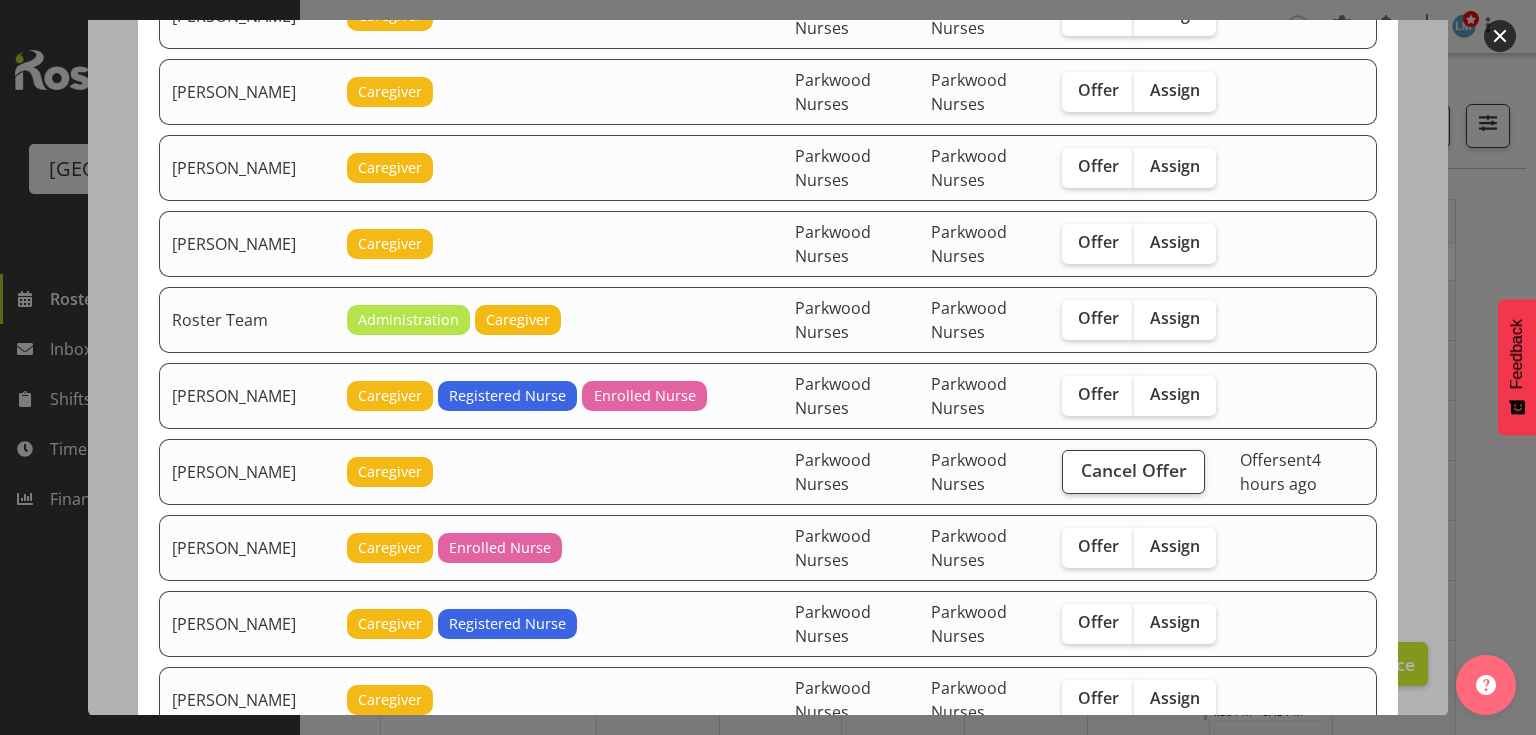 scroll, scrollTop: 1680, scrollLeft: 0, axis: vertical 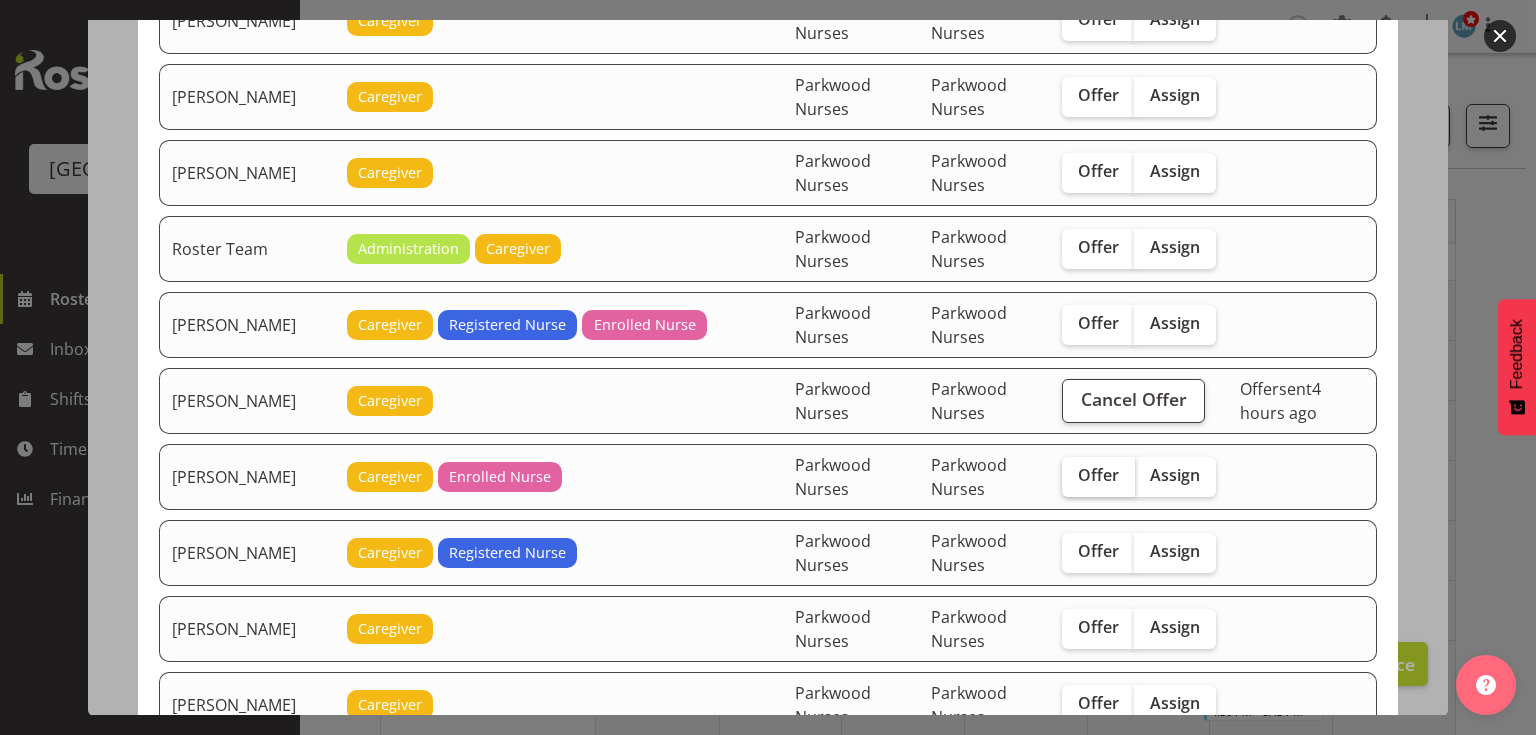 click on "Offer" at bounding box center [1098, 475] 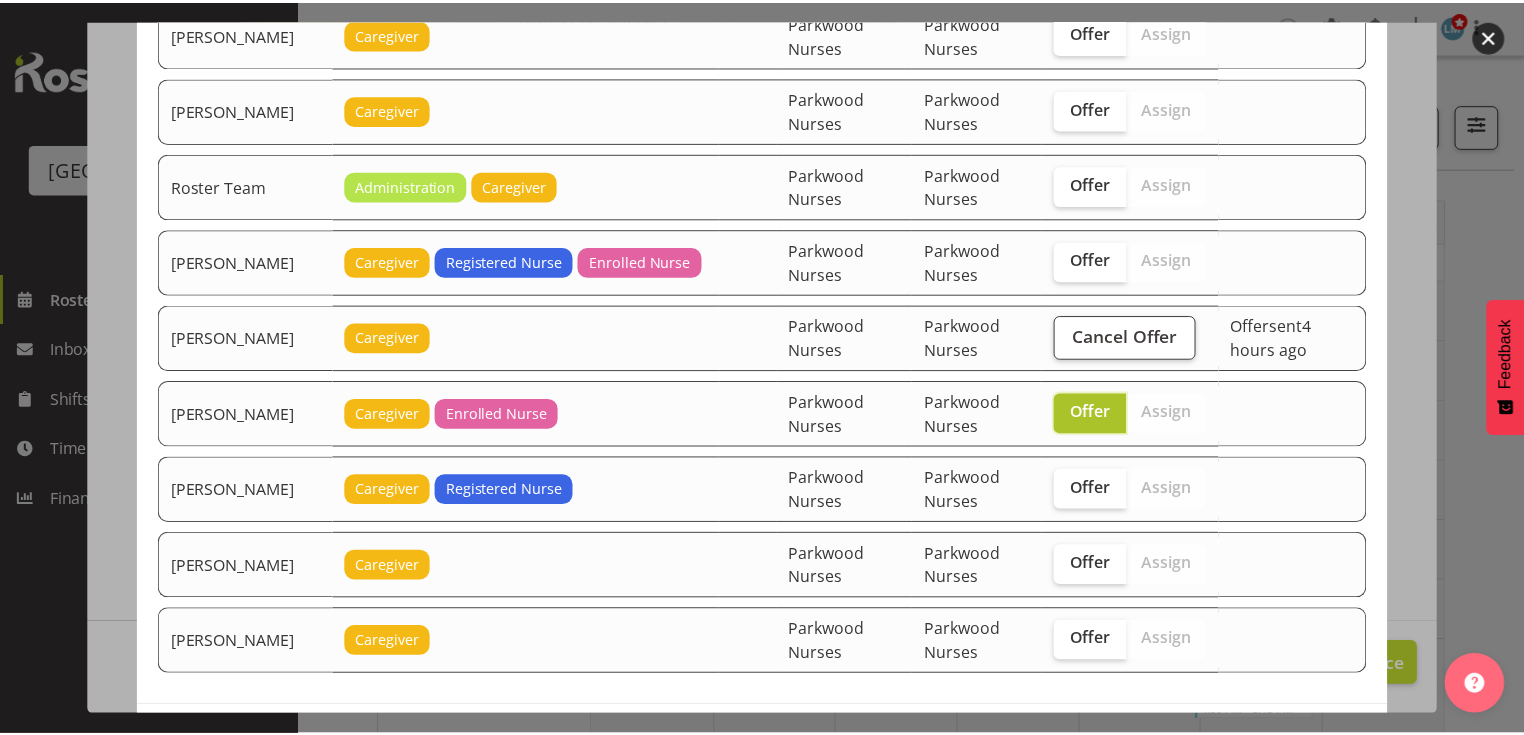 scroll, scrollTop: 1803, scrollLeft: 0, axis: vertical 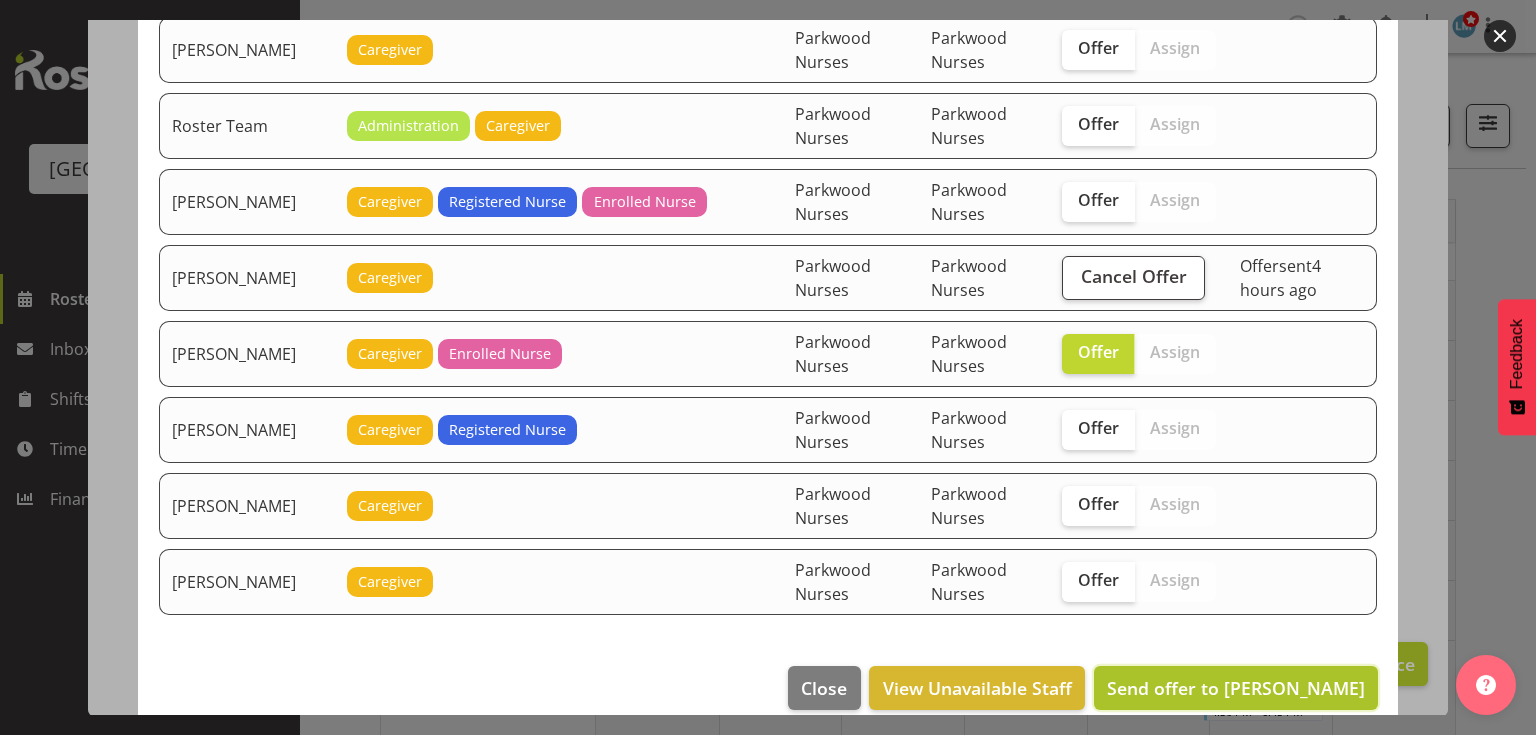 click on "Send offer to [PERSON_NAME]" at bounding box center [1236, 688] 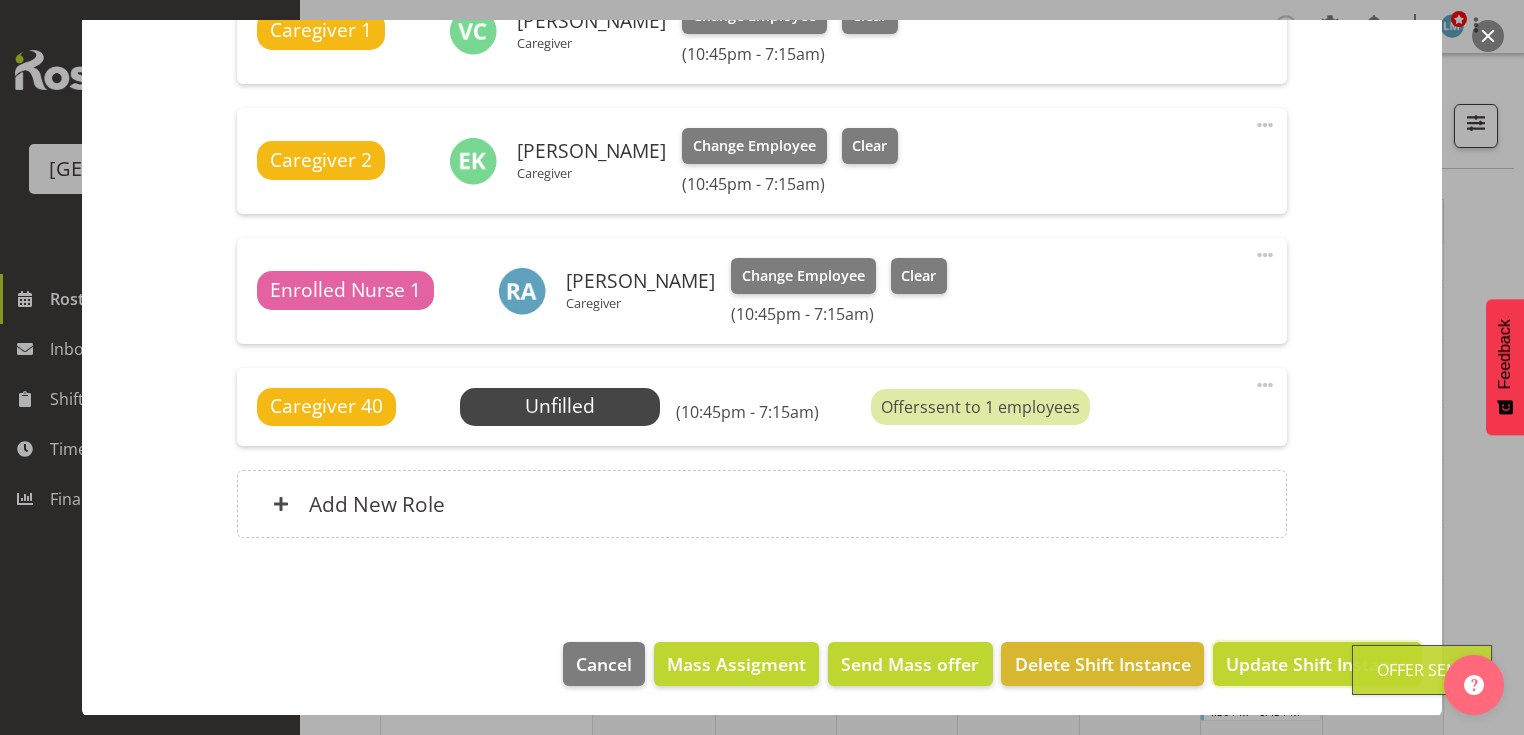click on "Update Shift Instance" at bounding box center (1317, 664) 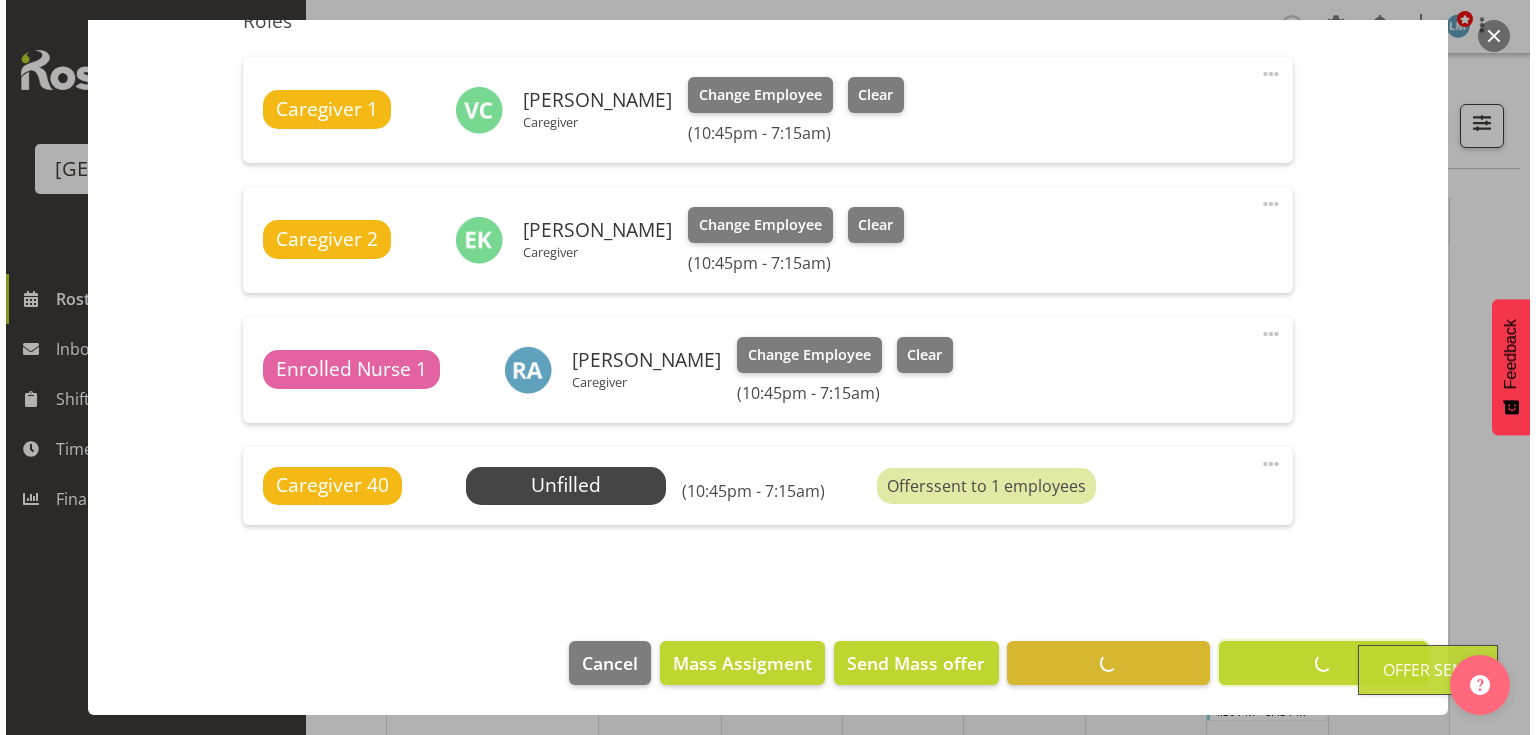 scroll, scrollTop: 770, scrollLeft: 0, axis: vertical 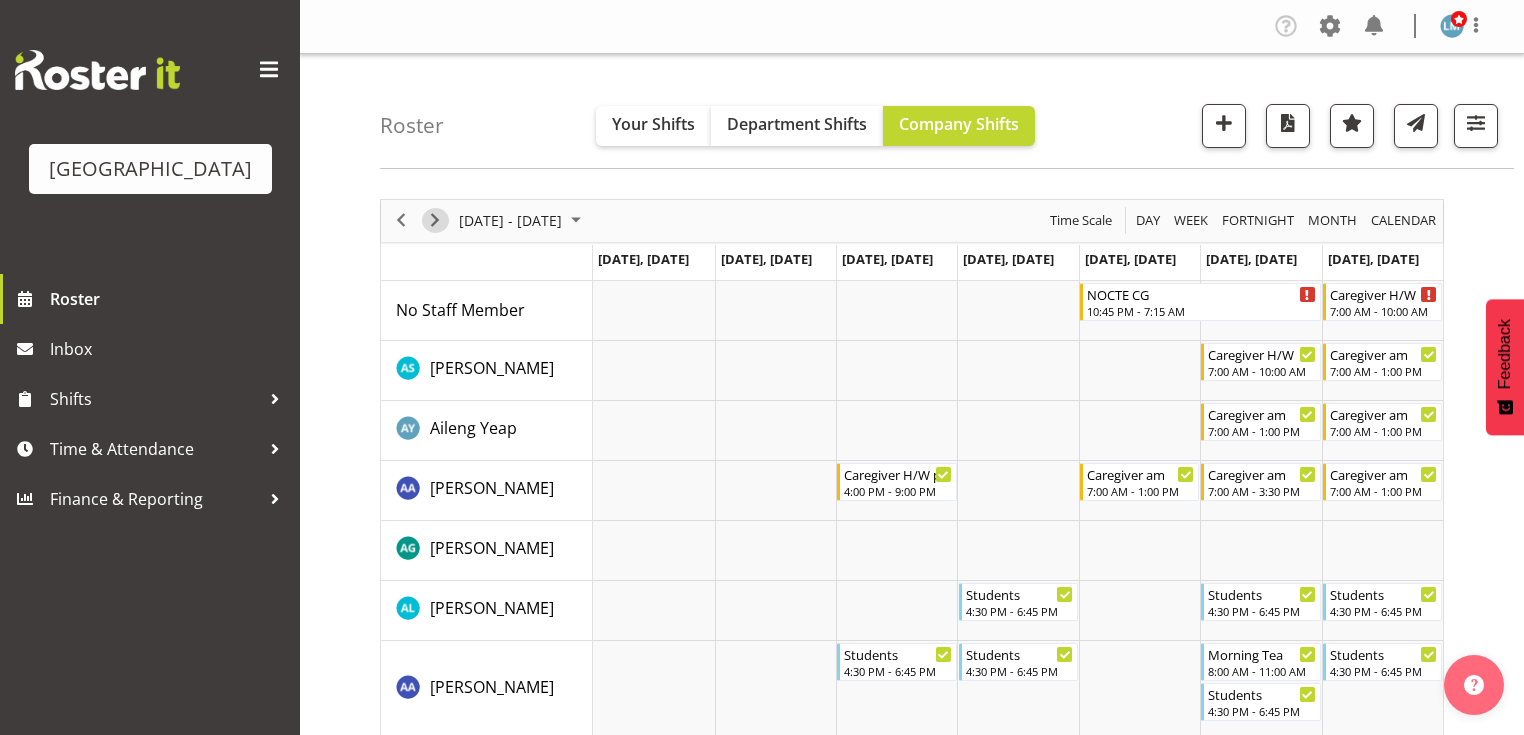 click at bounding box center (435, 220) 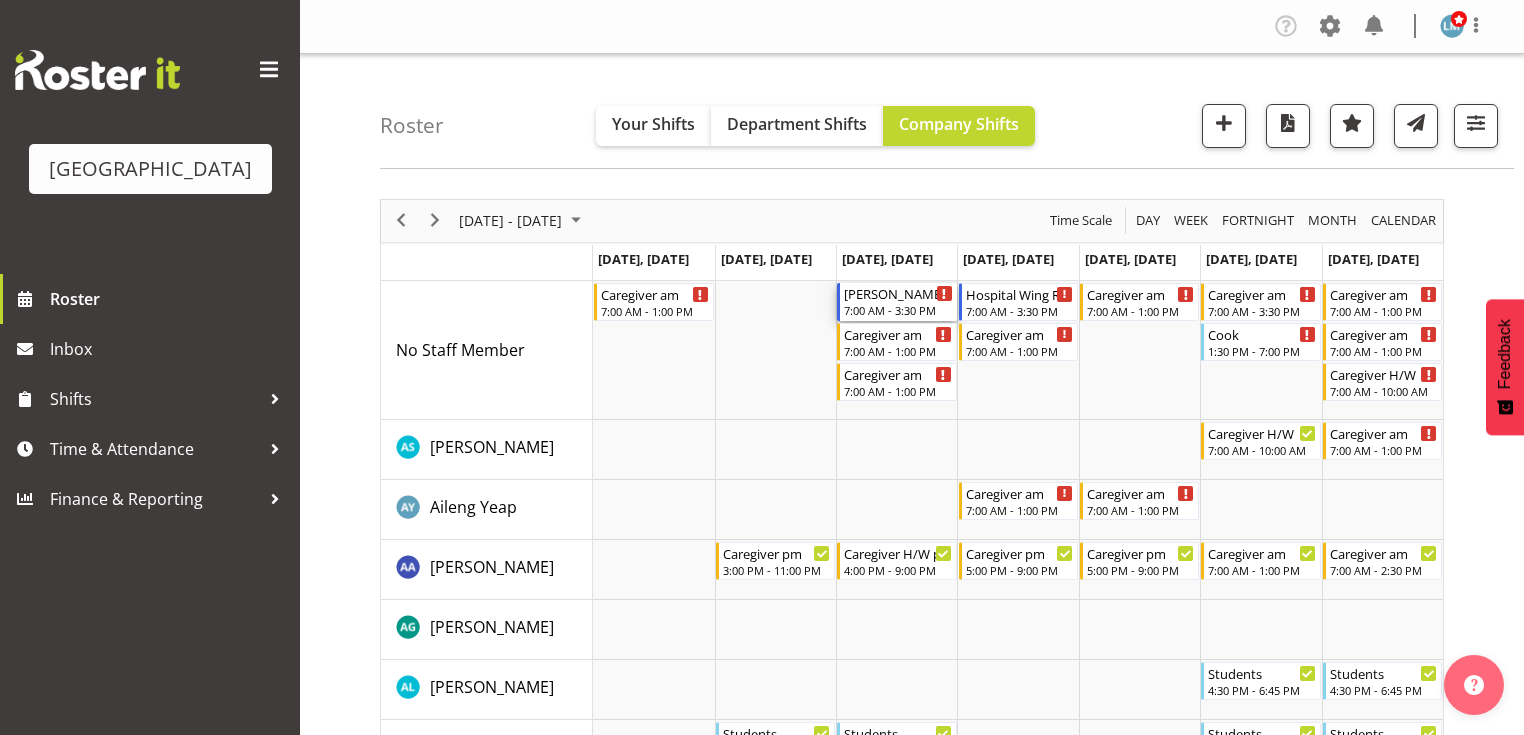 click on "[PERSON_NAME] 2 RN am" at bounding box center [898, 293] 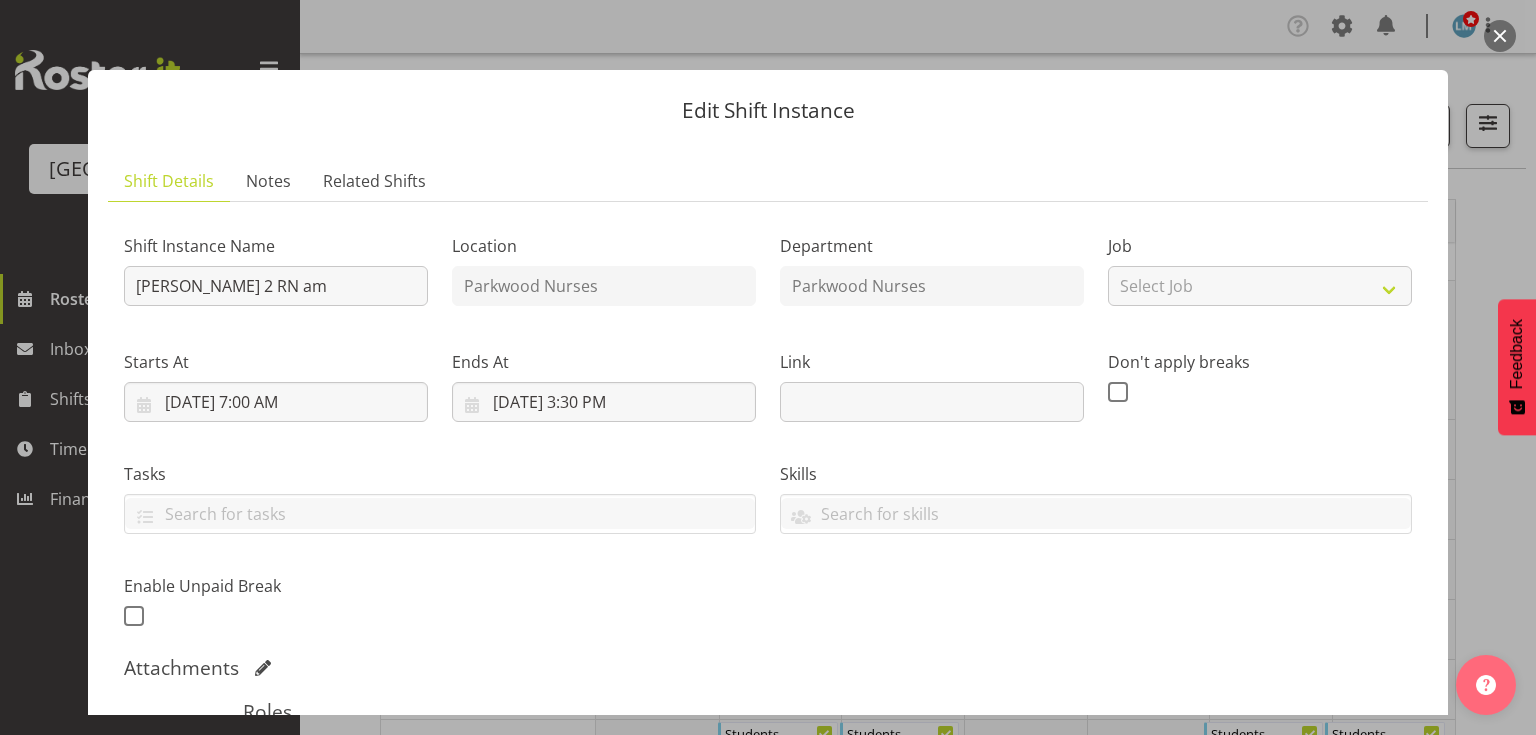 scroll, scrollTop: 400, scrollLeft: 0, axis: vertical 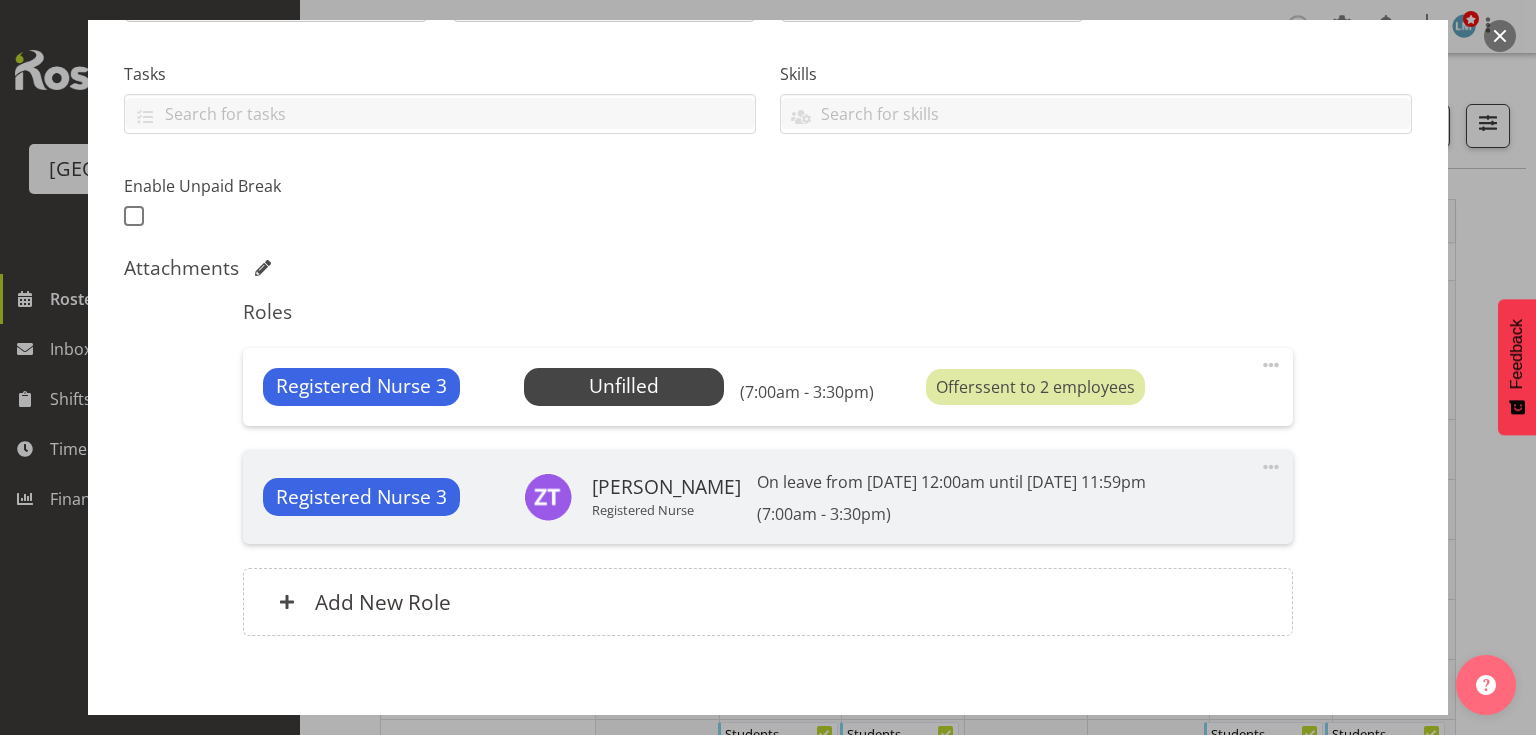 click at bounding box center [1500, 36] 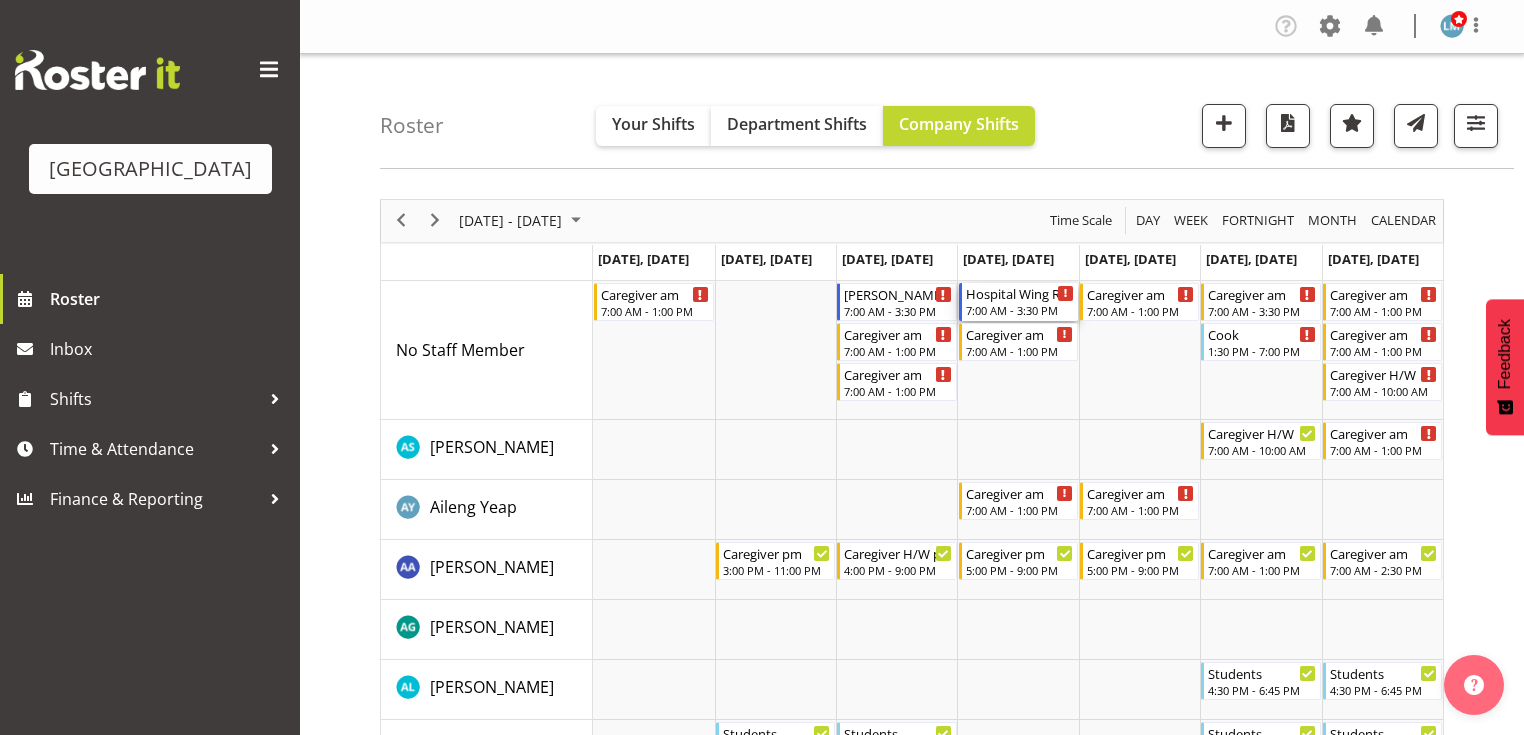 click on "7:00 AM - 3:30 PM" at bounding box center (1020, 310) 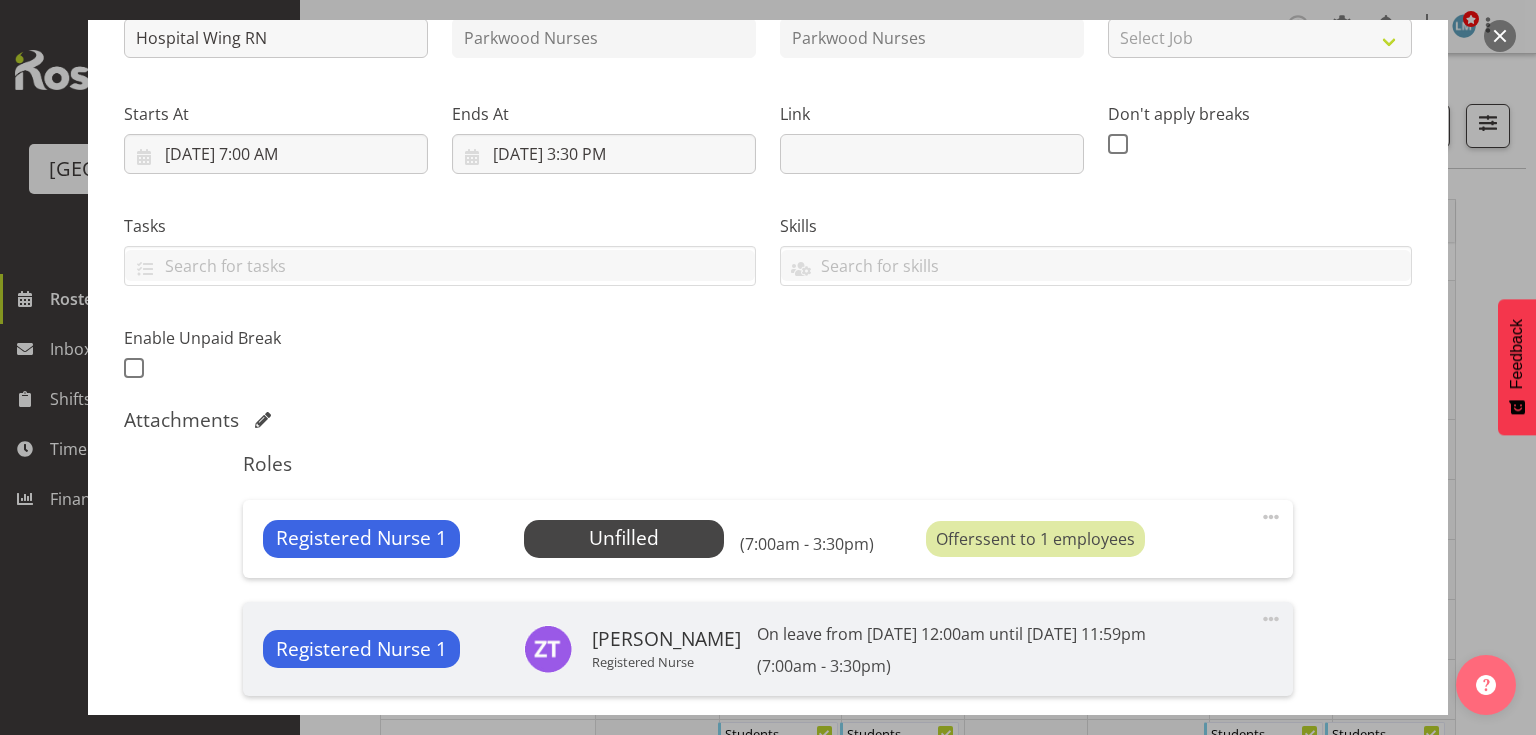 scroll, scrollTop: 320, scrollLeft: 0, axis: vertical 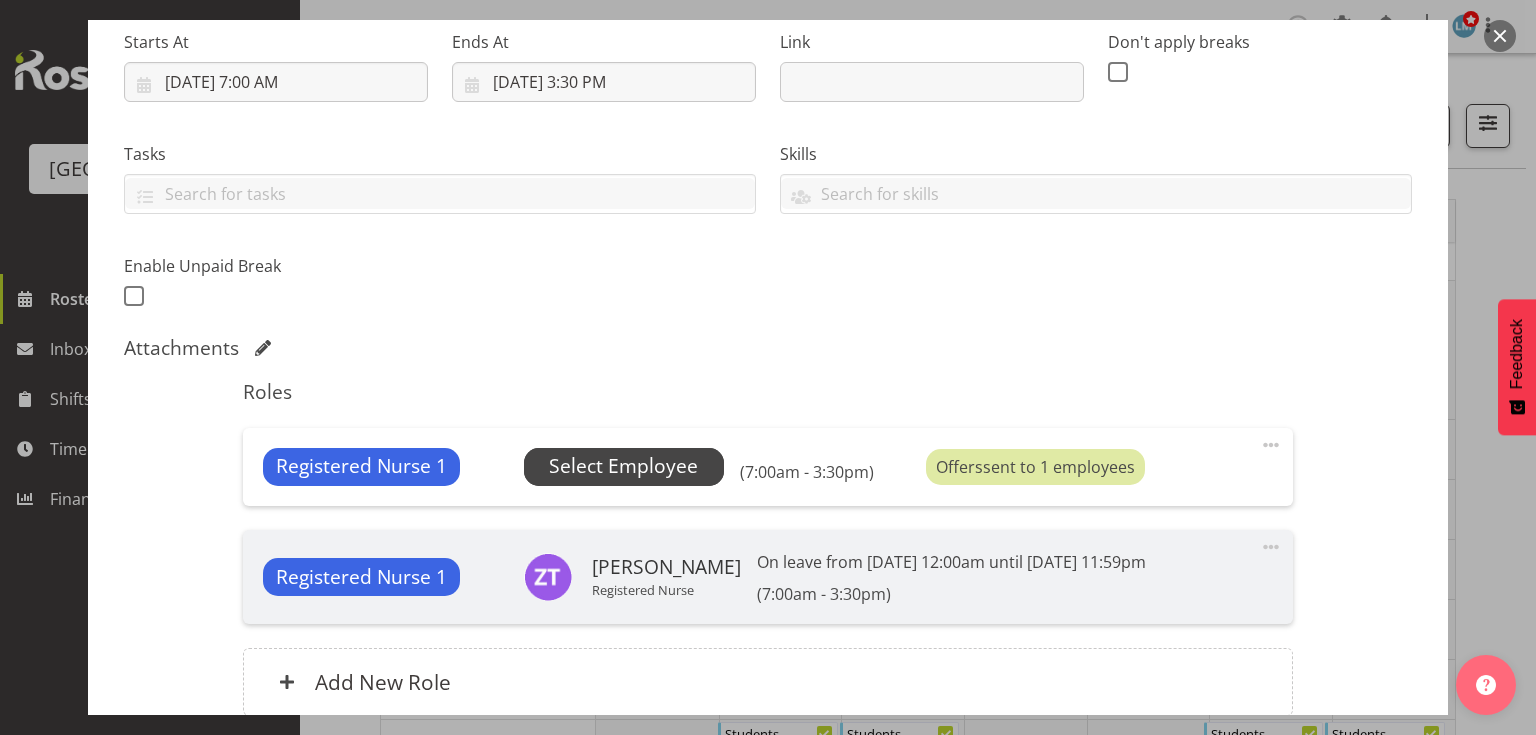 click on "Select Employee" at bounding box center [623, 466] 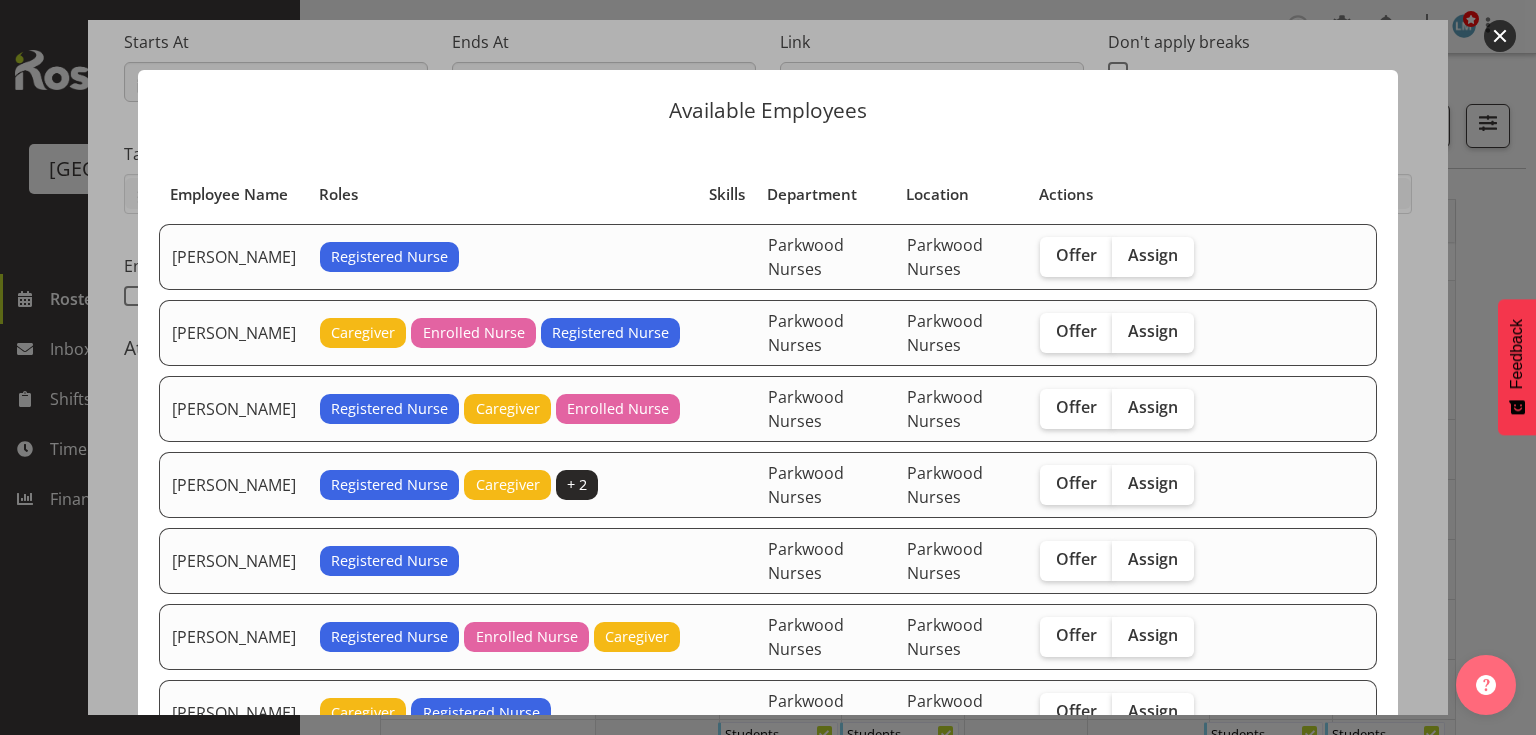 scroll, scrollTop: 320, scrollLeft: 0, axis: vertical 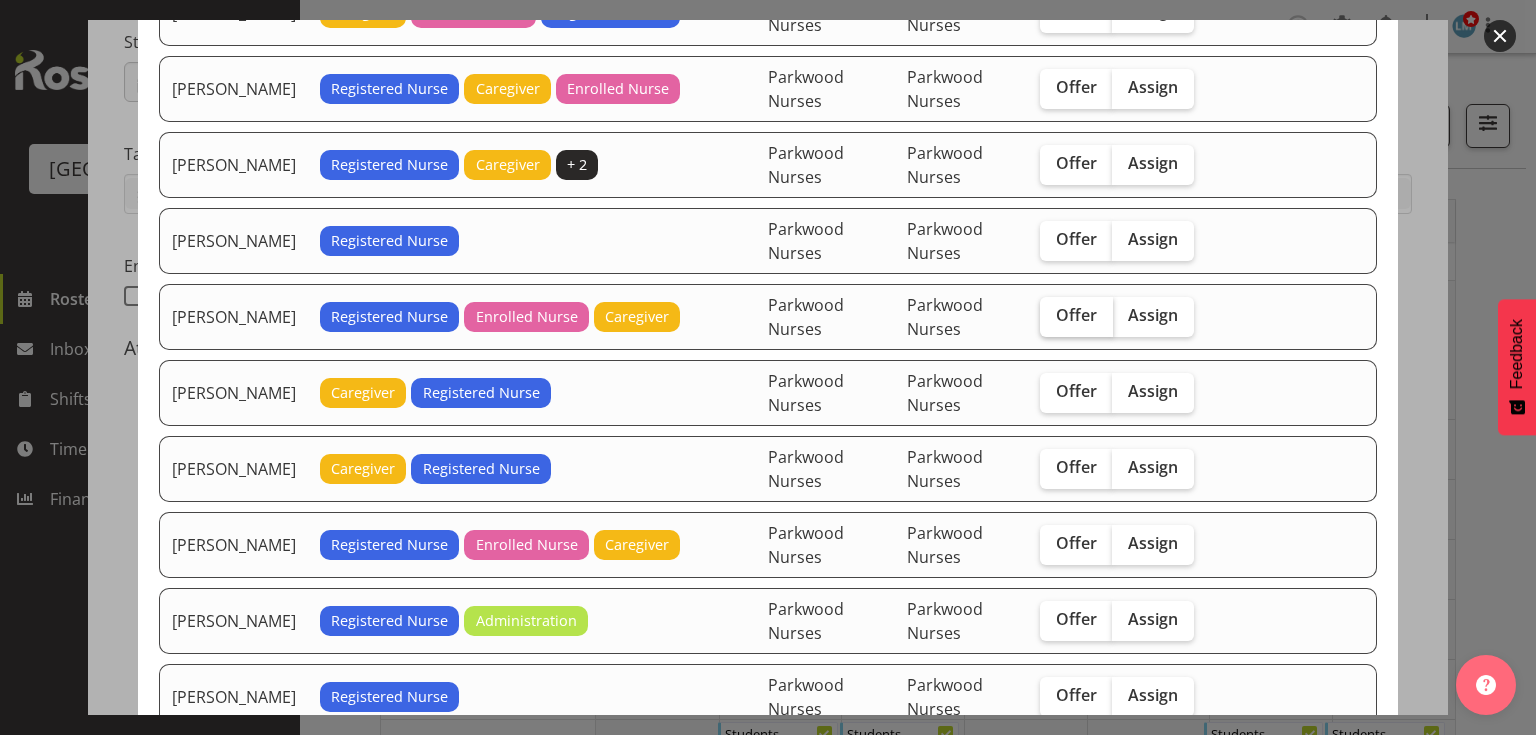 click on "Offer" at bounding box center [1076, 315] 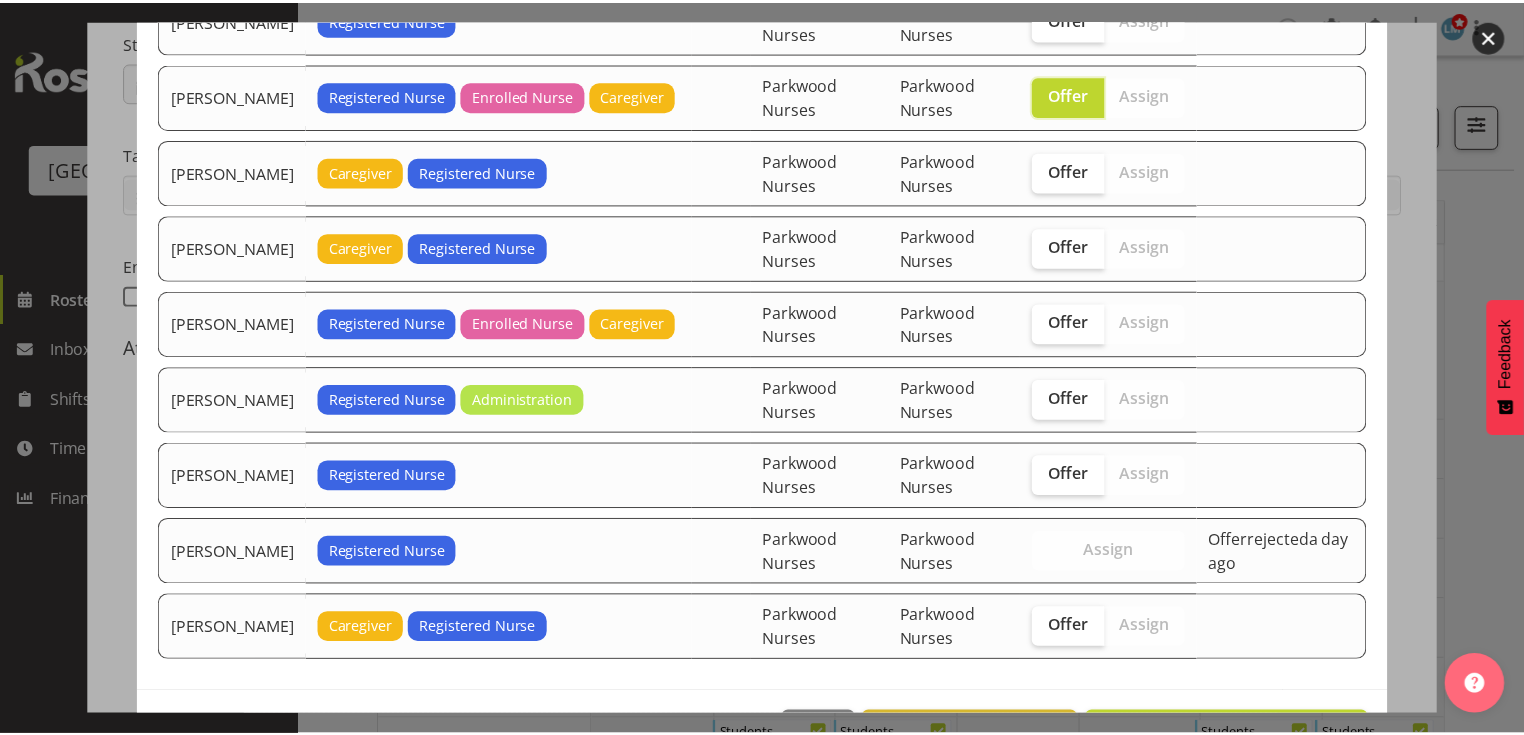 scroll, scrollTop: 600, scrollLeft: 0, axis: vertical 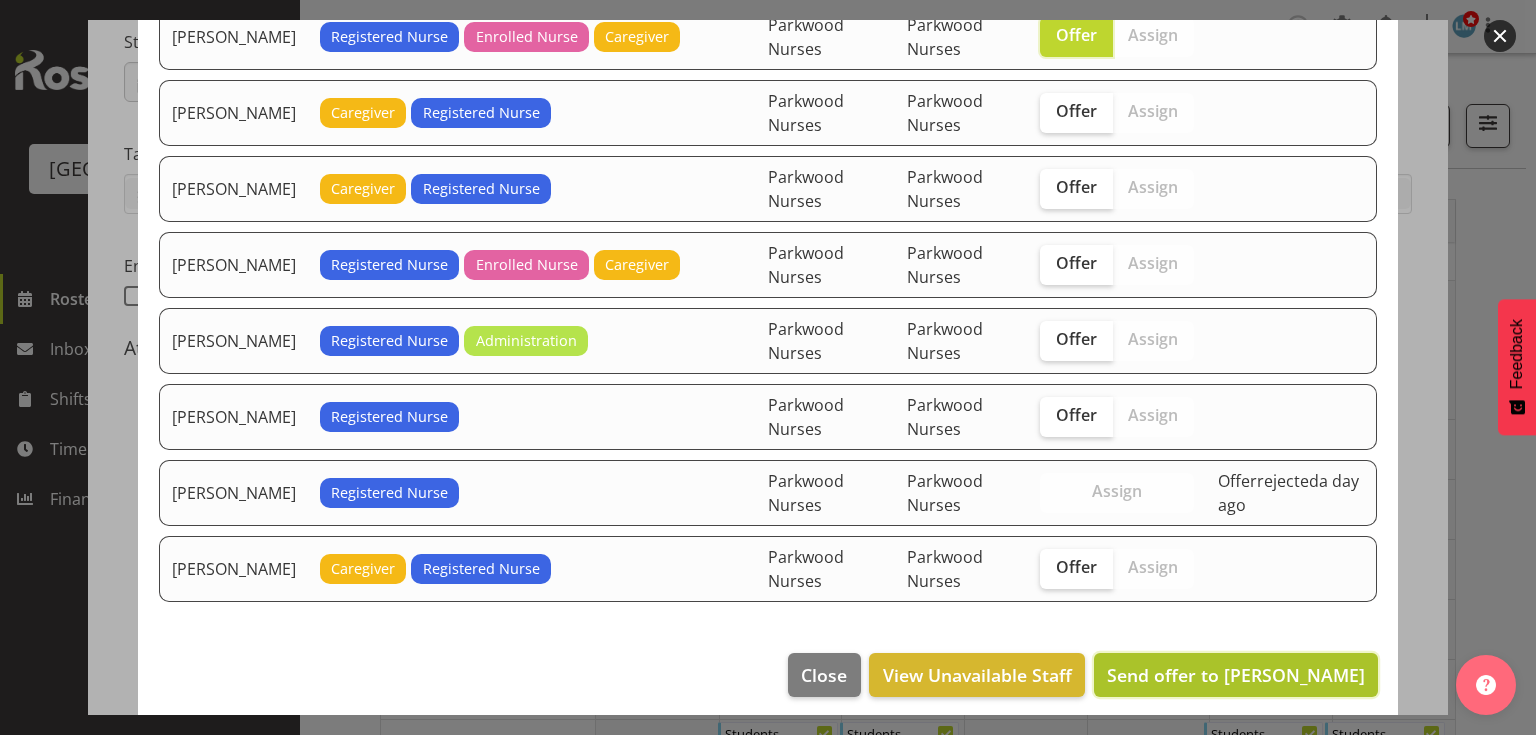 click on "Send offer to [PERSON_NAME]" at bounding box center [1236, 675] 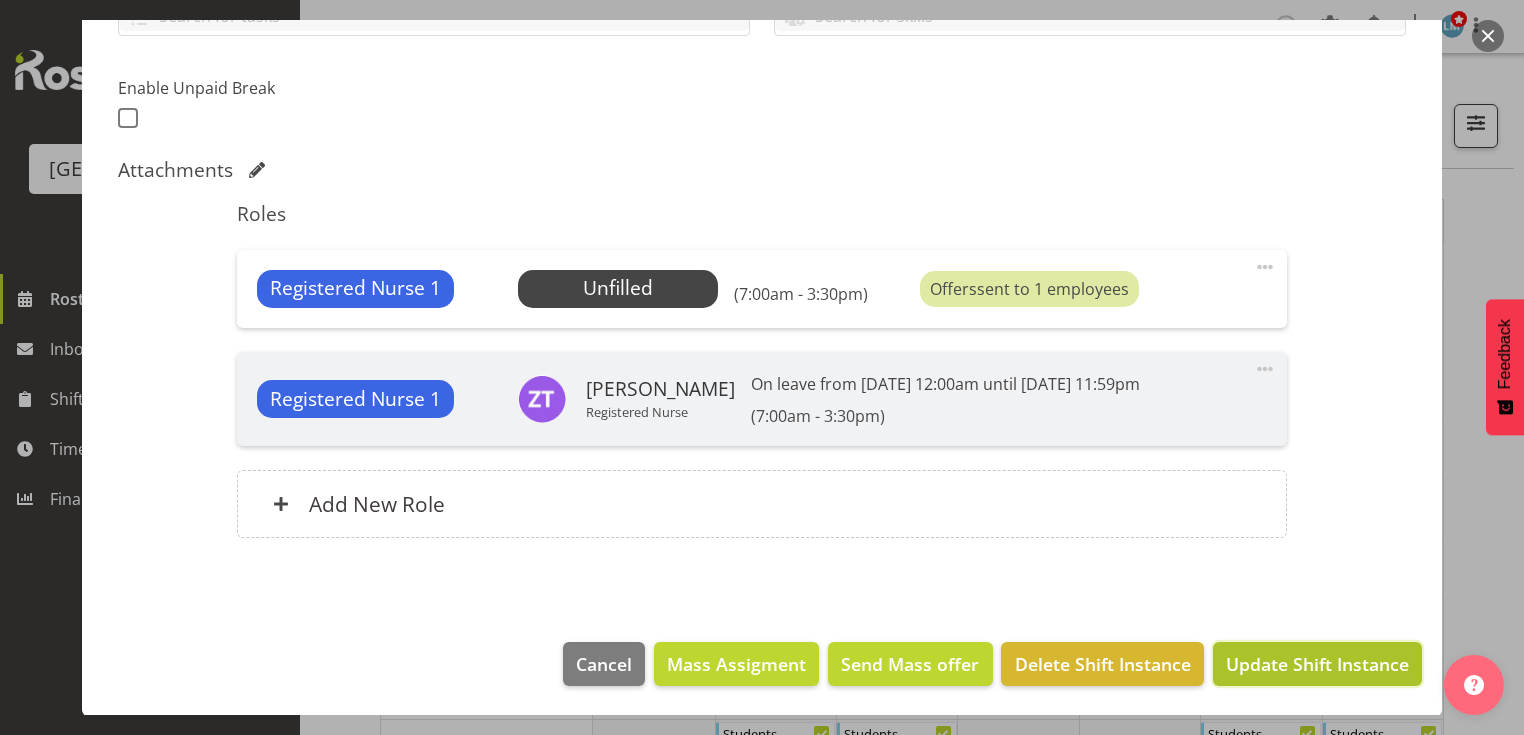 click on "Update Shift Instance" at bounding box center [1317, 664] 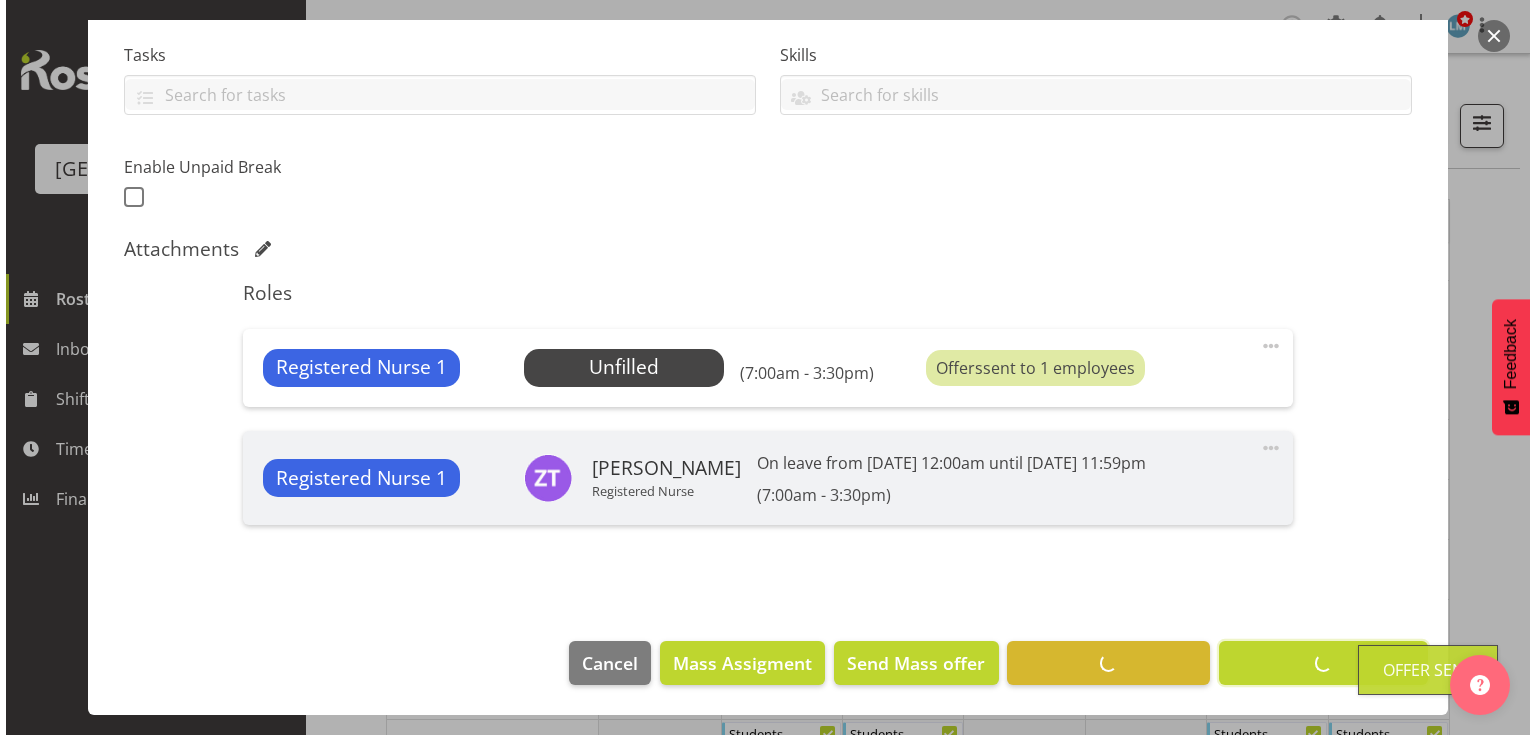 scroll, scrollTop: 418, scrollLeft: 0, axis: vertical 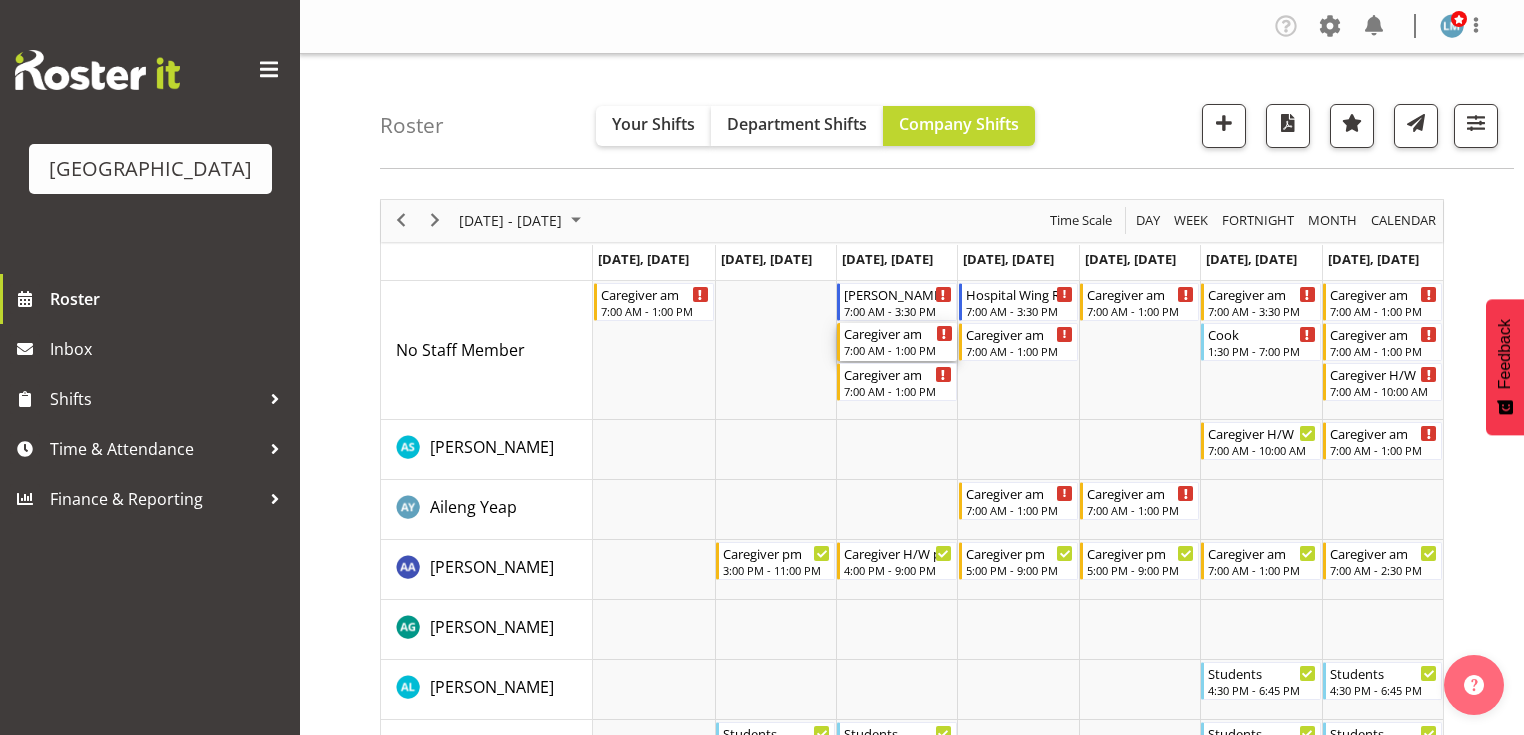 click on "Caregiver am" at bounding box center (898, 333) 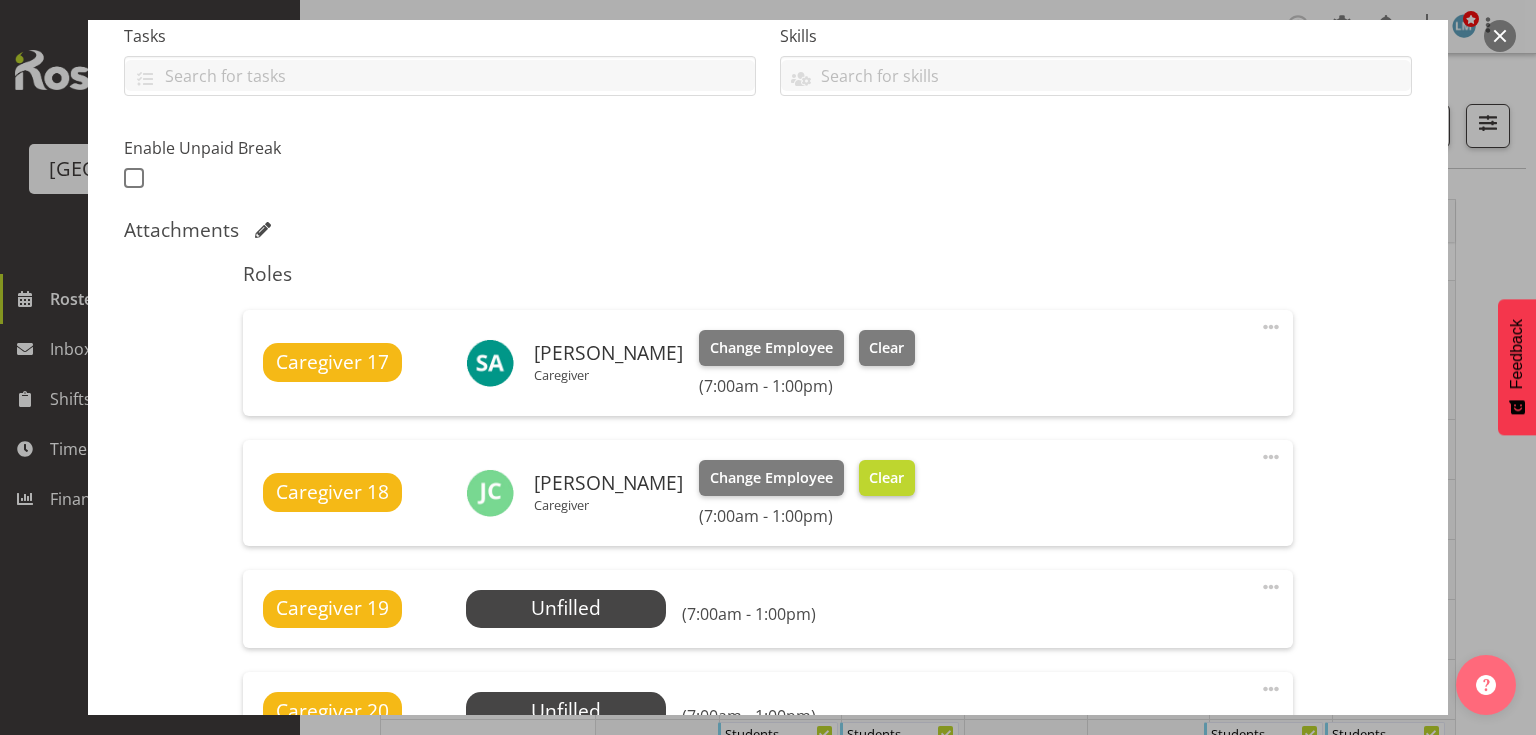 scroll, scrollTop: 560, scrollLeft: 0, axis: vertical 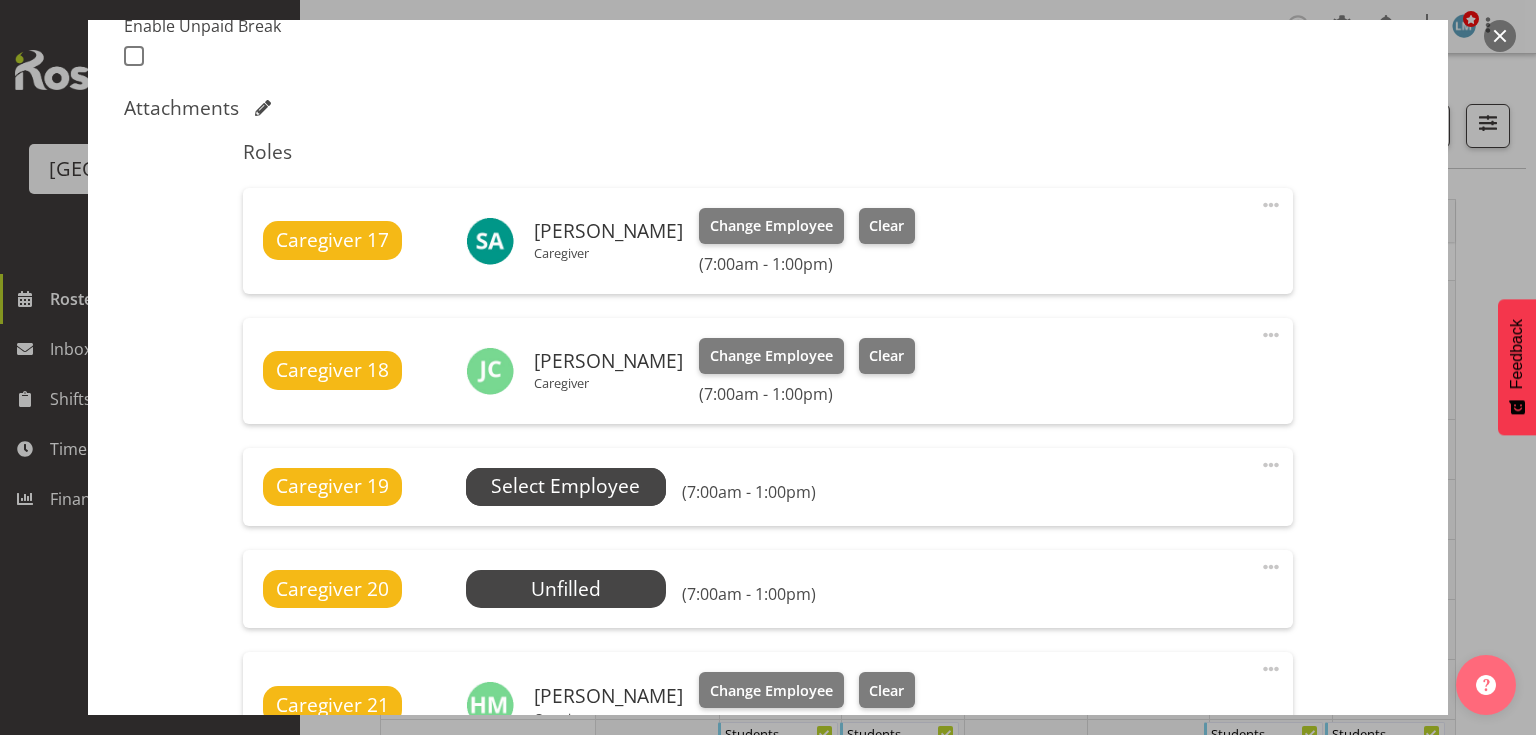 click on "Select Employee" at bounding box center [565, 486] 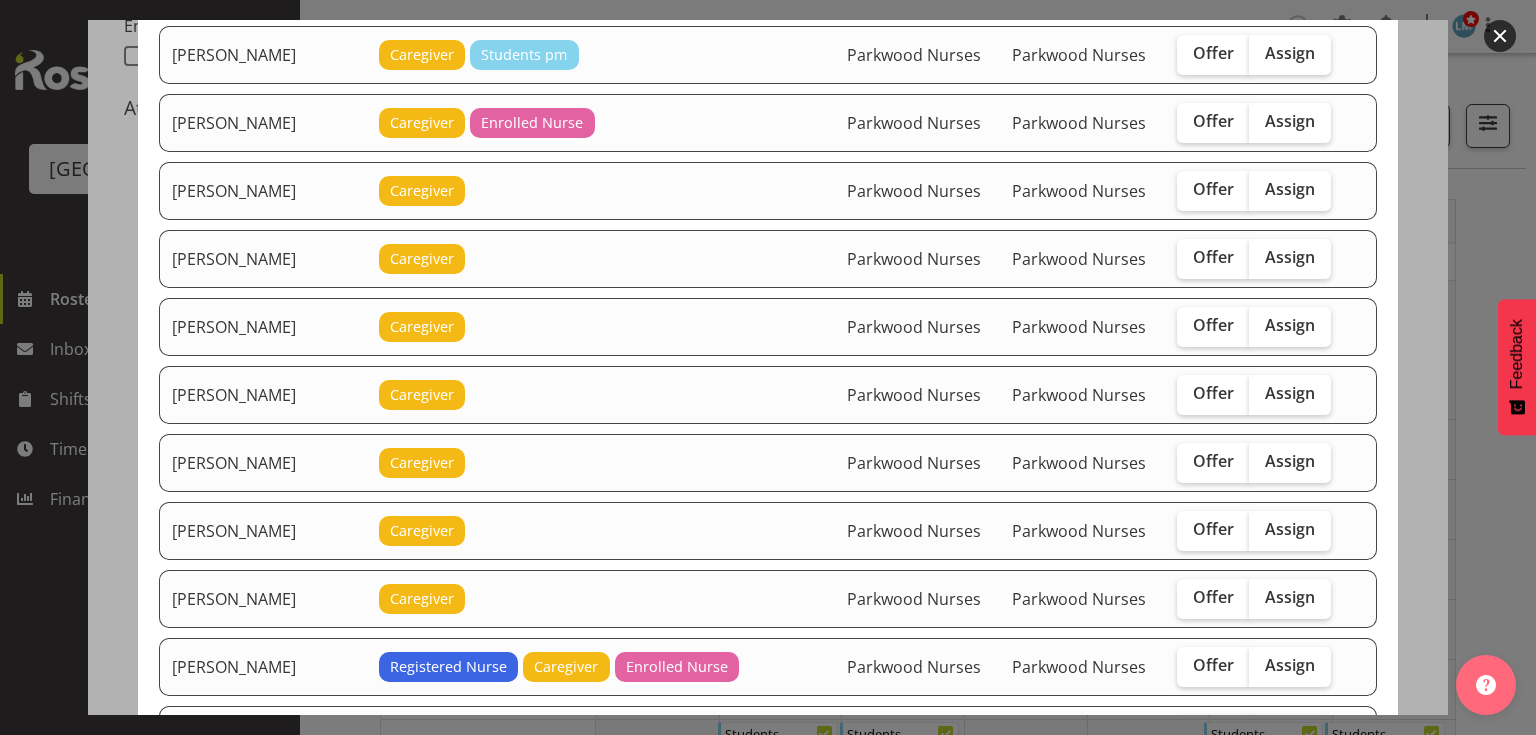 scroll, scrollTop: 960, scrollLeft: 0, axis: vertical 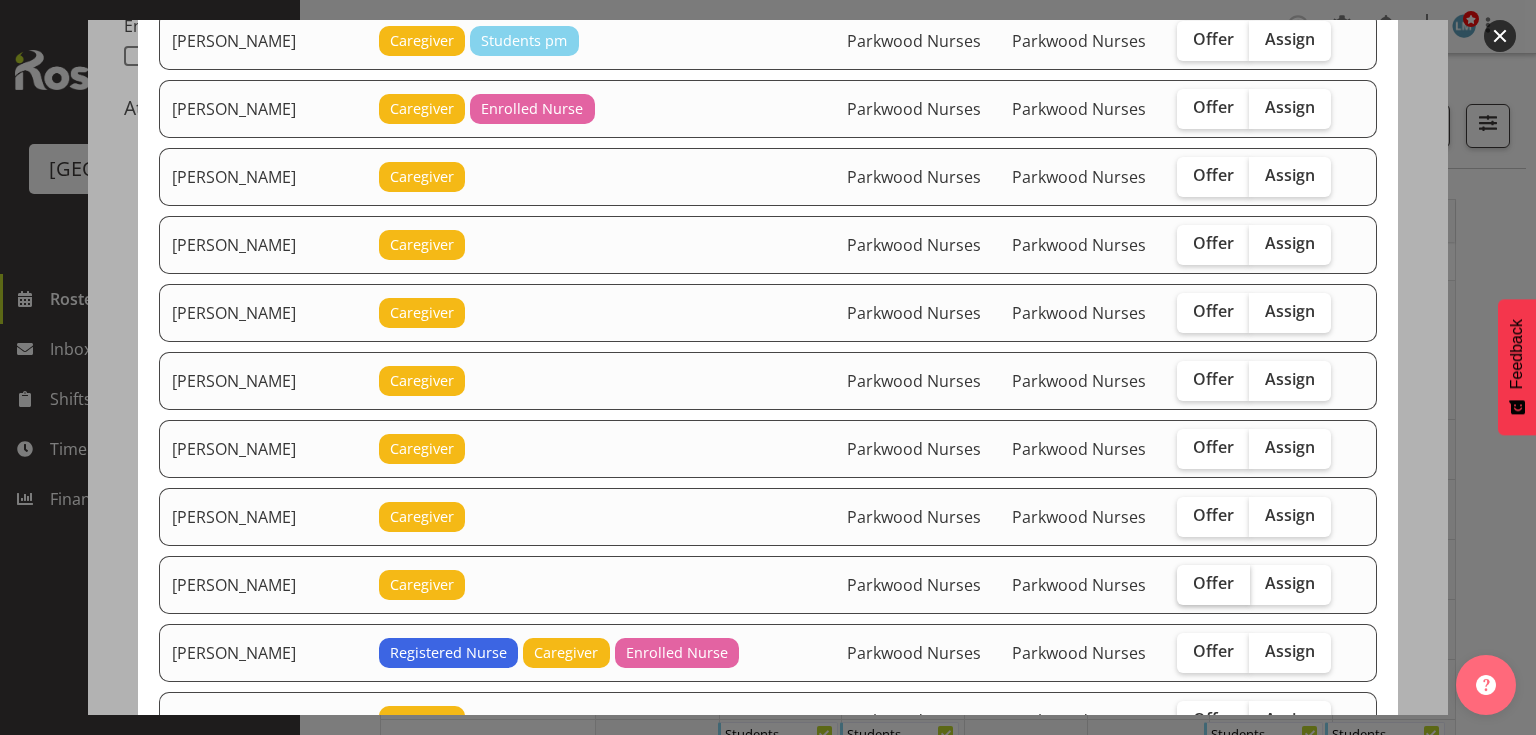 click on "Offer" at bounding box center (1213, 583) 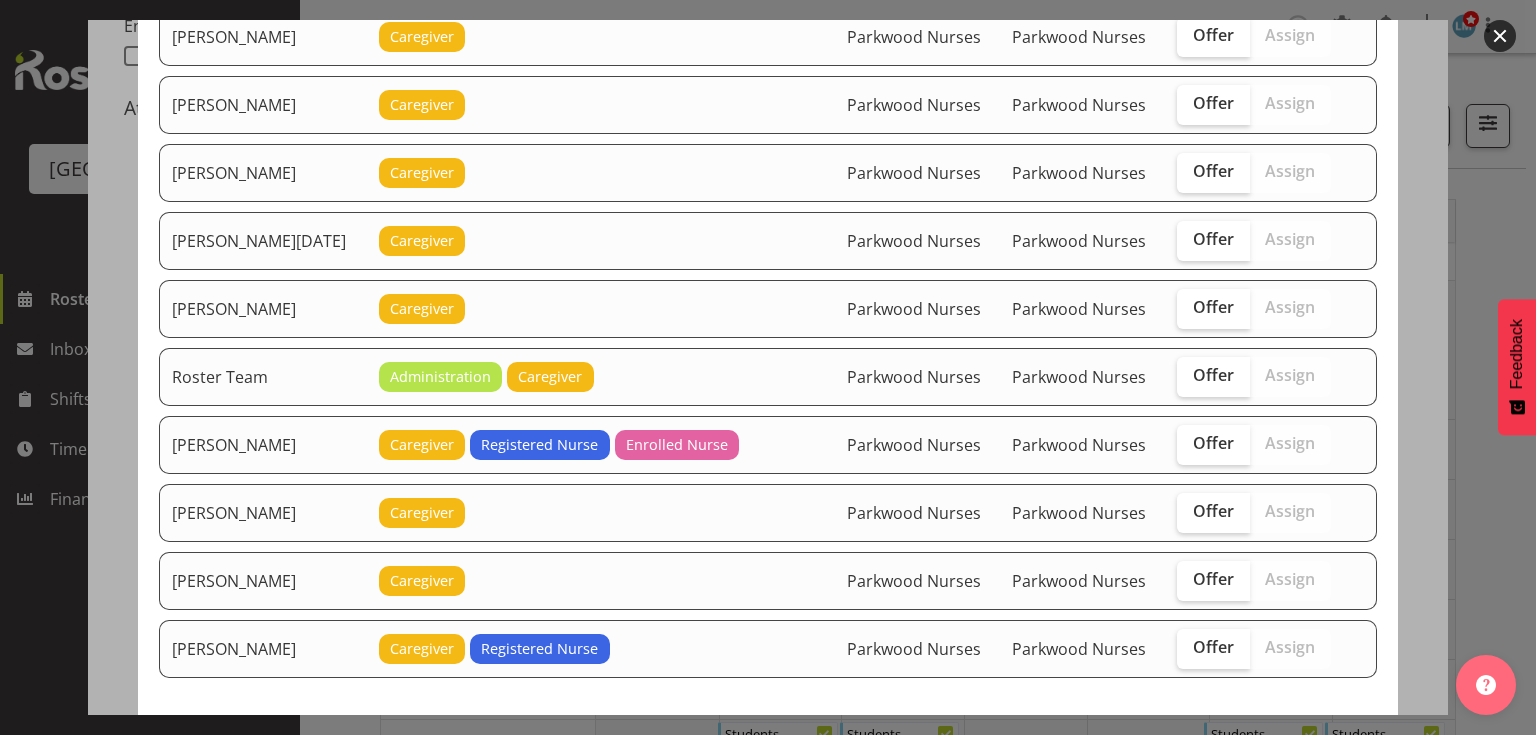 scroll, scrollTop: 2646, scrollLeft: 0, axis: vertical 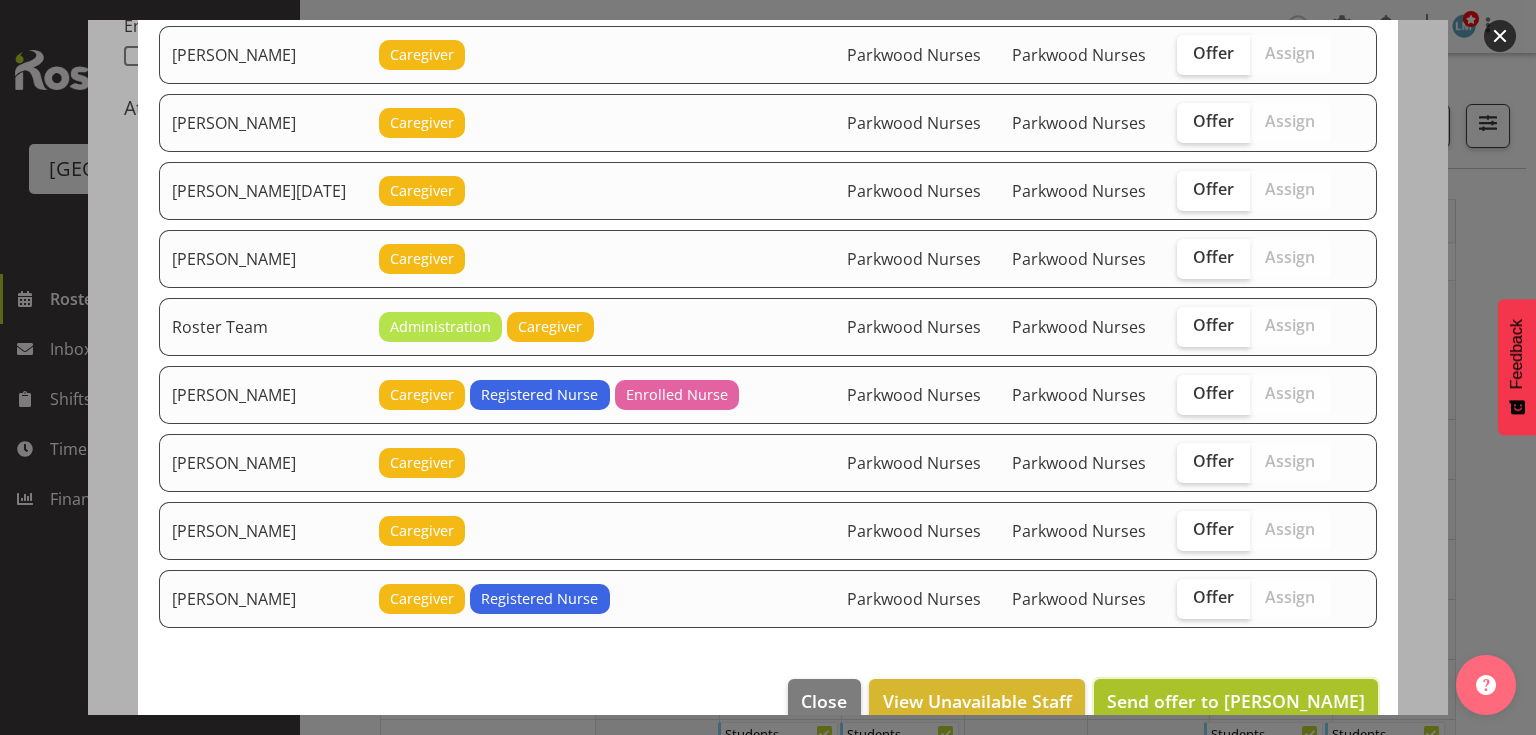 click on "Send offer to [PERSON_NAME]" at bounding box center [1236, 701] 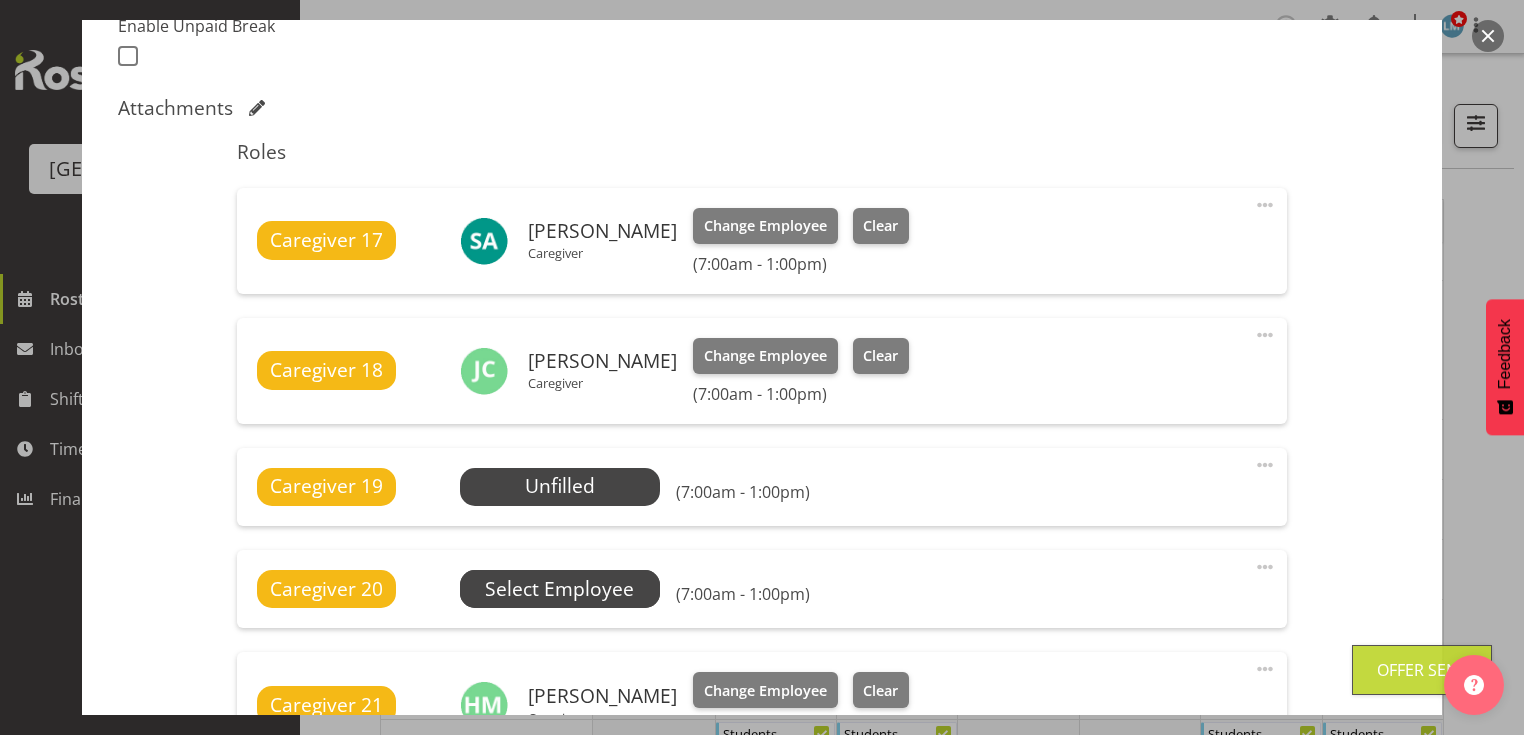 click on "Select Employee" at bounding box center (0, 0) 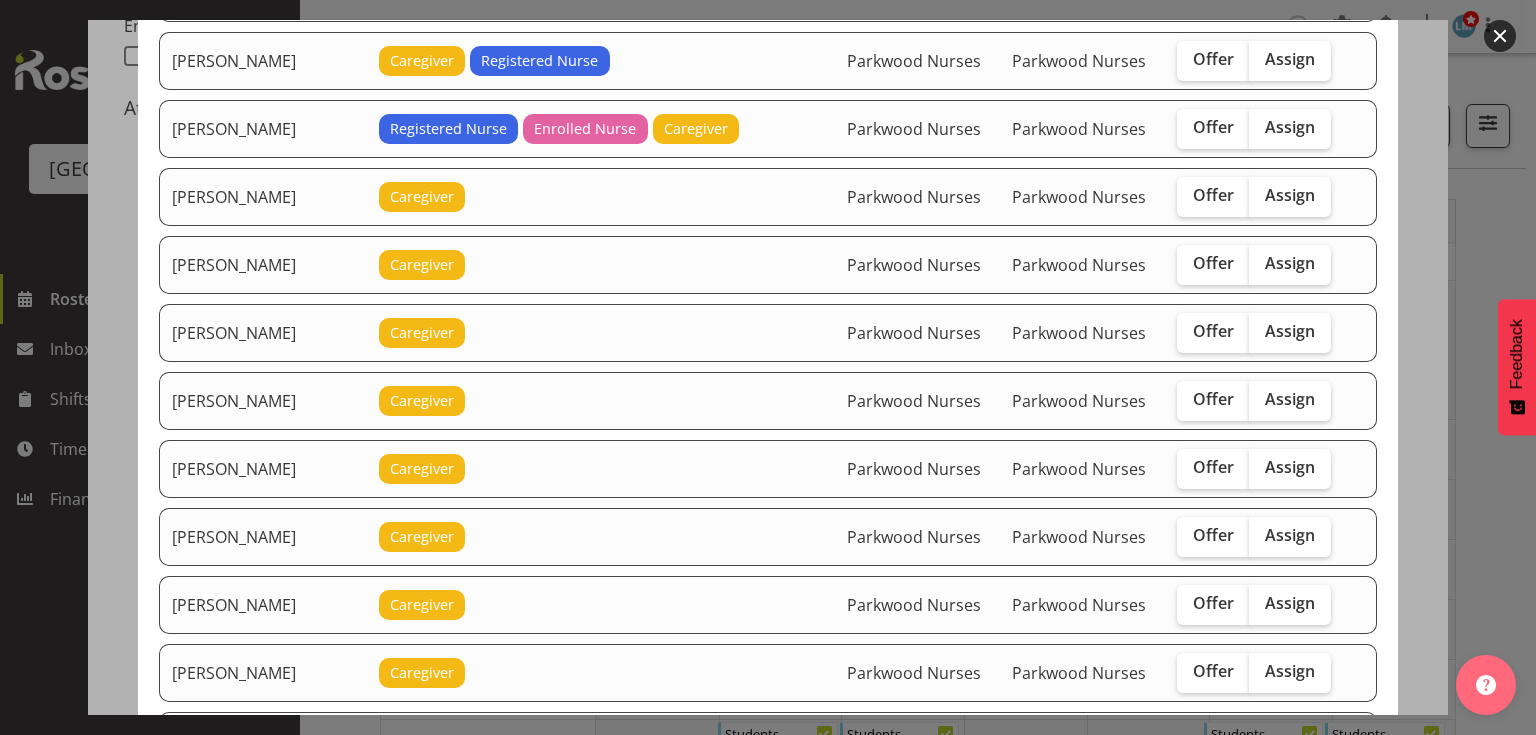 scroll, scrollTop: 2240, scrollLeft: 0, axis: vertical 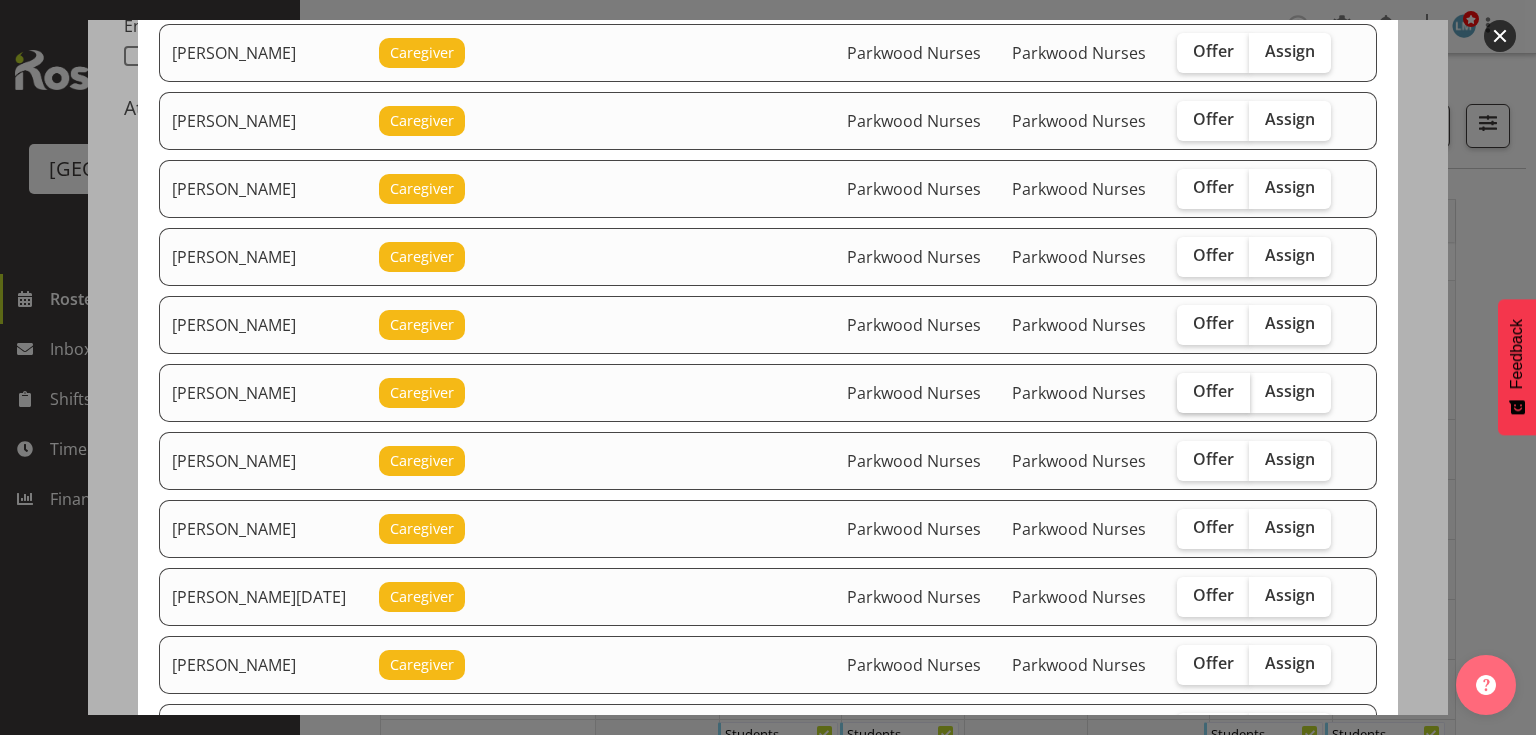 click on "Offer" at bounding box center [1213, 391] 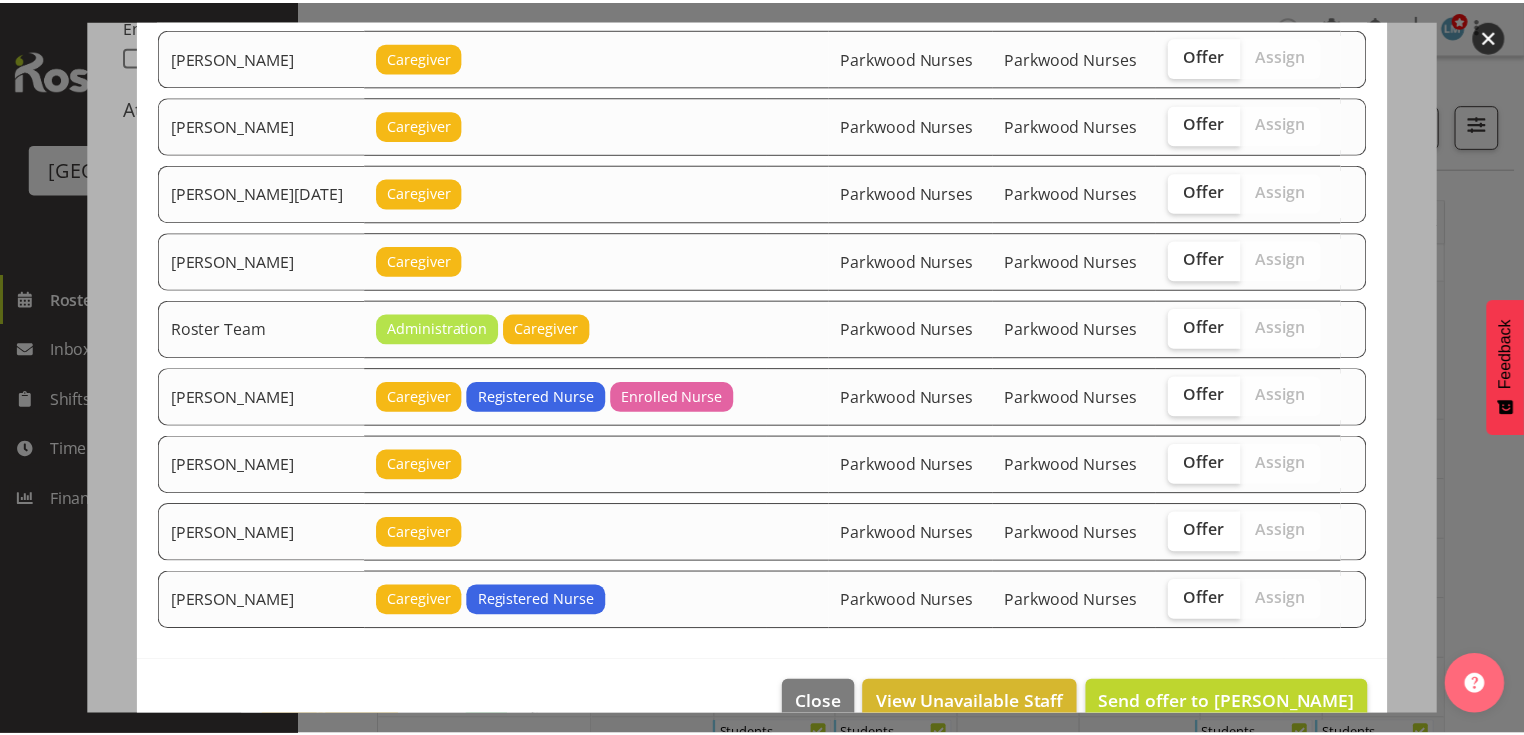 scroll, scrollTop: 2646, scrollLeft: 0, axis: vertical 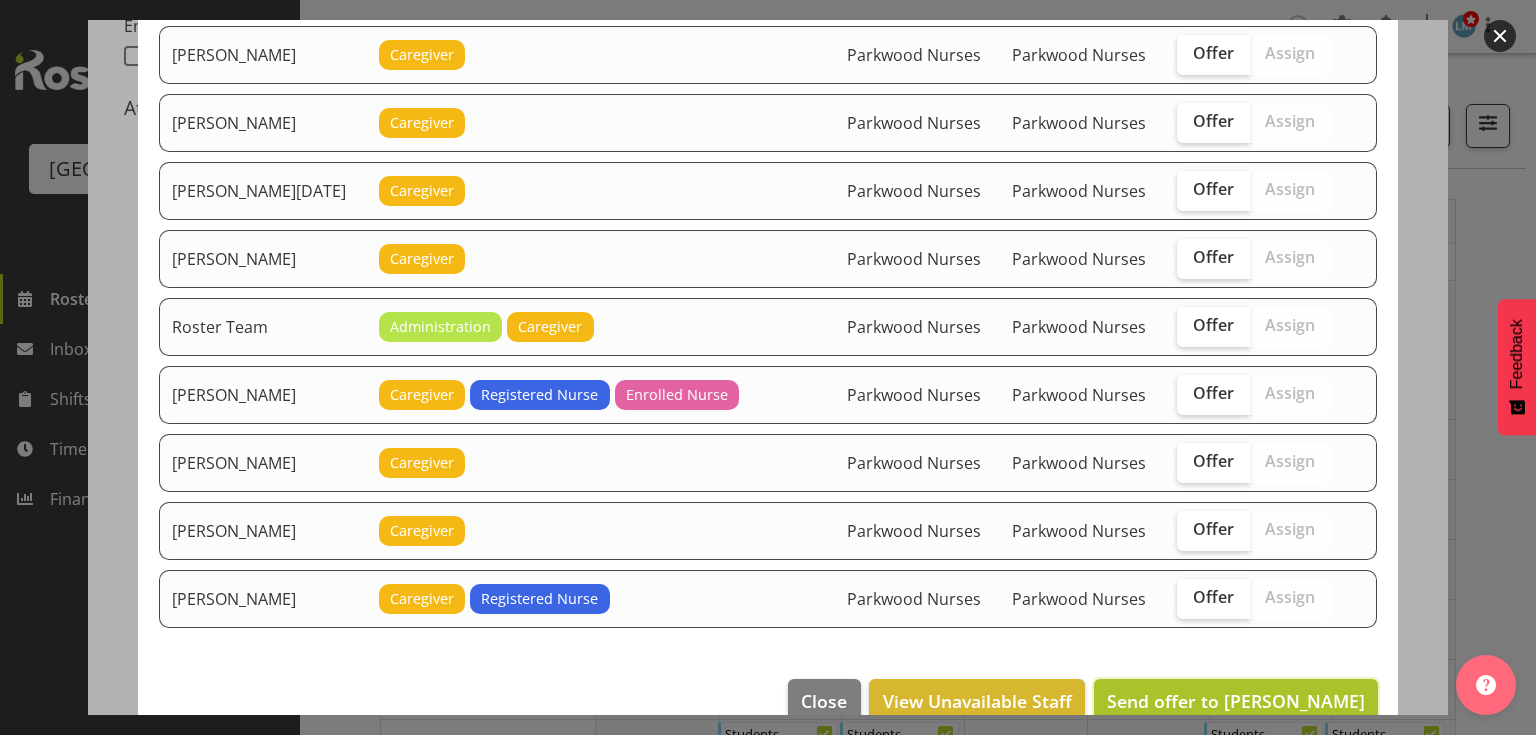 click on "Send offer to [PERSON_NAME]" at bounding box center [1236, 701] 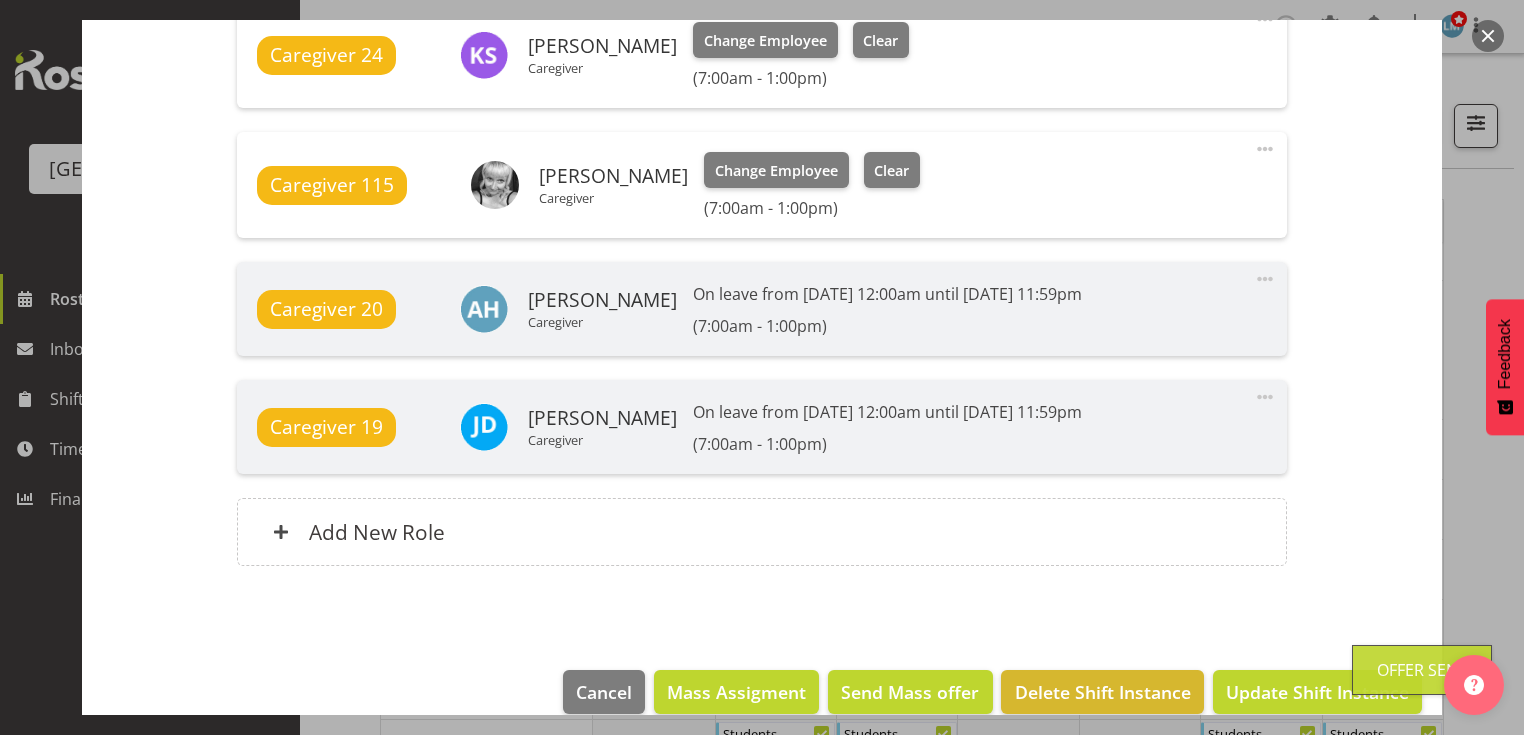 scroll, scrollTop: 1628, scrollLeft: 0, axis: vertical 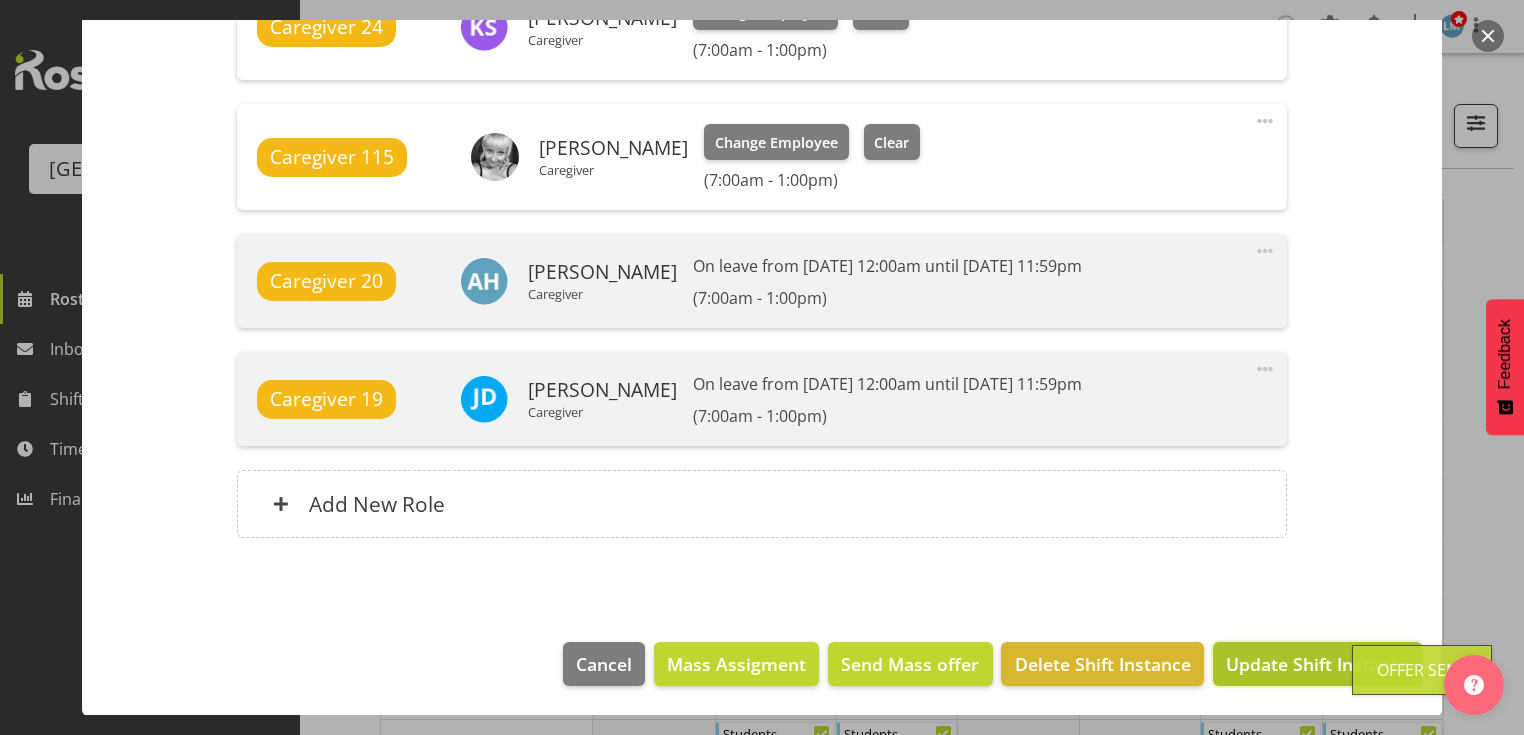 click on "Update Shift Instance" at bounding box center [1317, 664] 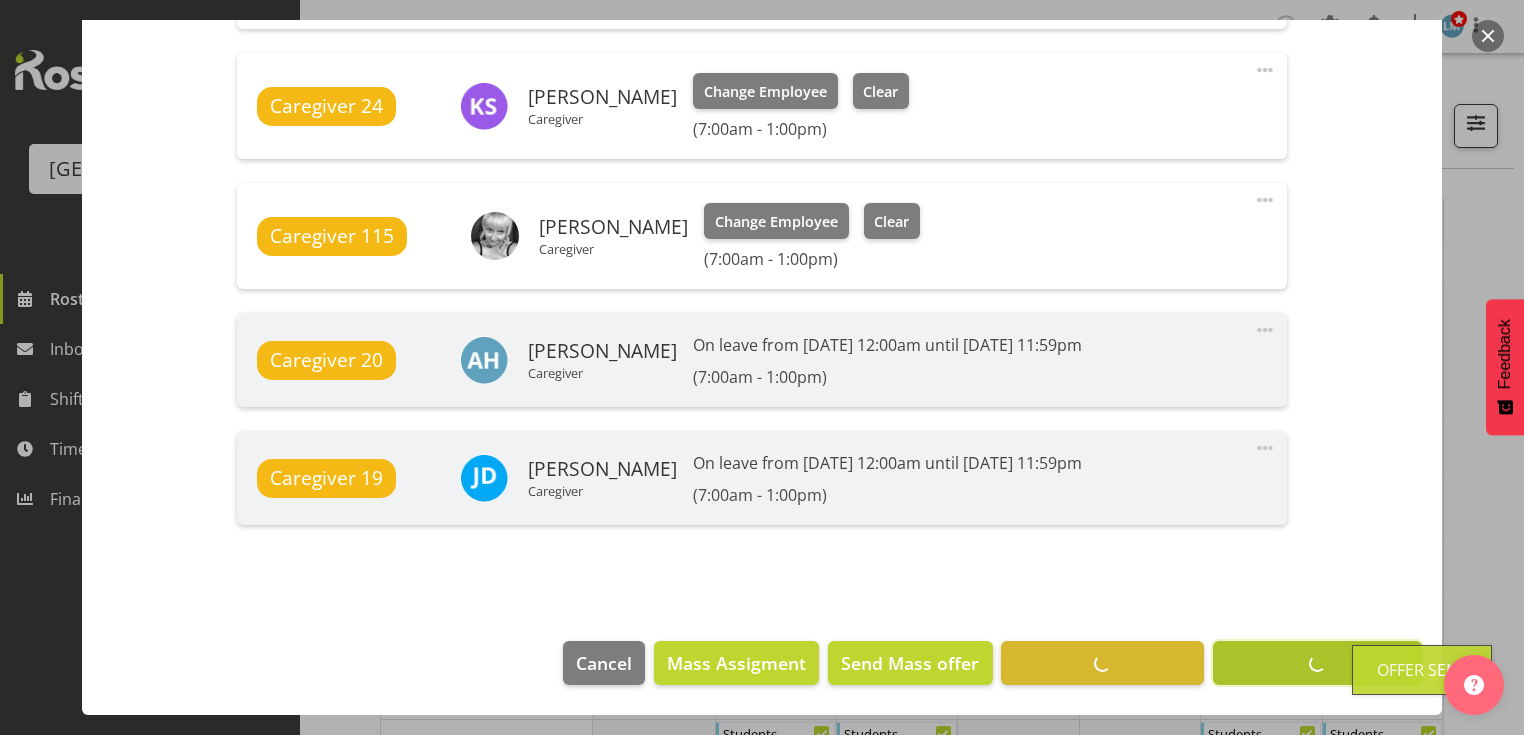 scroll, scrollTop: 1548, scrollLeft: 0, axis: vertical 